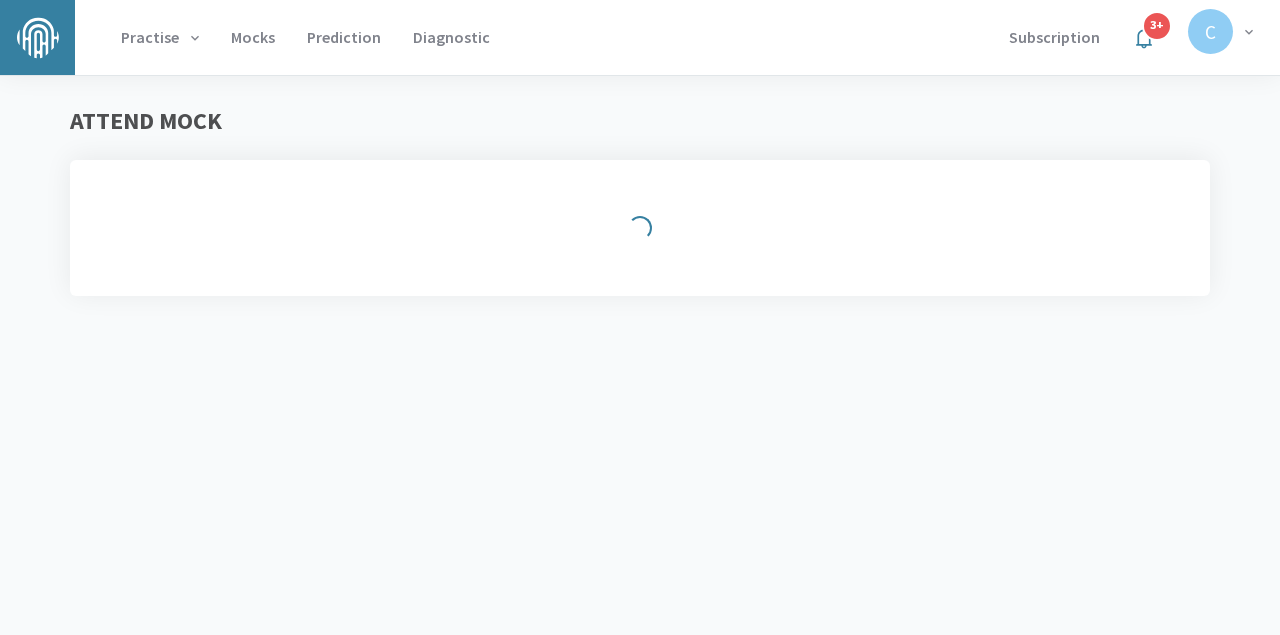 scroll, scrollTop: 0, scrollLeft: 0, axis: both 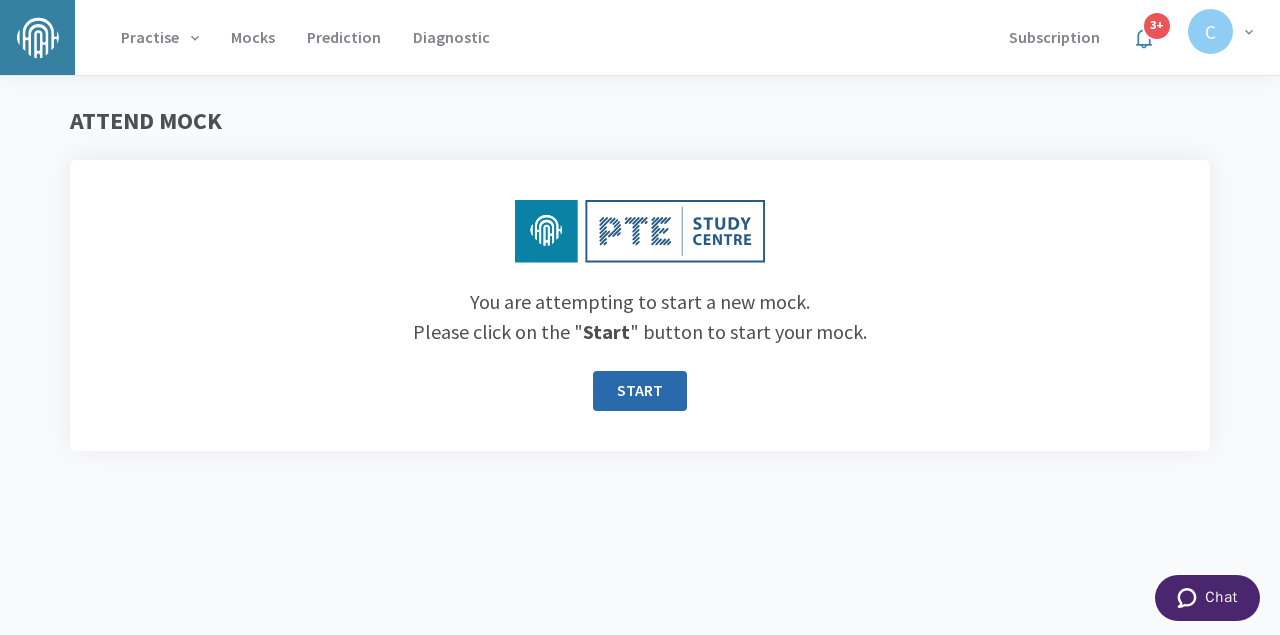 click on "START" at bounding box center (640, 391) 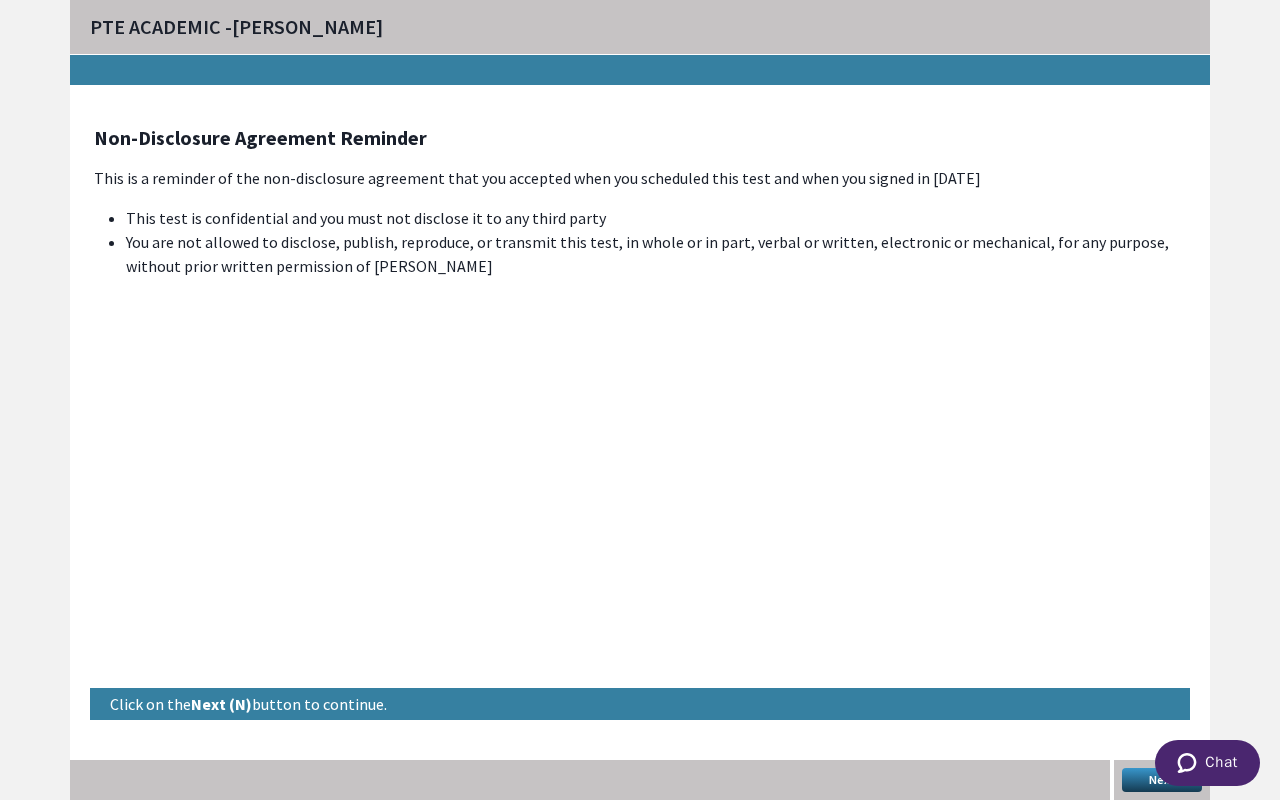 click on "Next" at bounding box center [1162, 780] 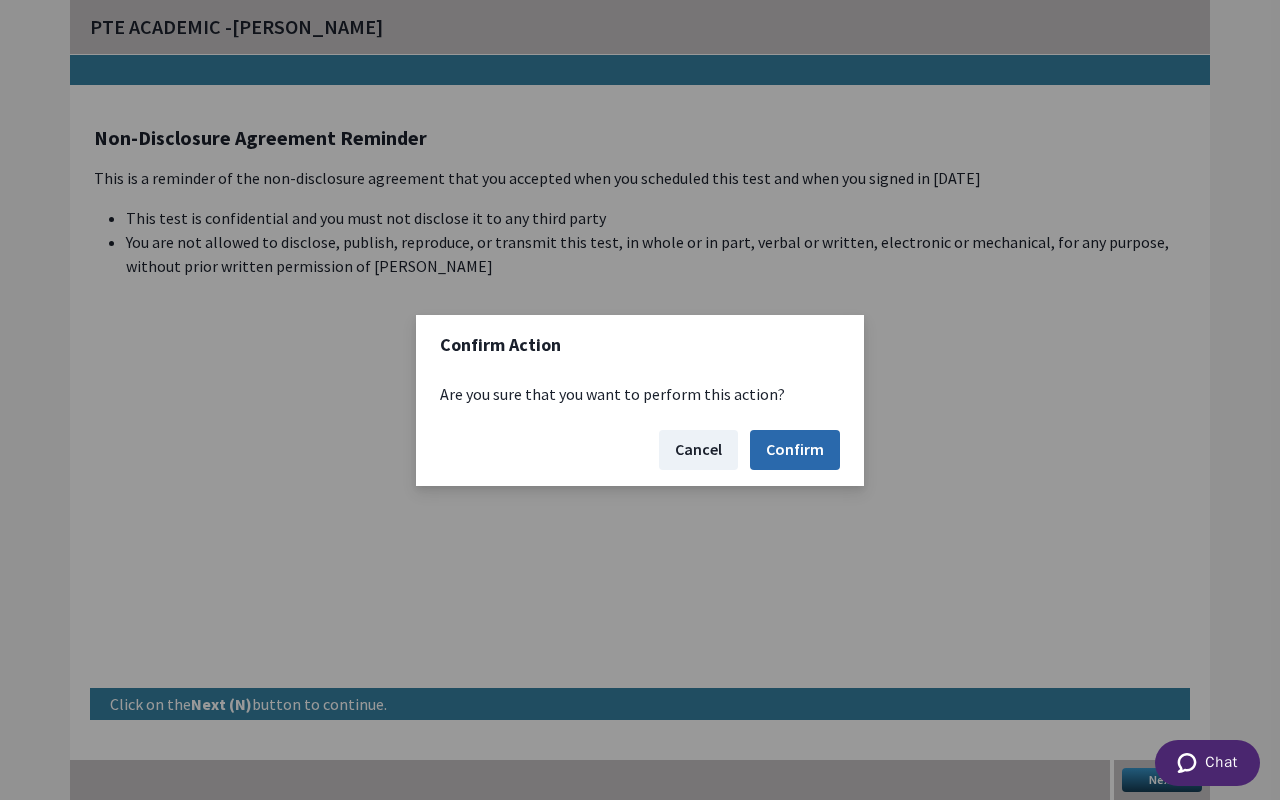 click on "Confirm" at bounding box center [795, 450] 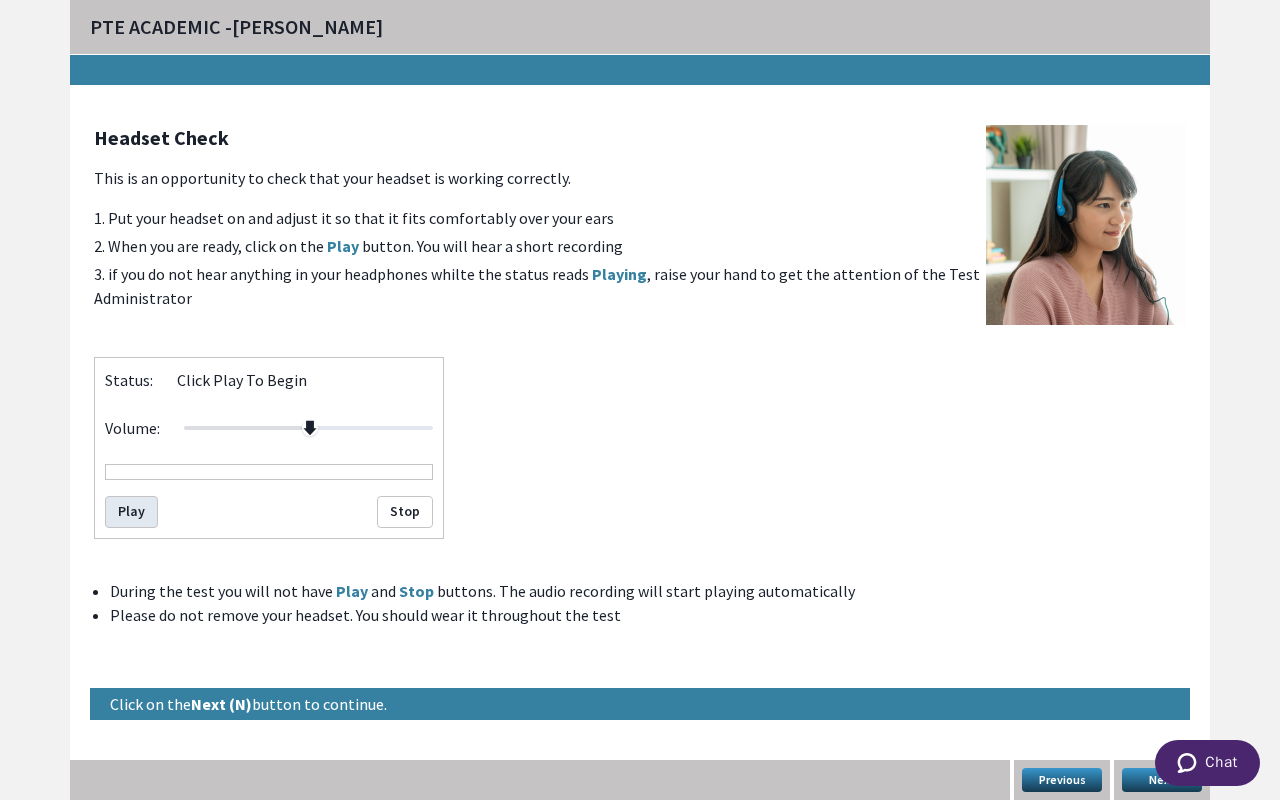 click on "Play" at bounding box center (131, 512) 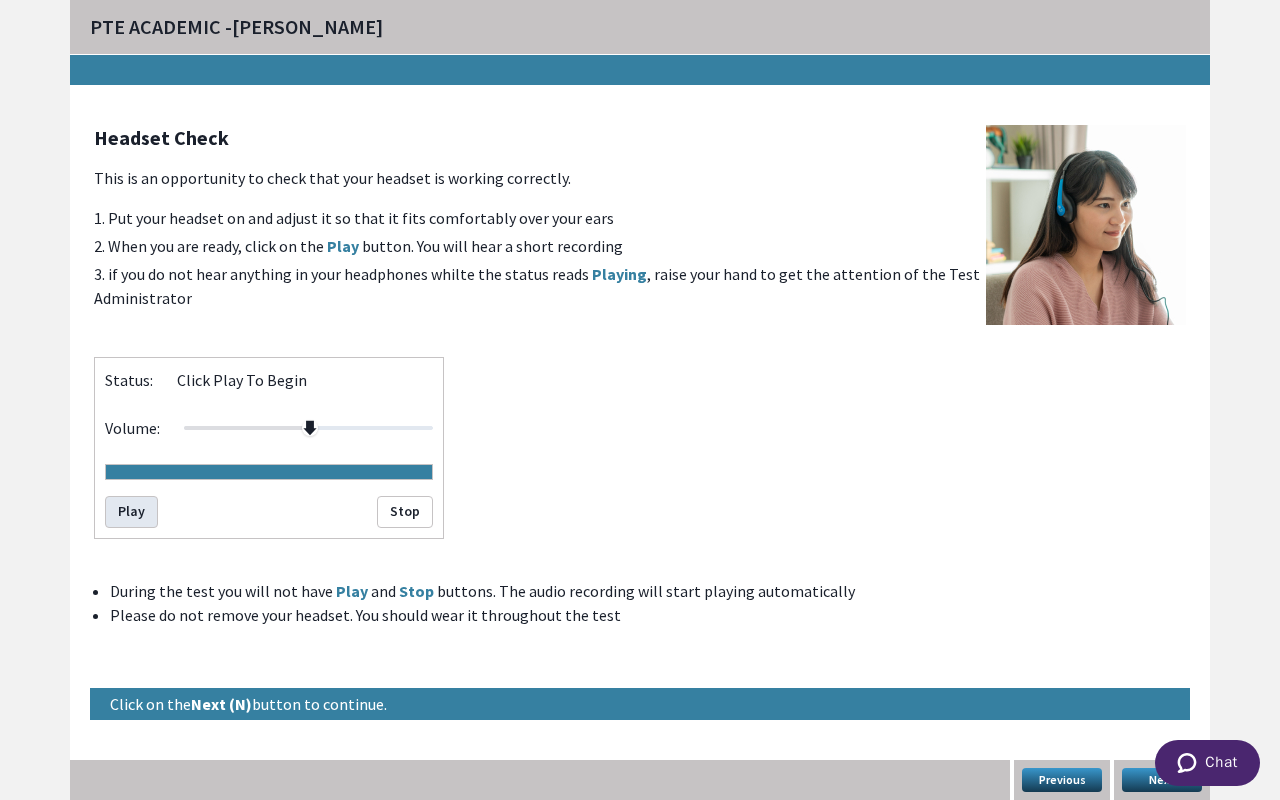 click on "Play" at bounding box center [131, 512] 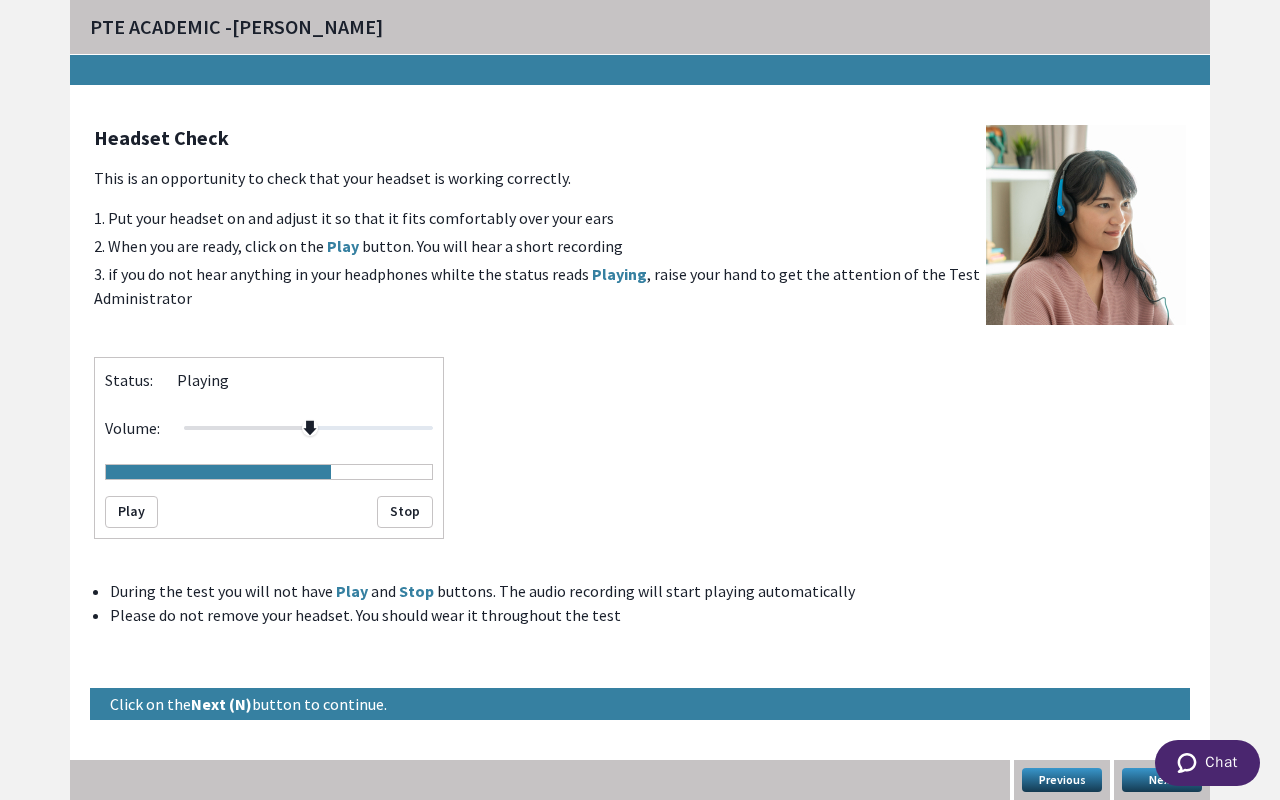 click on "Next" at bounding box center (1162, 780) 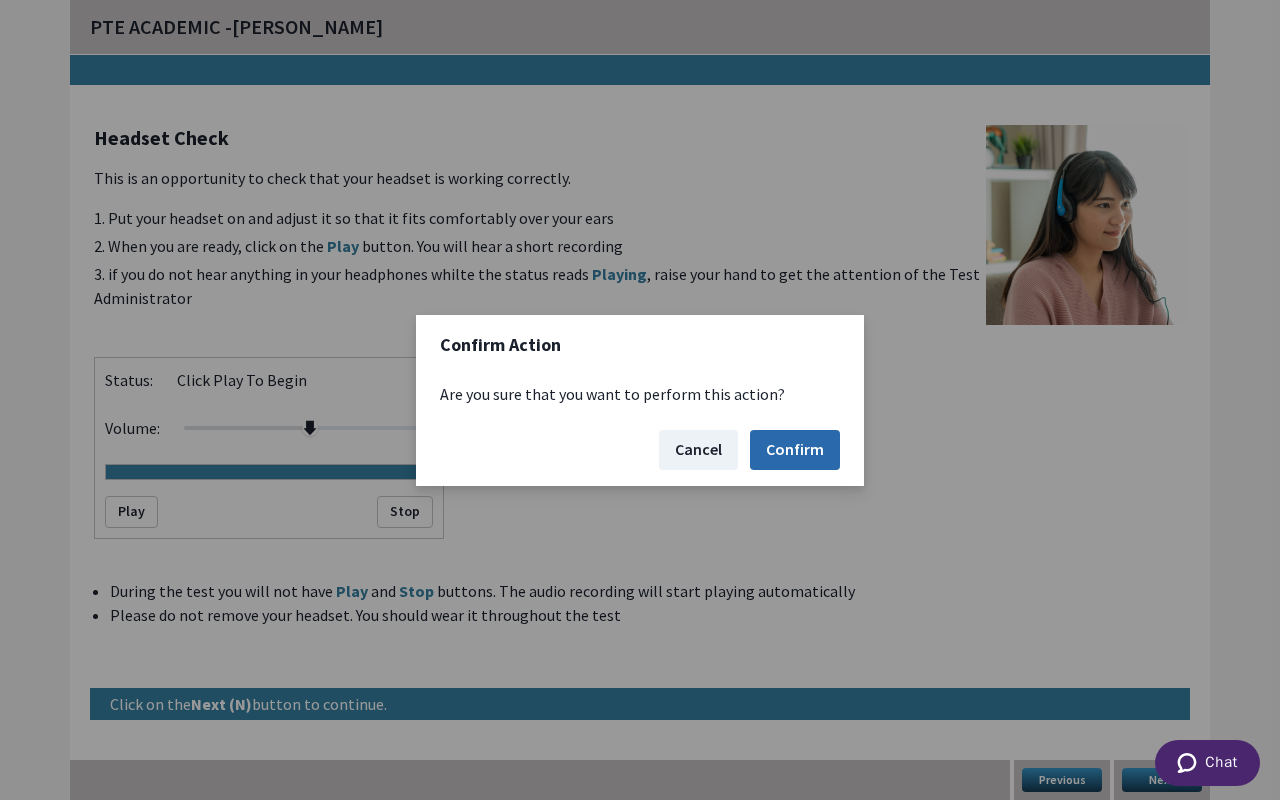 click on "Confirm" at bounding box center (795, 450) 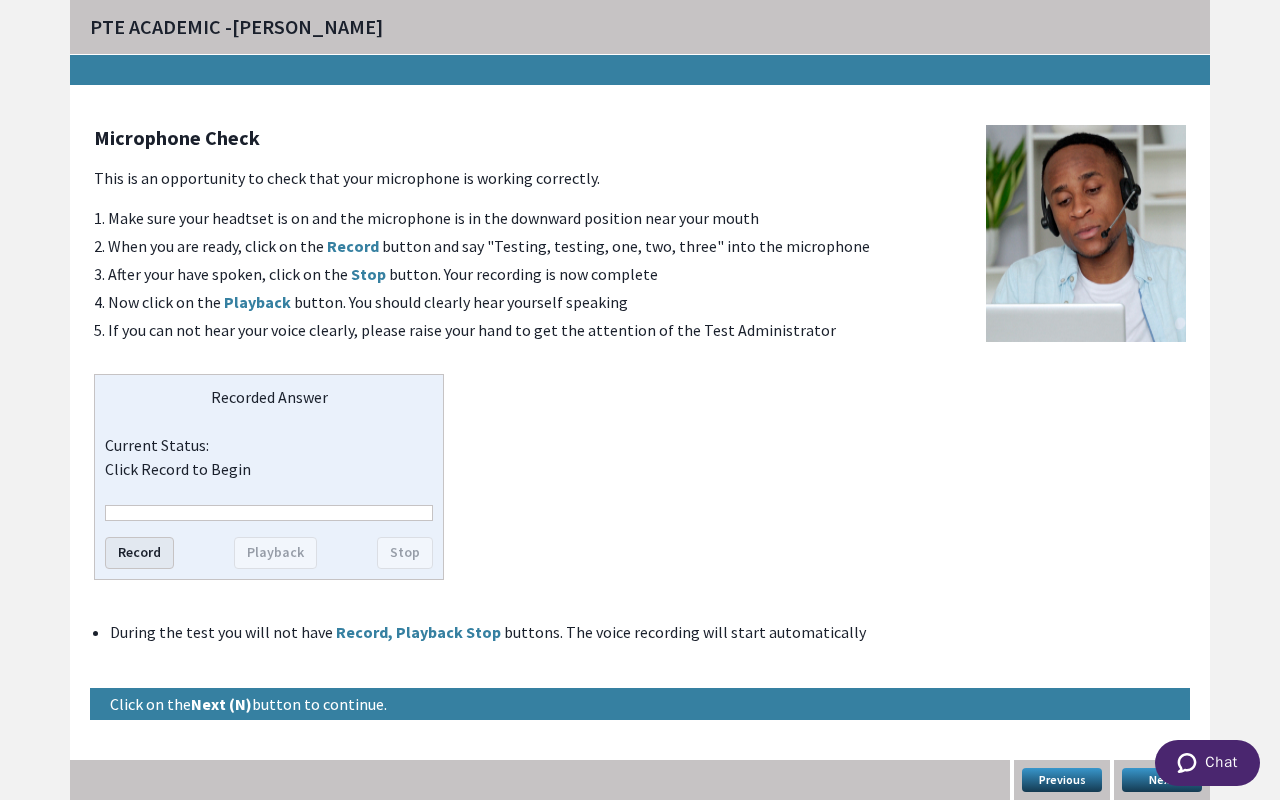 click on "Record" at bounding box center (139, 553) 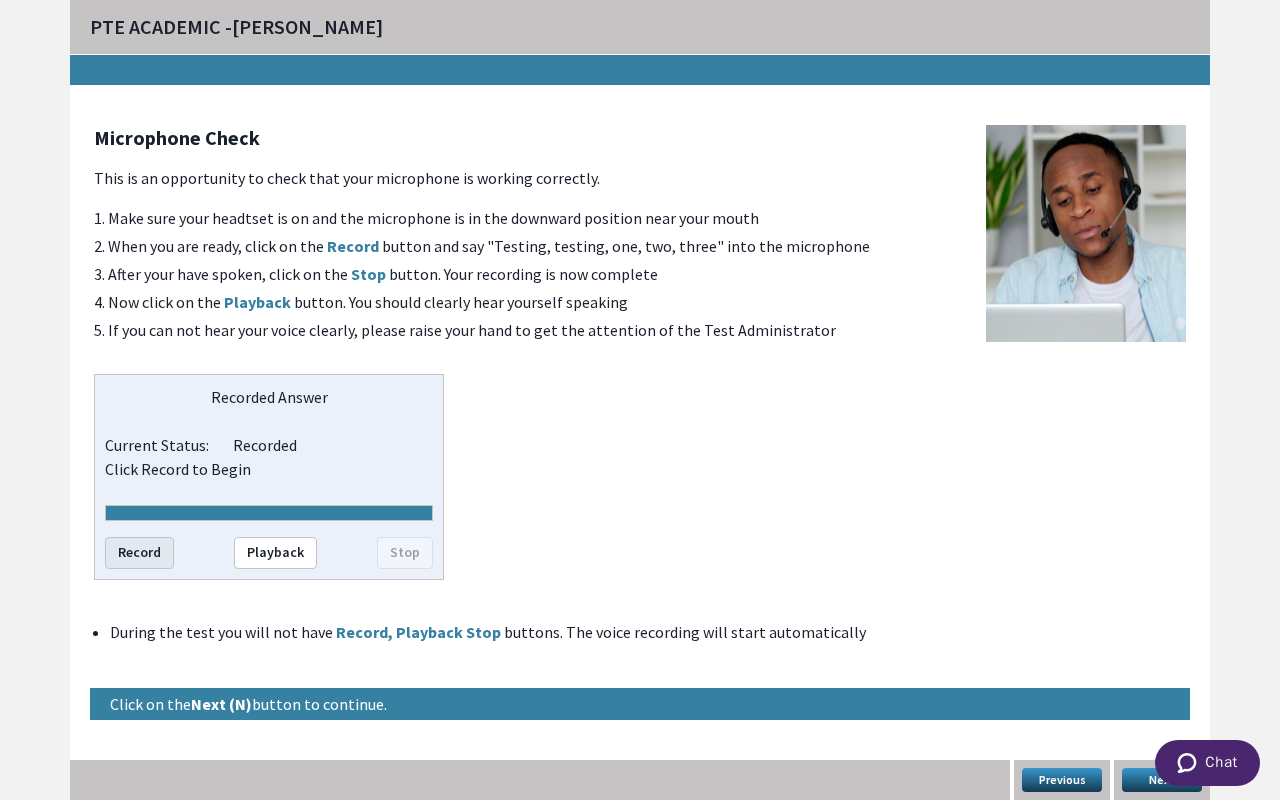 click on "Record" at bounding box center [139, 553] 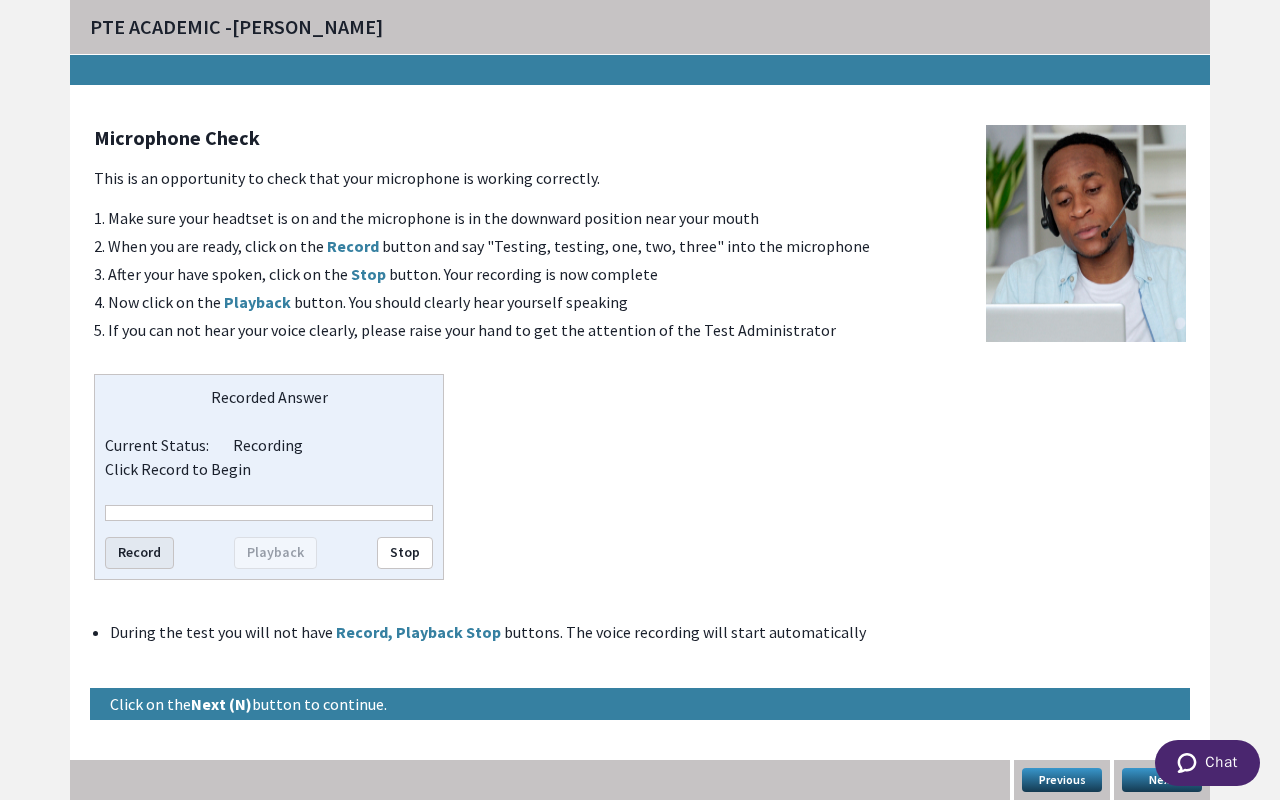 click on "Record" at bounding box center (139, 553) 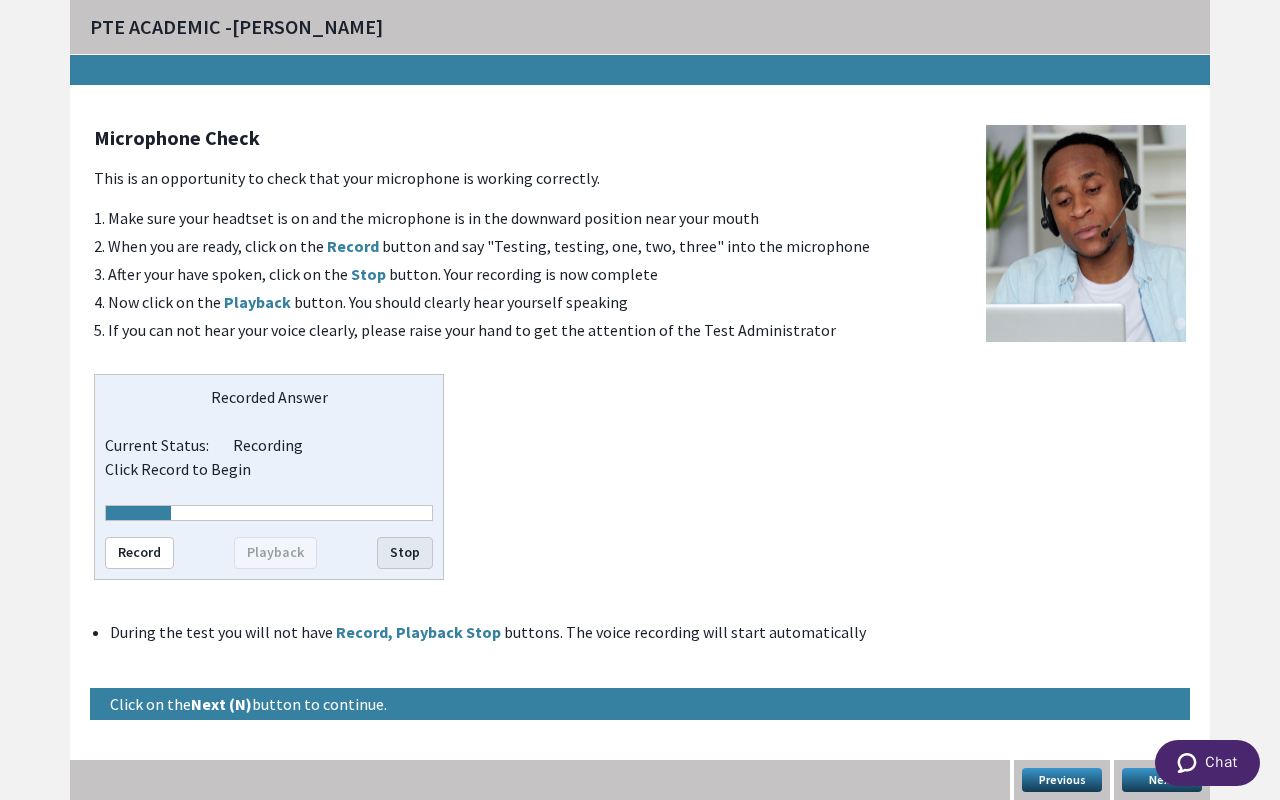 click on "Stop" at bounding box center [405, 553] 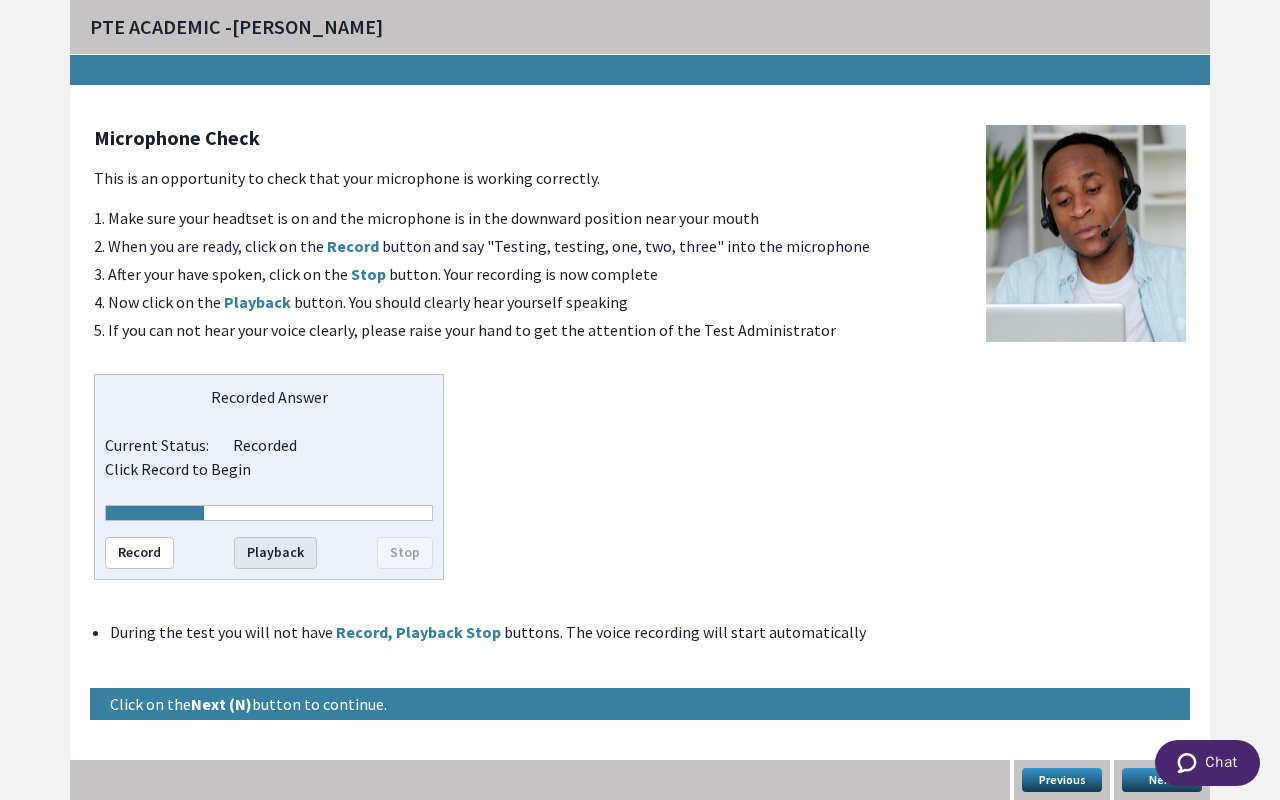 click on "Playback" at bounding box center (275, 553) 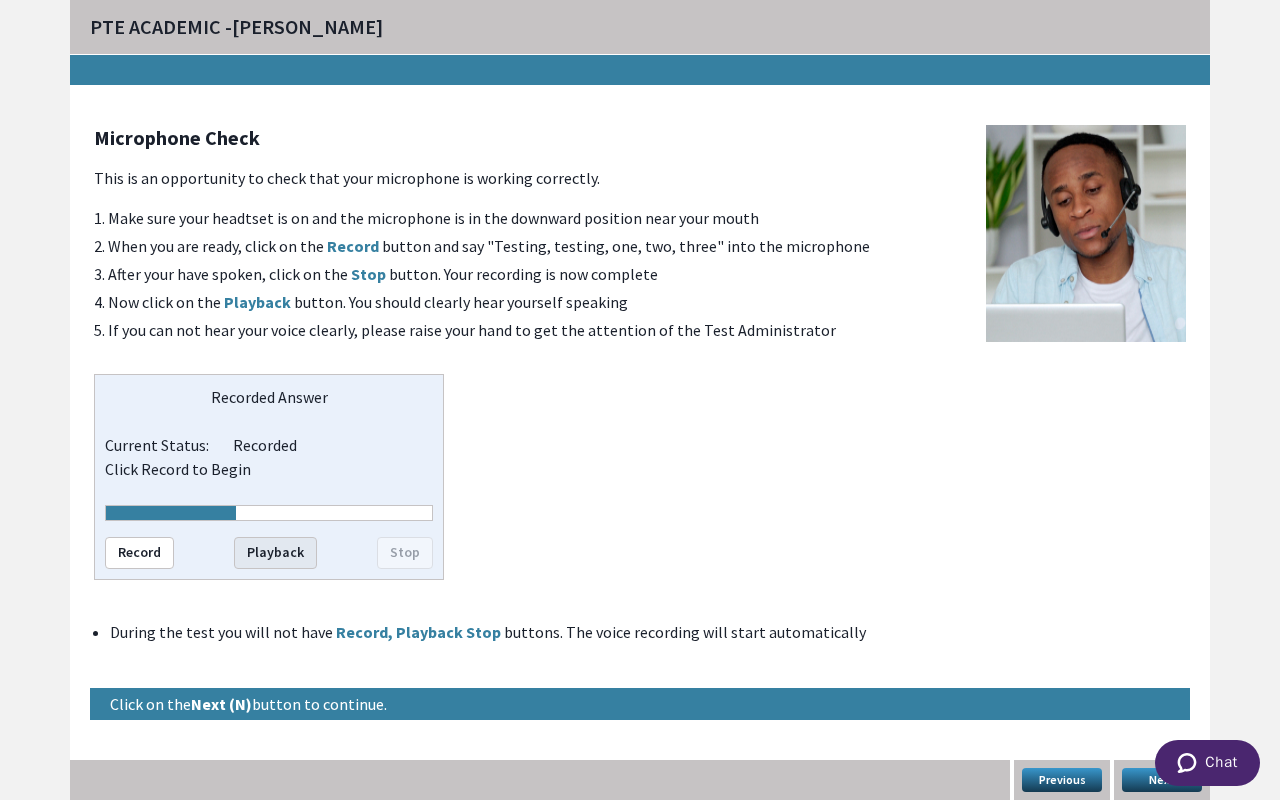 click on "Playback" at bounding box center [275, 553] 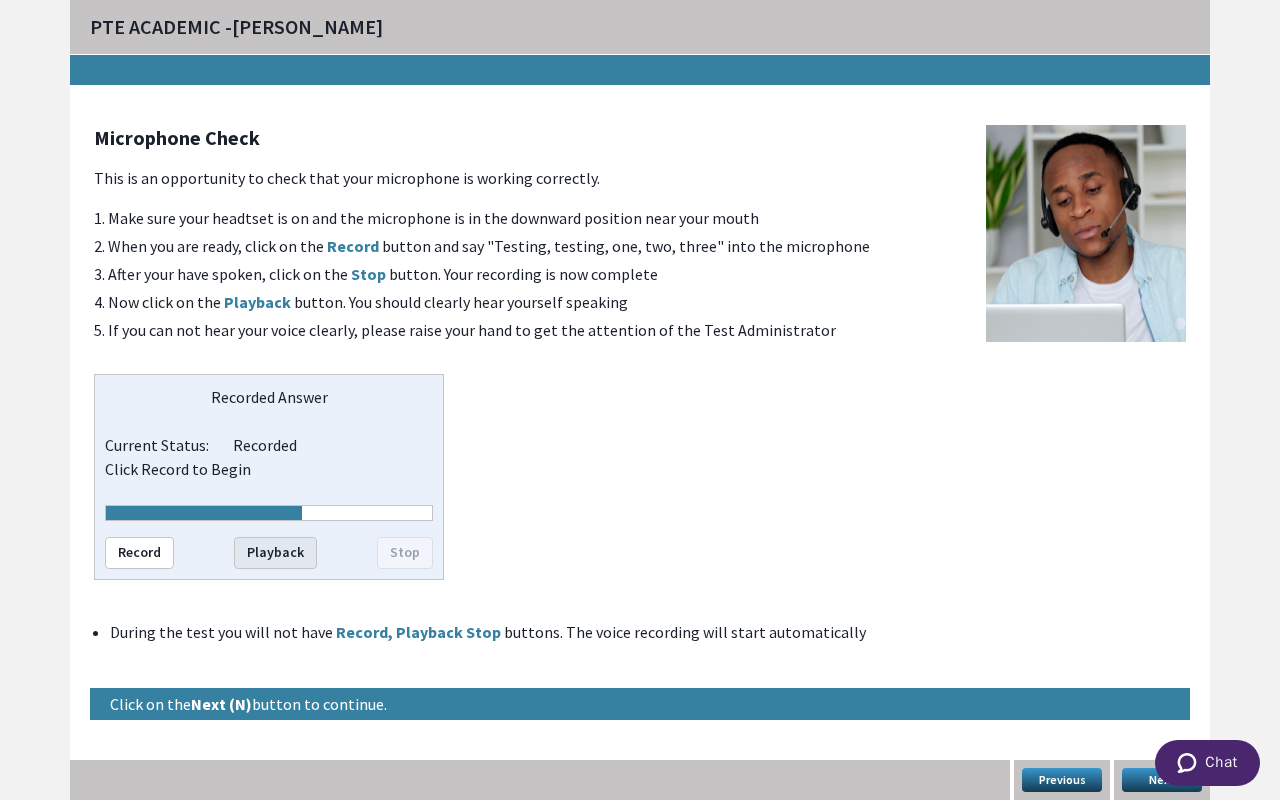 click on "Playback" at bounding box center (275, 553) 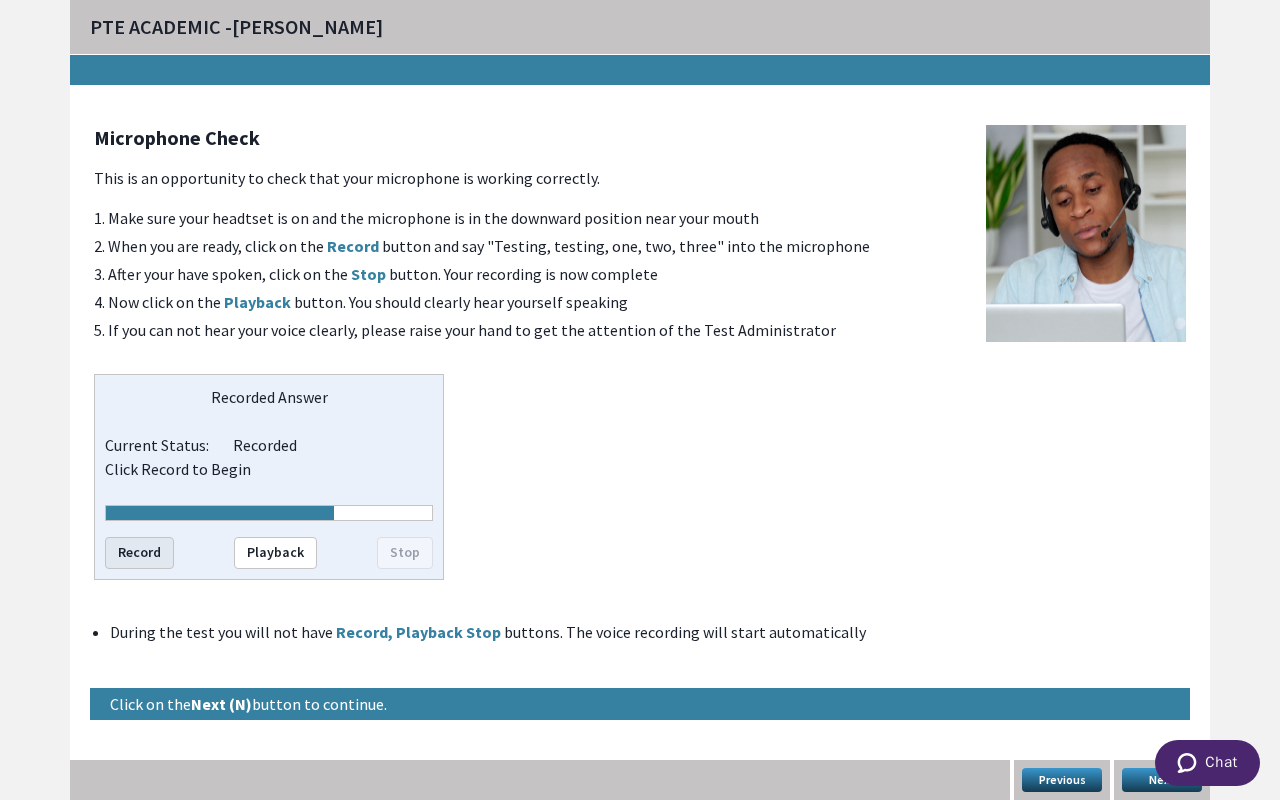 click on "Record" at bounding box center [139, 553] 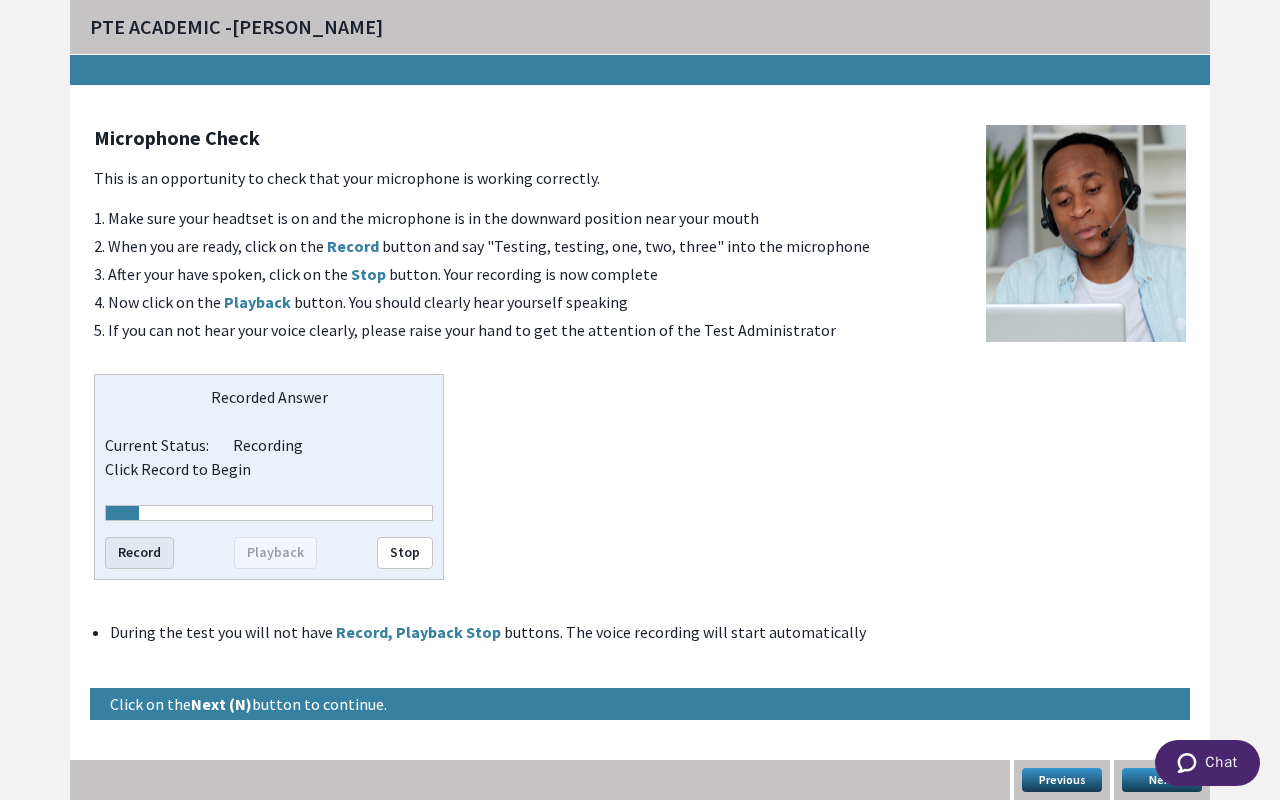 click on "Record" at bounding box center [139, 553] 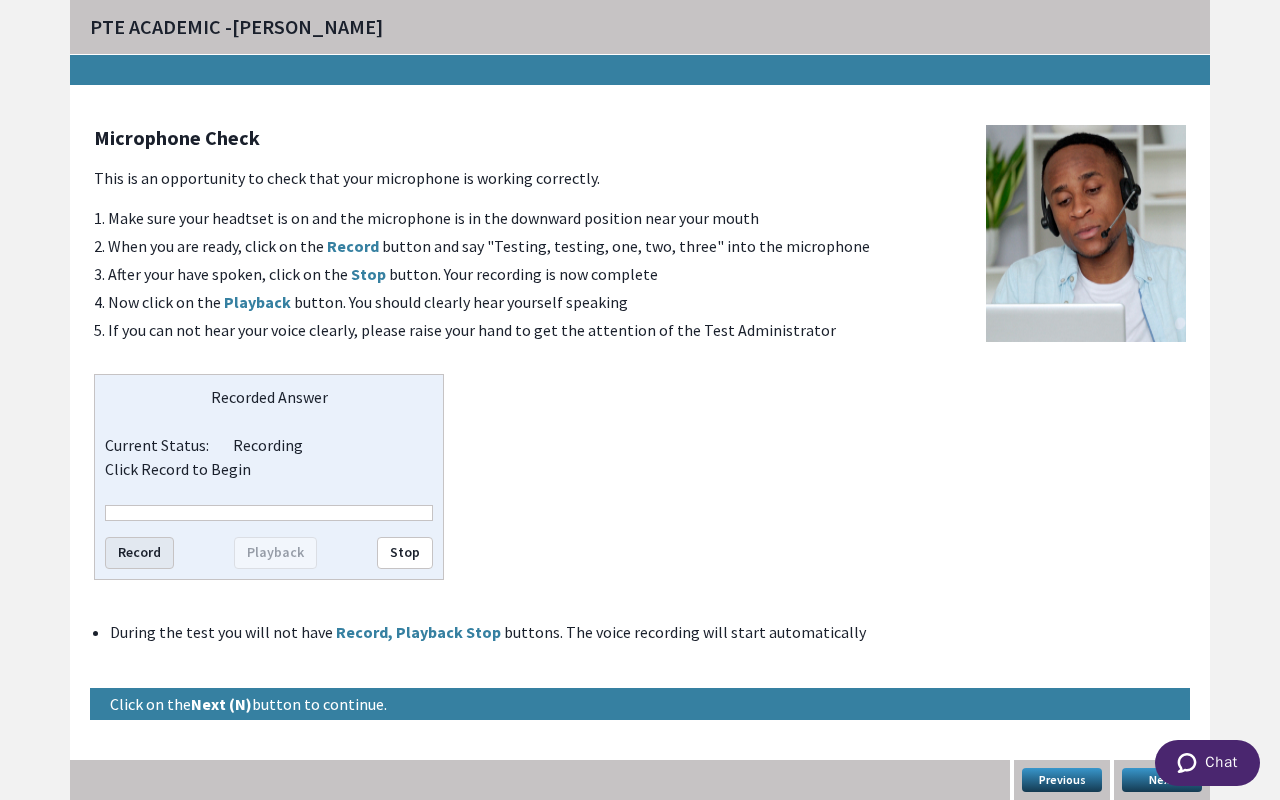 click on "Record" at bounding box center [139, 553] 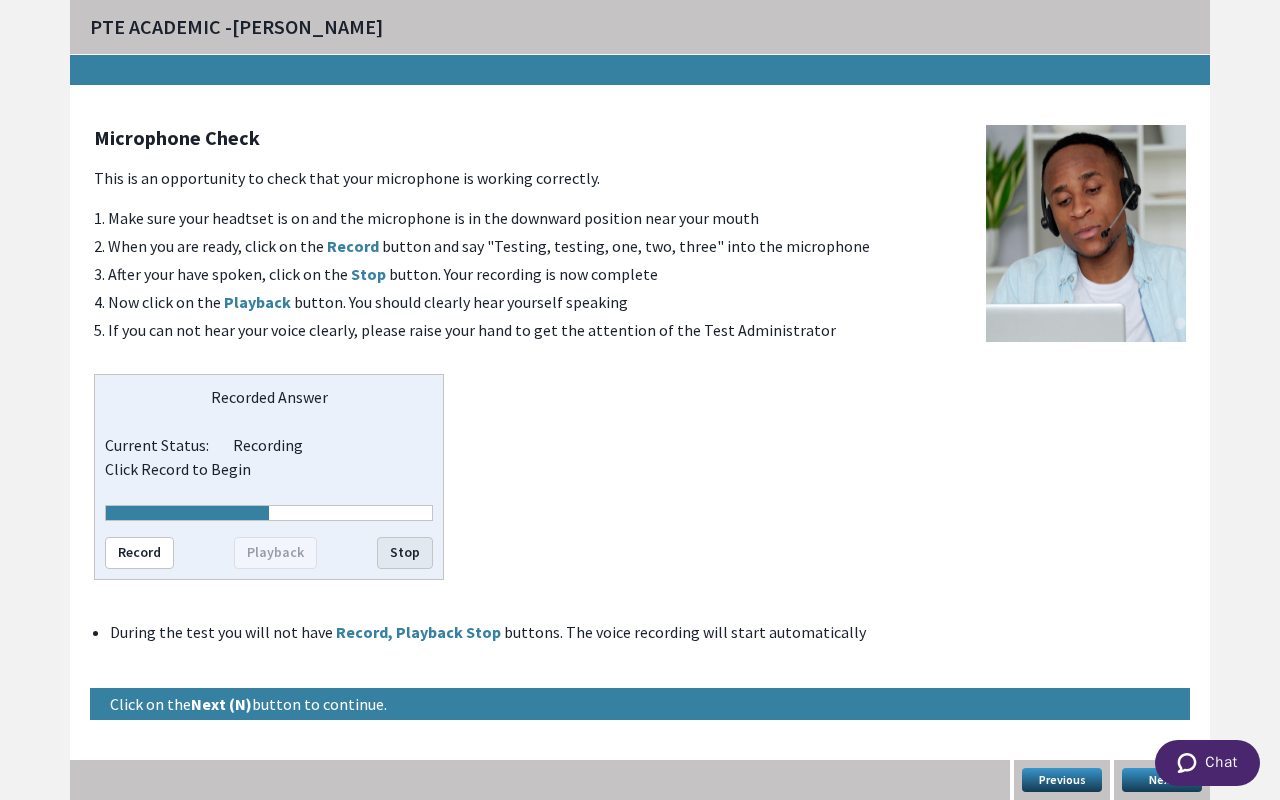 click on "Stop" at bounding box center (405, 553) 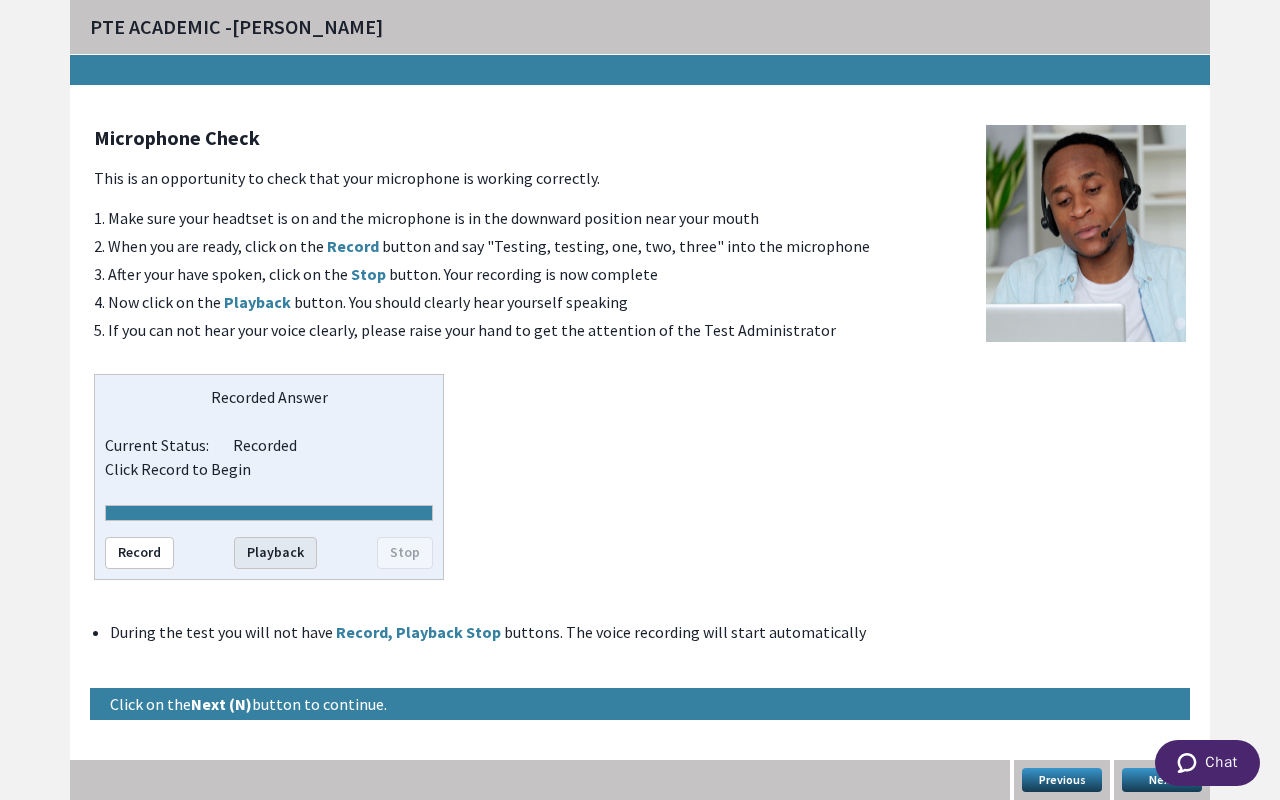 click on "Playback" at bounding box center (275, 553) 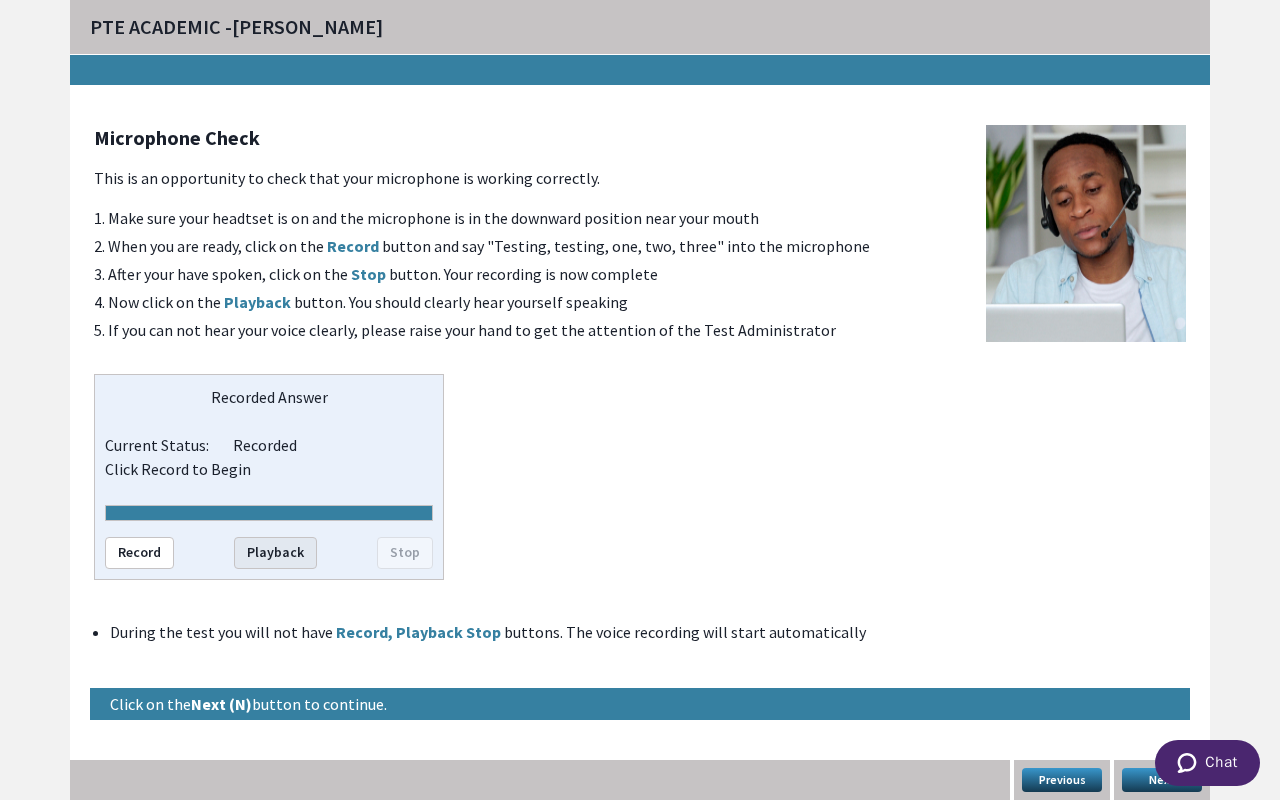 click on "Playback" at bounding box center [275, 553] 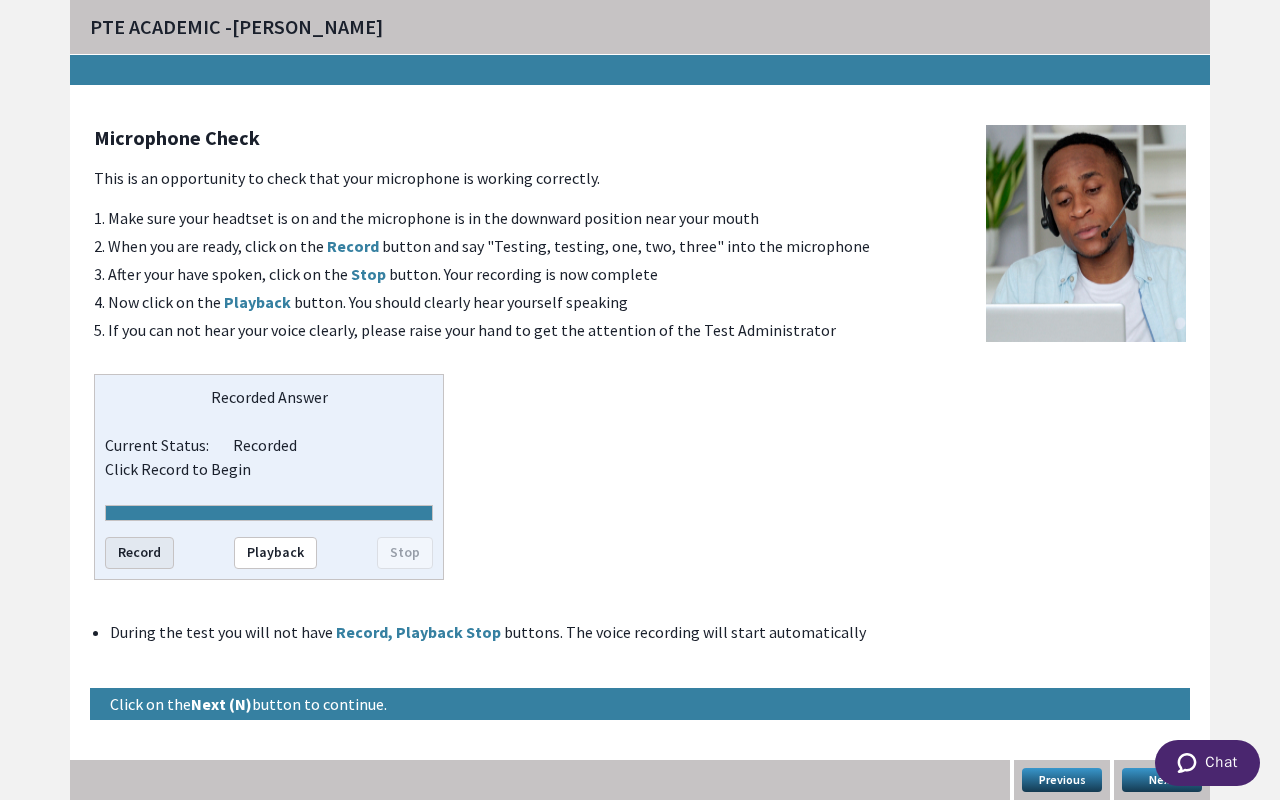 click on "Record" at bounding box center [139, 553] 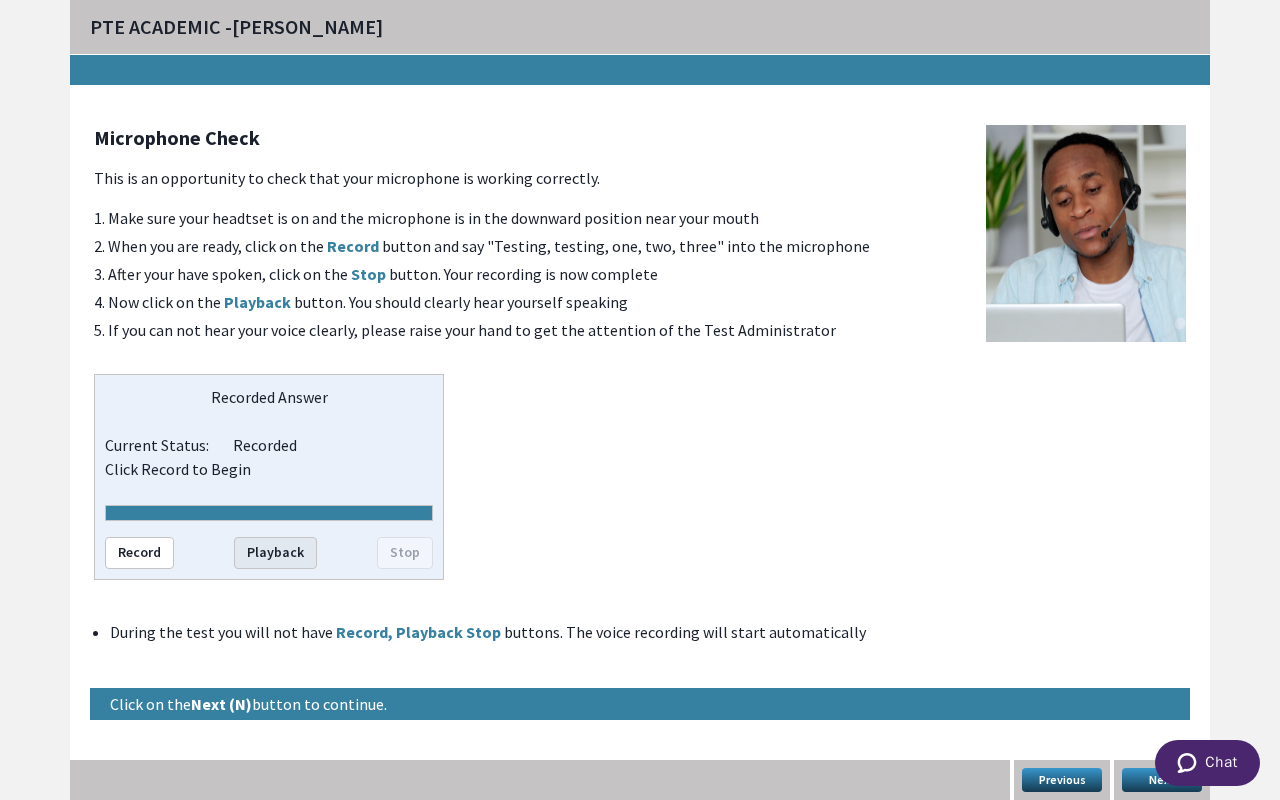 click on "Playback" at bounding box center [275, 553] 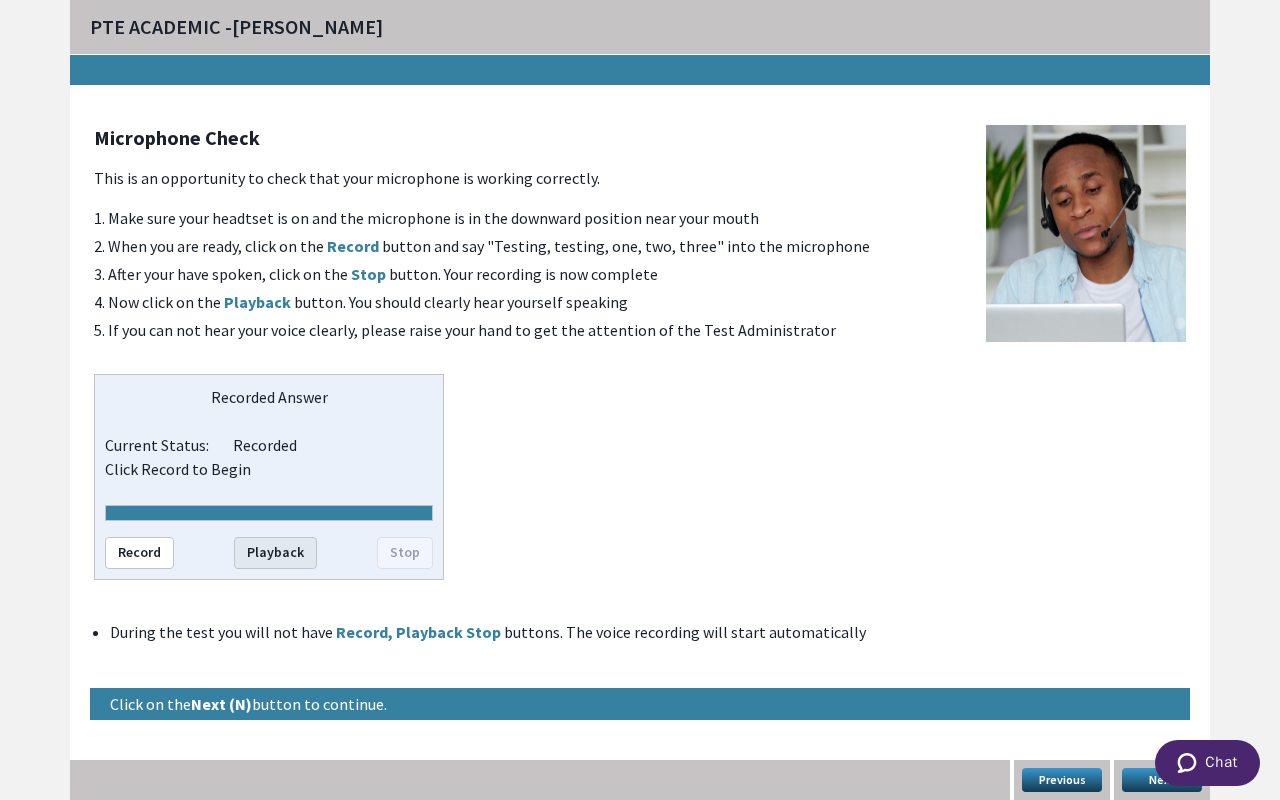 click on "Playback" at bounding box center (275, 553) 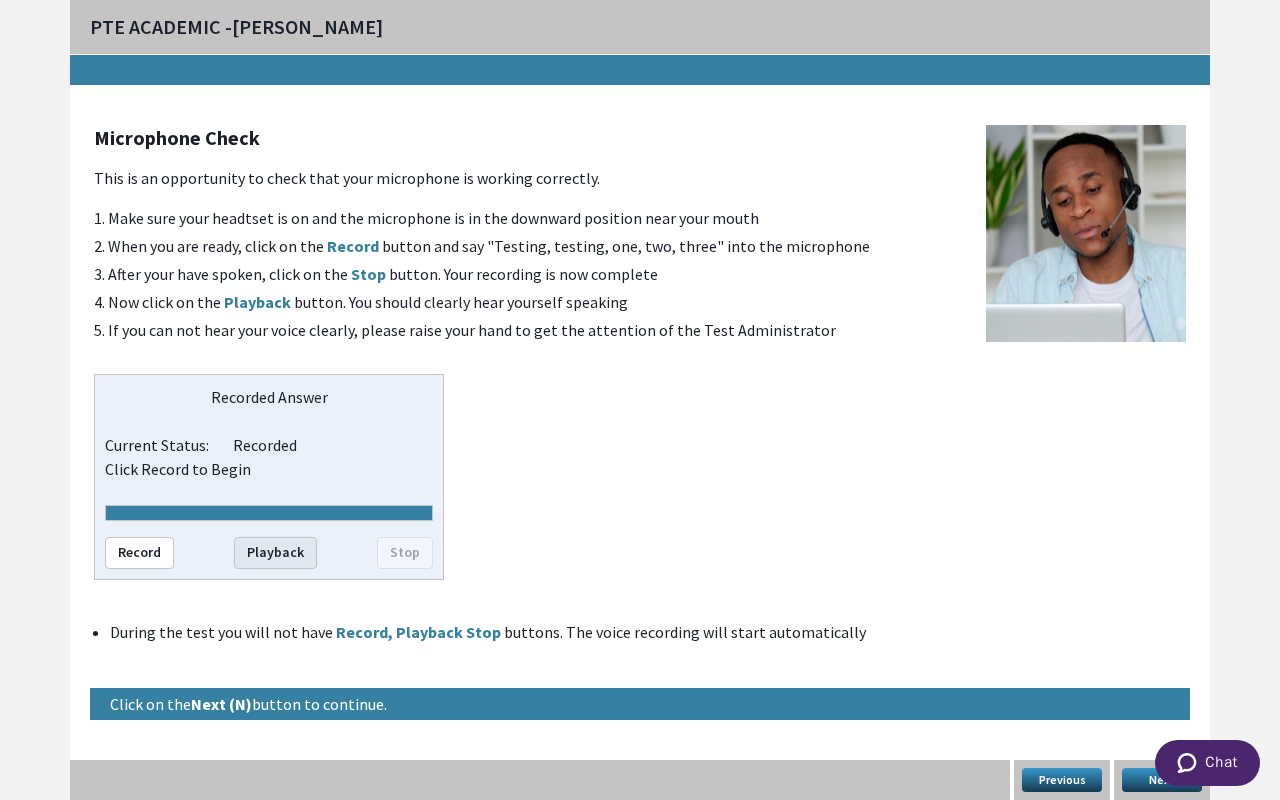 click on "Playback" at bounding box center (275, 553) 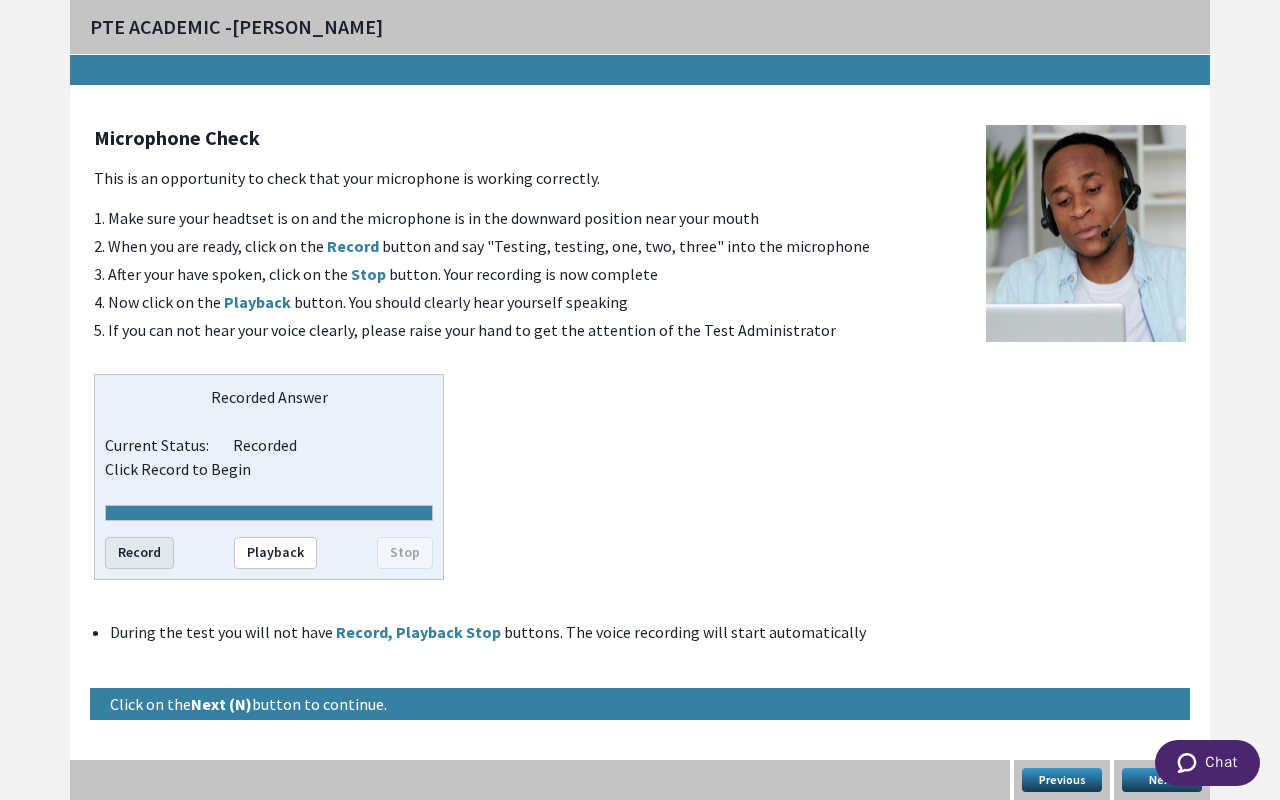 click on "Record" at bounding box center (139, 553) 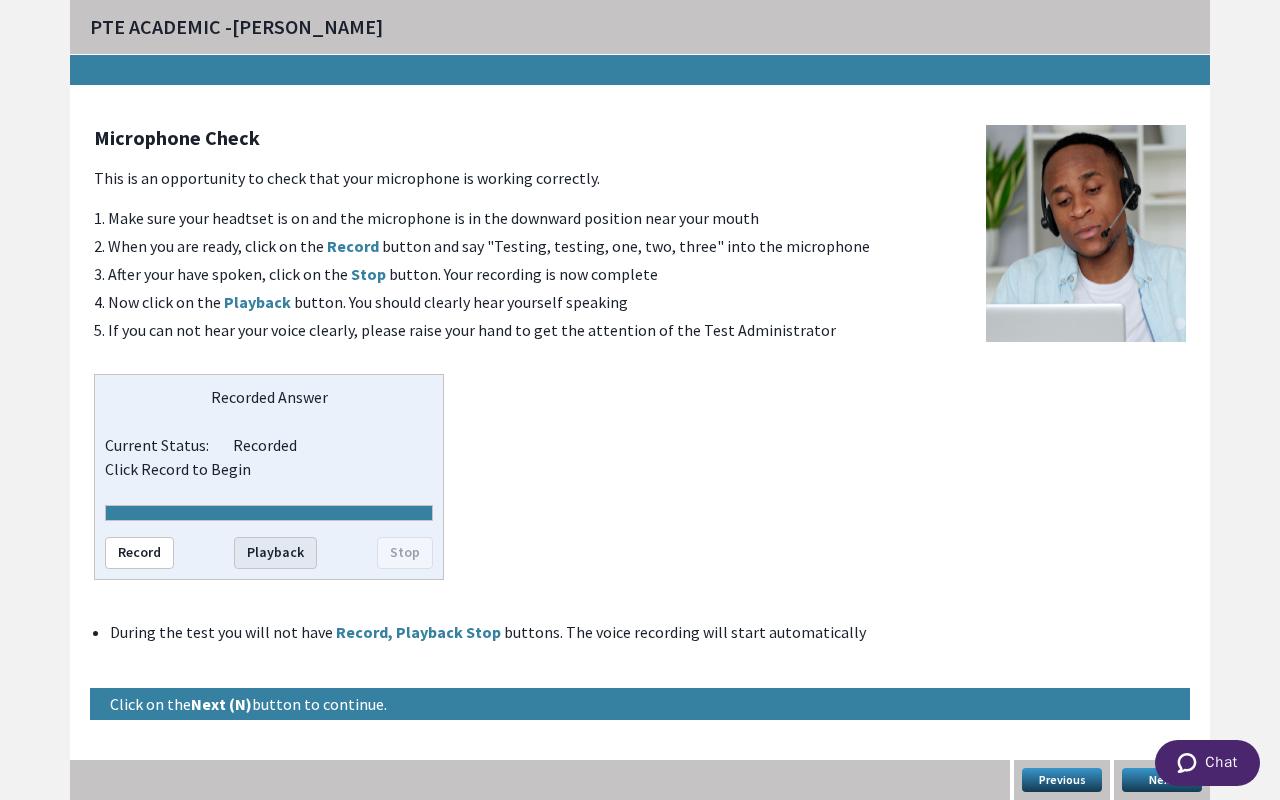 click on "Playback" at bounding box center (275, 553) 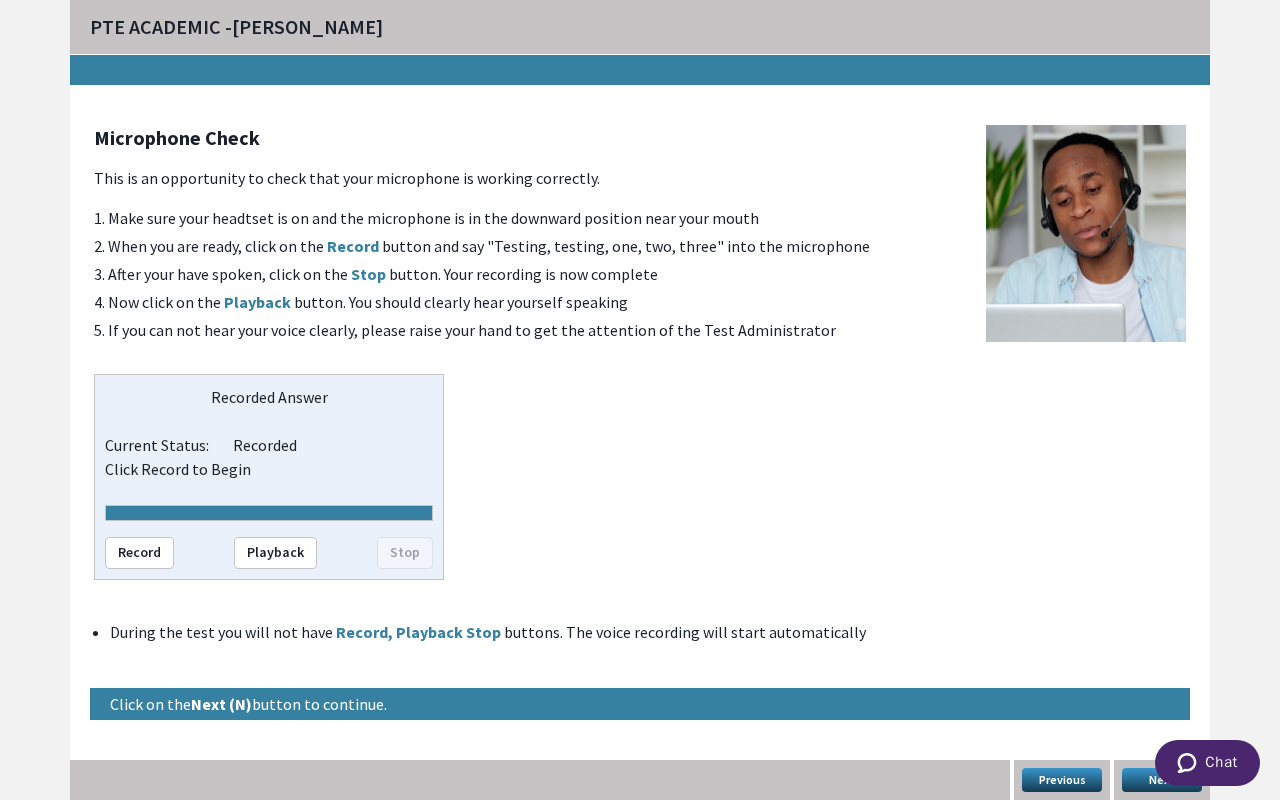 click on "Next" at bounding box center (1162, 780) 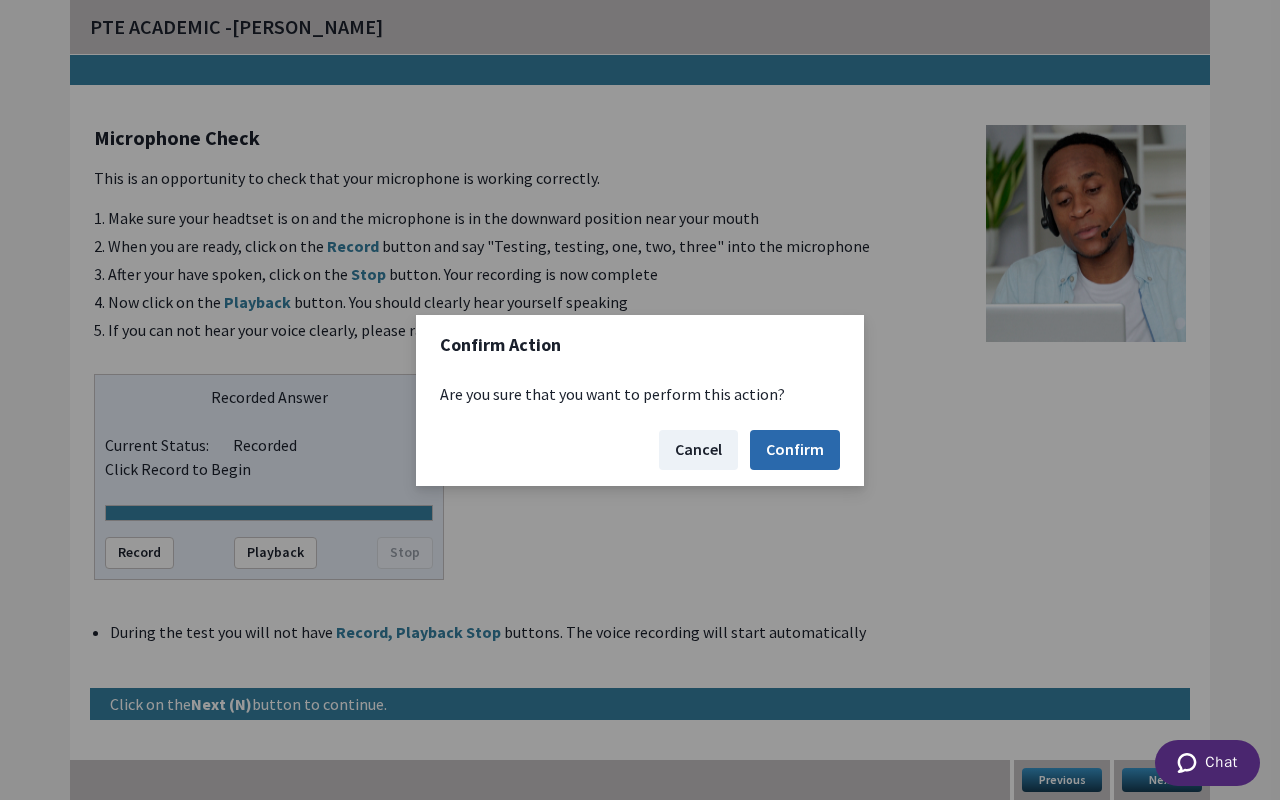 click on "Confirm" at bounding box center (795, 450) 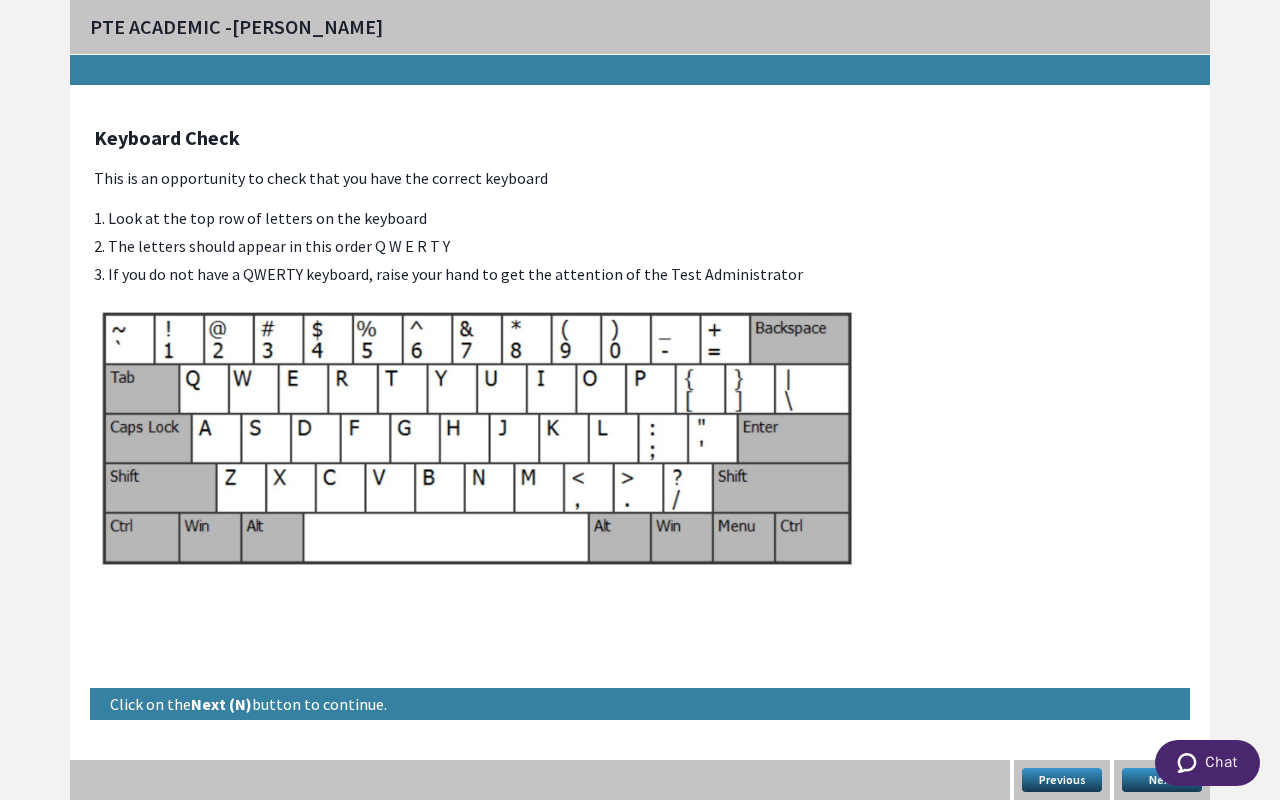 click on "Next" at bounding box center [1162, 780] 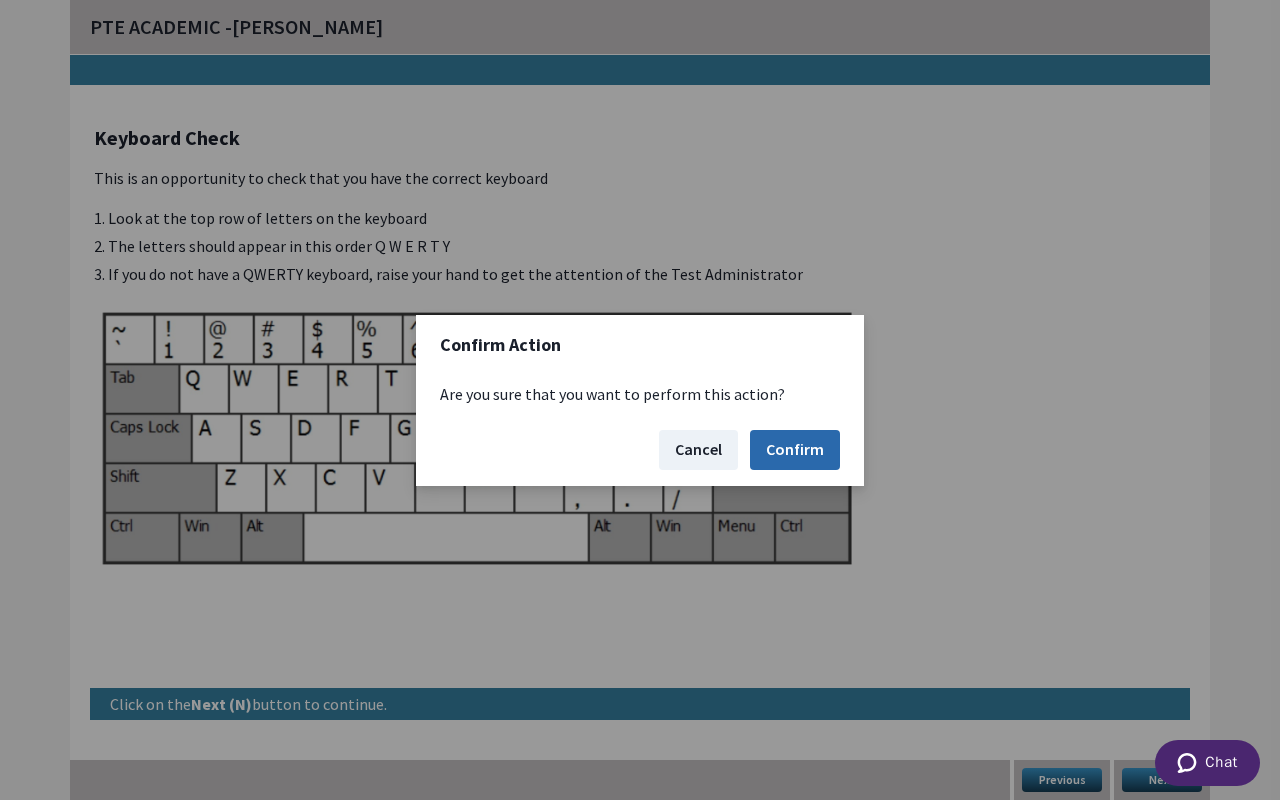 click on "Confirm" at bounding box center [795, 450] 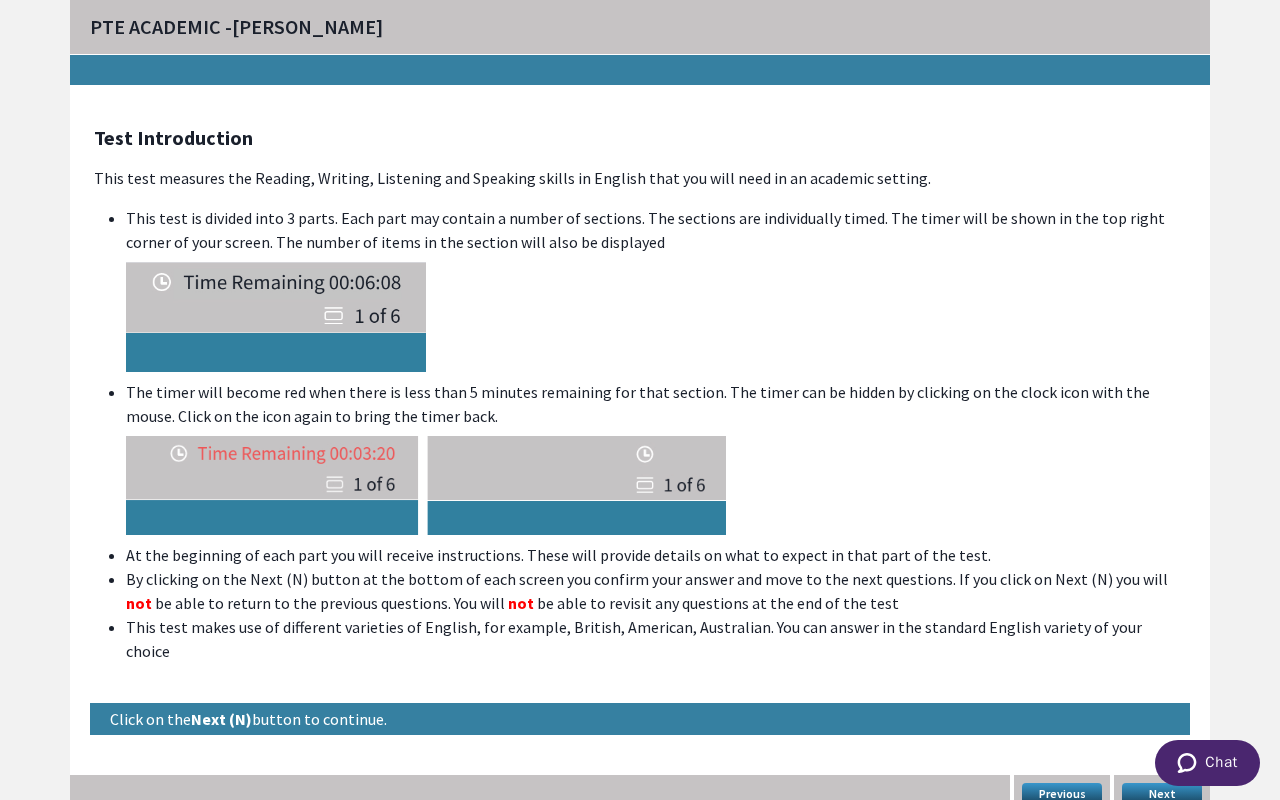 click on "Chat" at bounding box center (1207, 763) 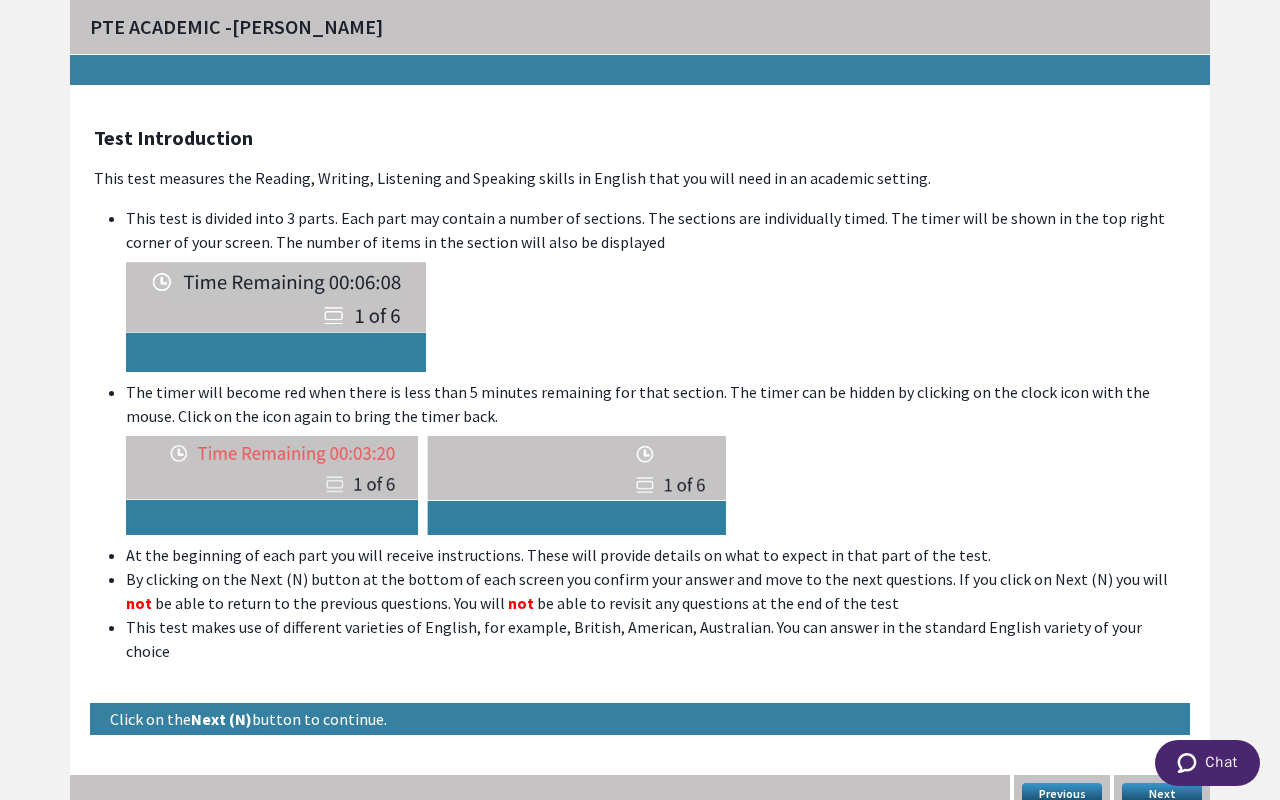 click on "Next" at bounding box center [1162, 795] 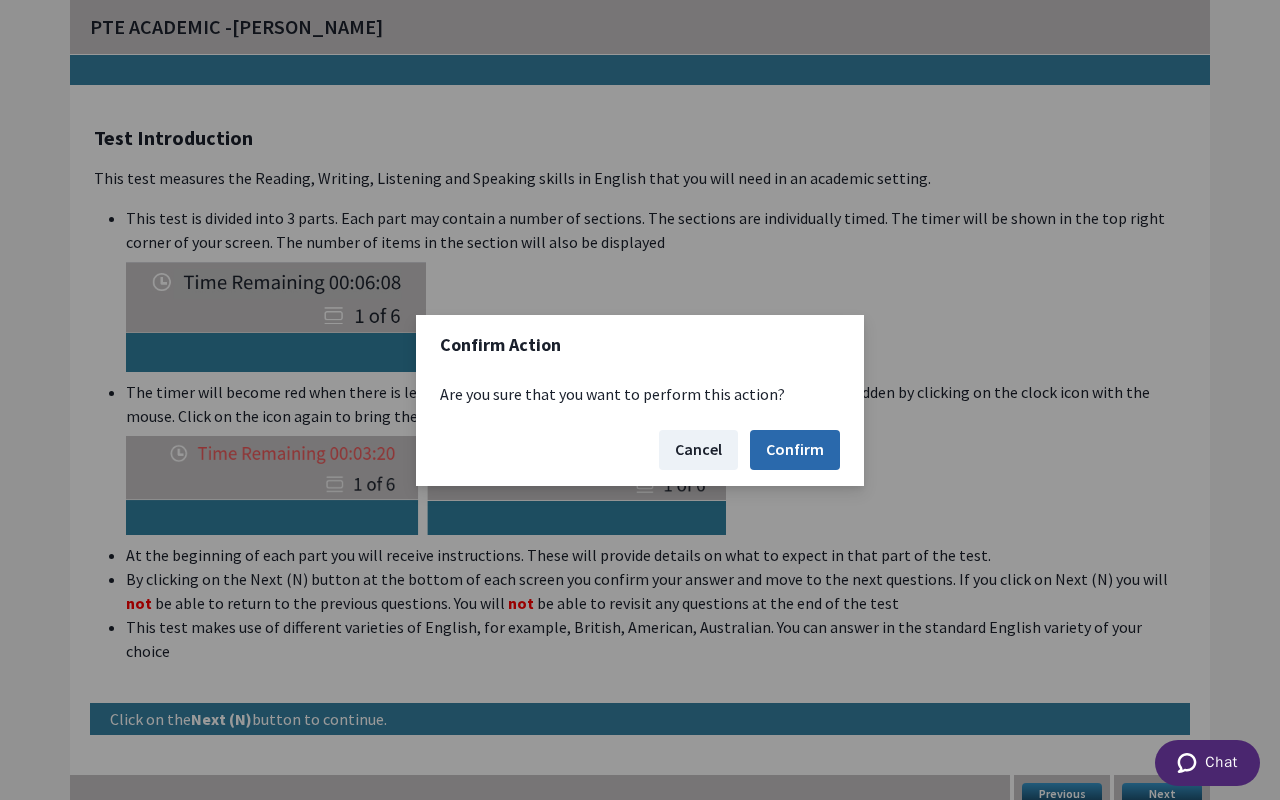 click on "Confirm" at bounding box center [795, 450] 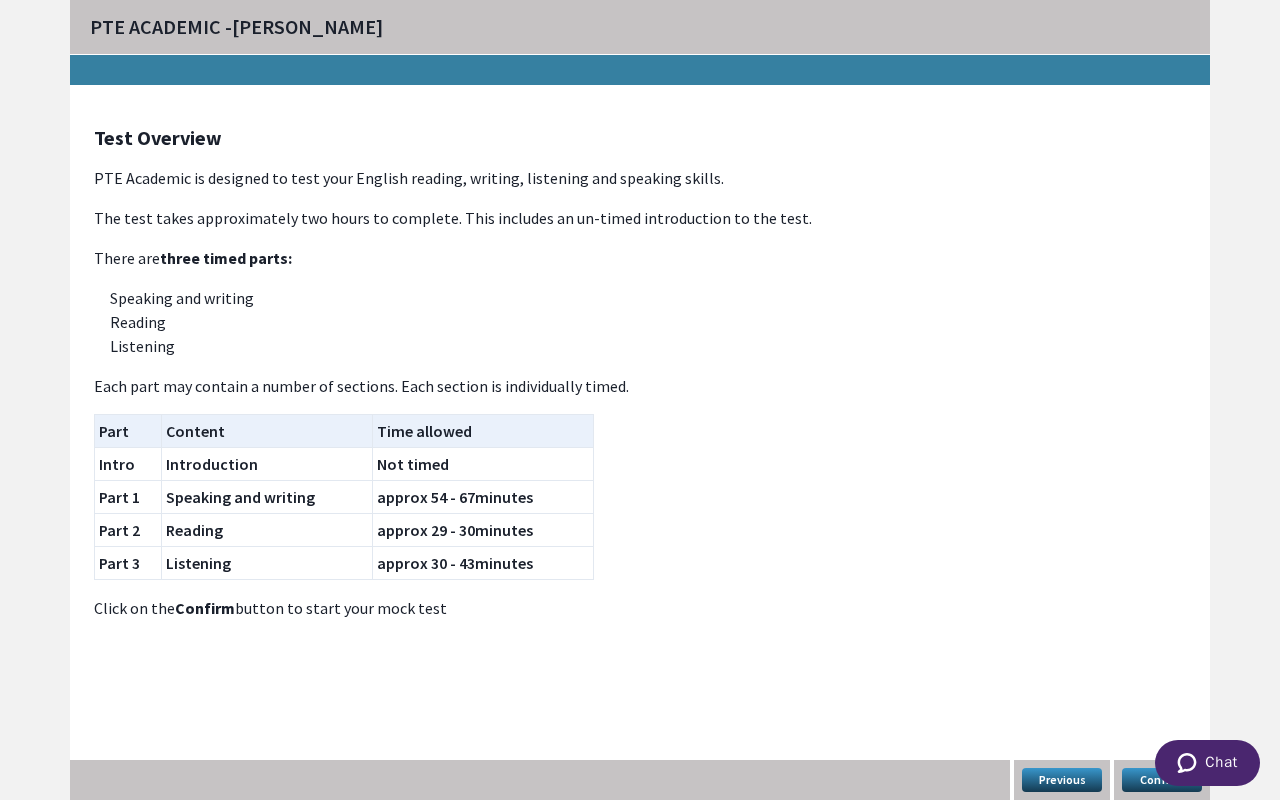 click on "Confirm" at bounding box center (1162, 780) 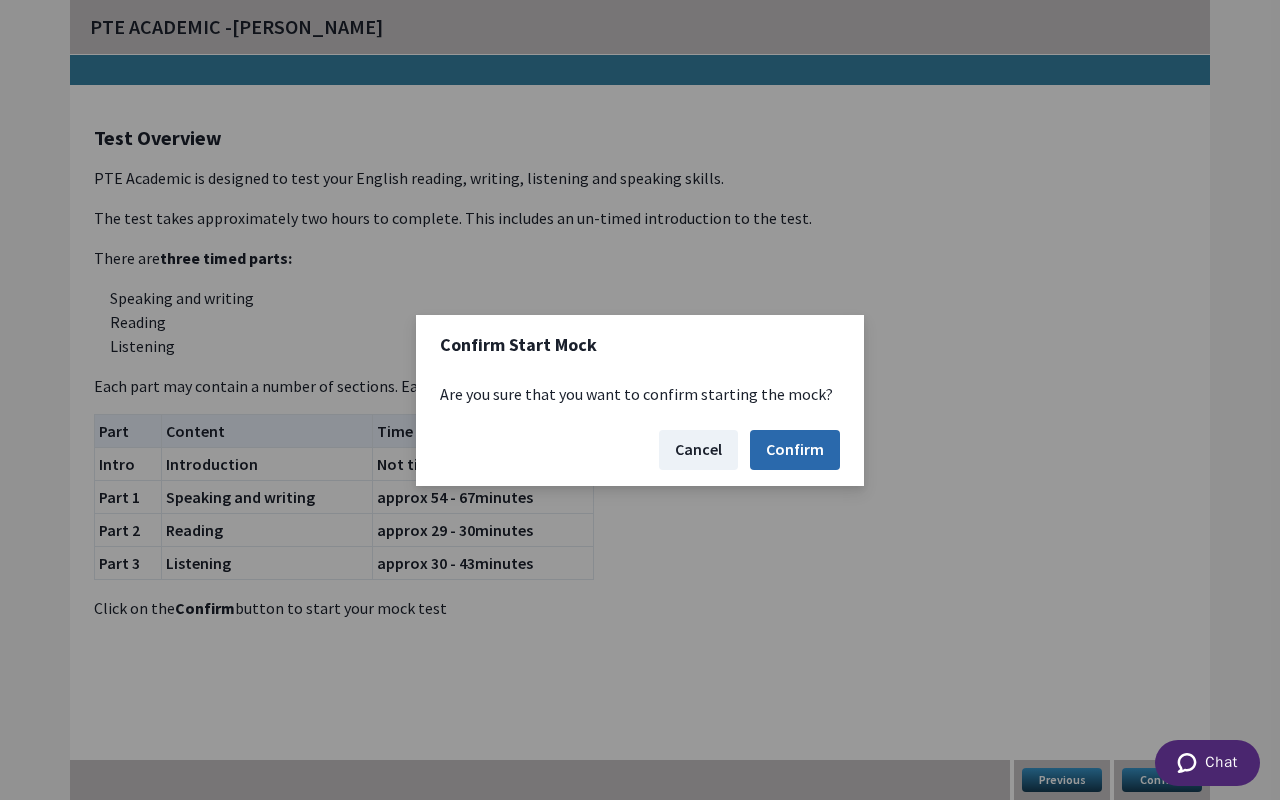 click on "Confirm" at bounding box center (795, 450) 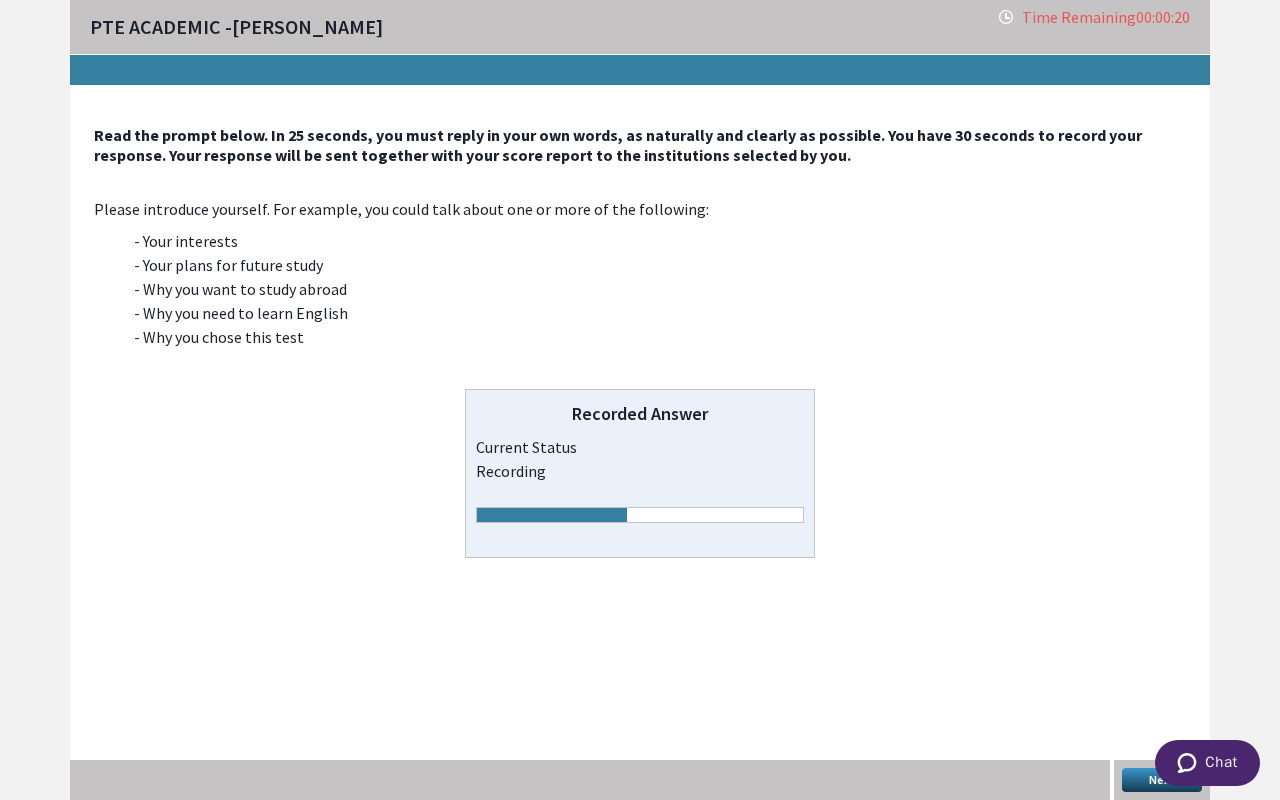click at bounding box center [1205, 765] 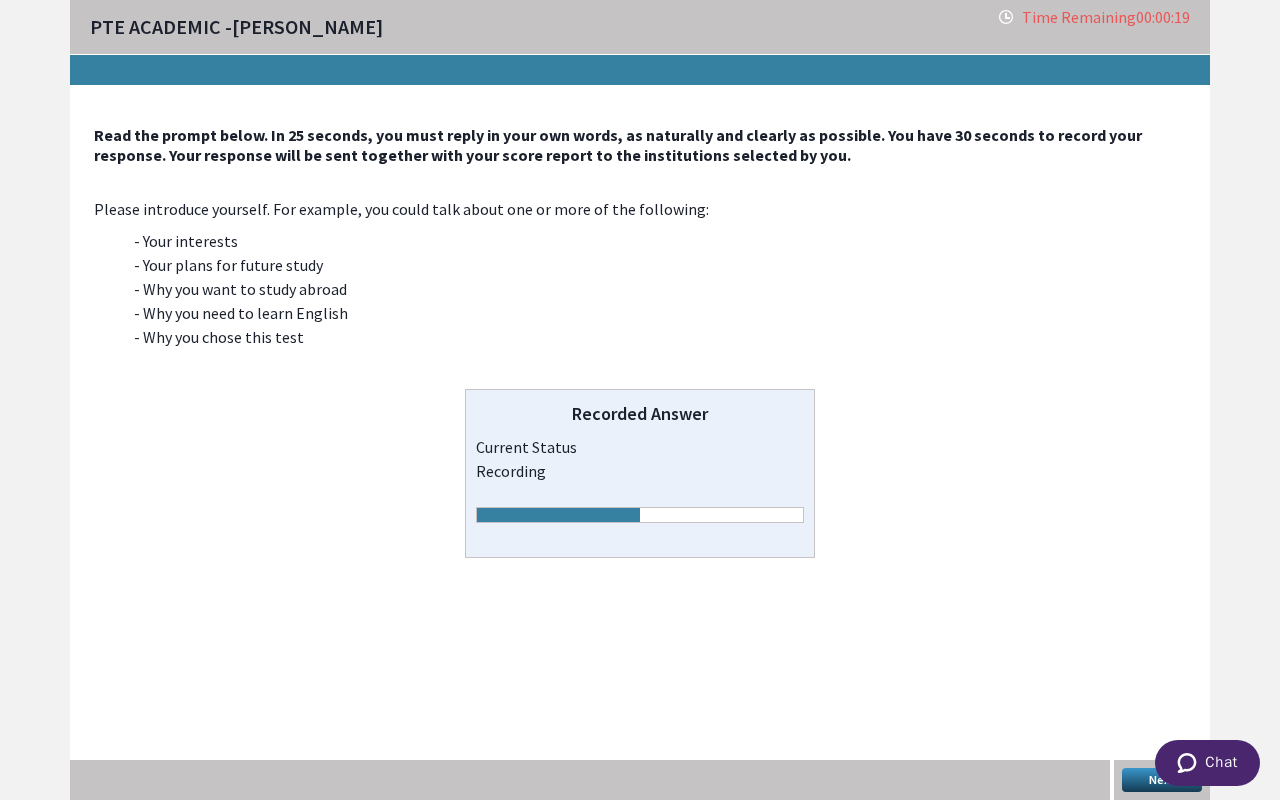 click at bounding box center (1205, 765) 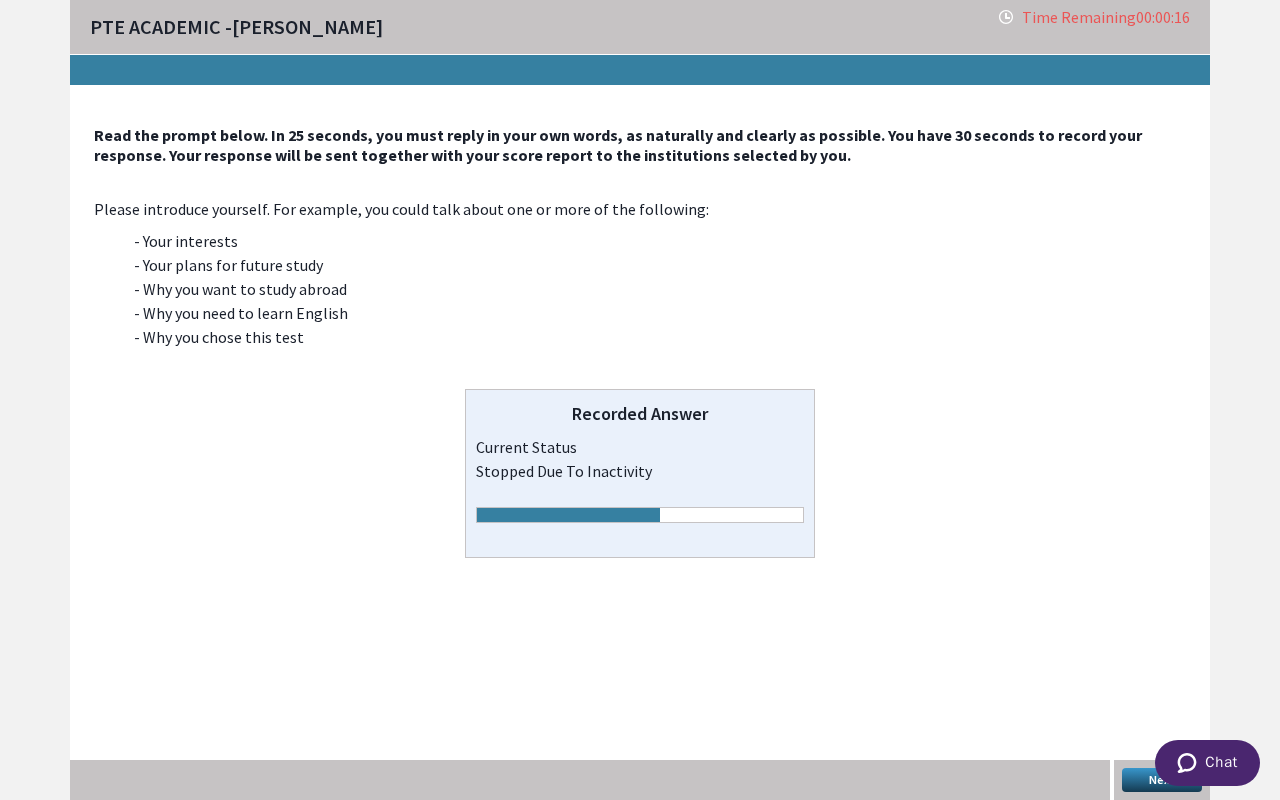 click on "Next" at bounding box center [1162, 780] 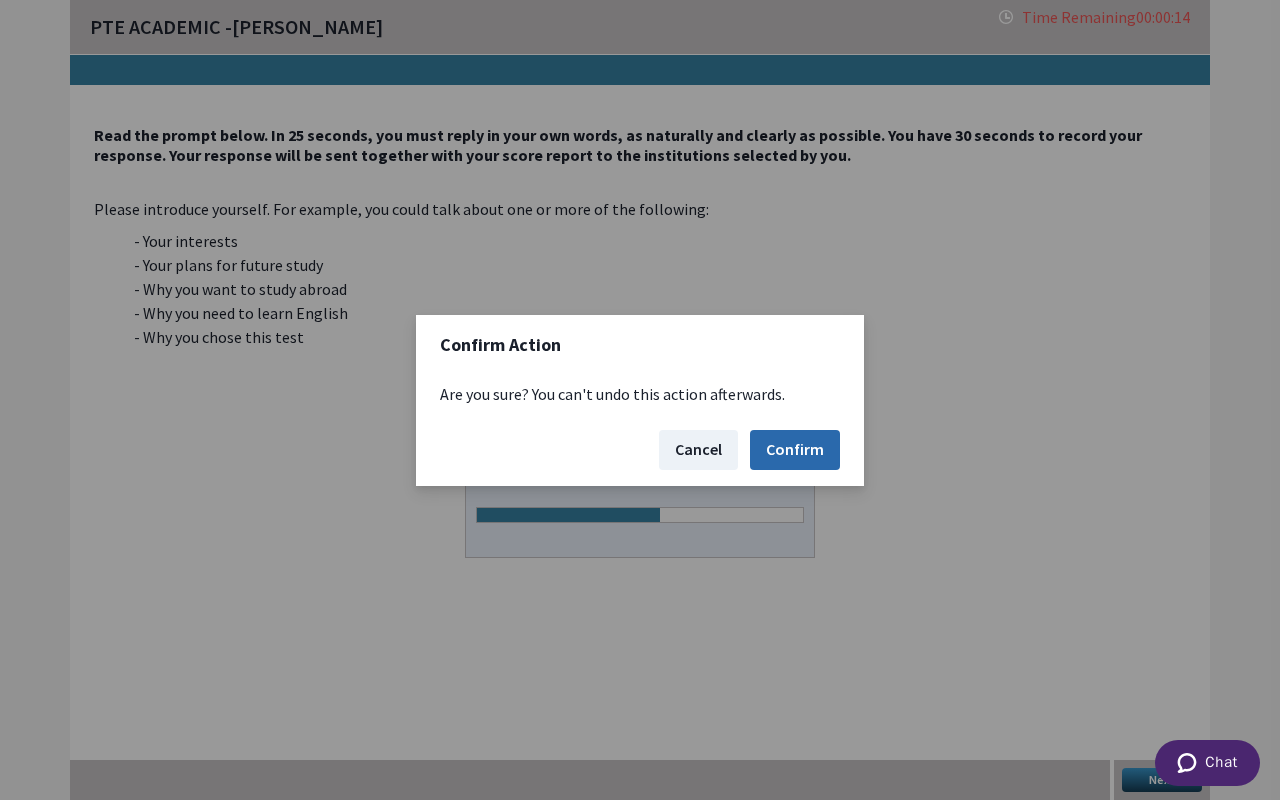 click on "Confirm" at bounding box center [795, 450] 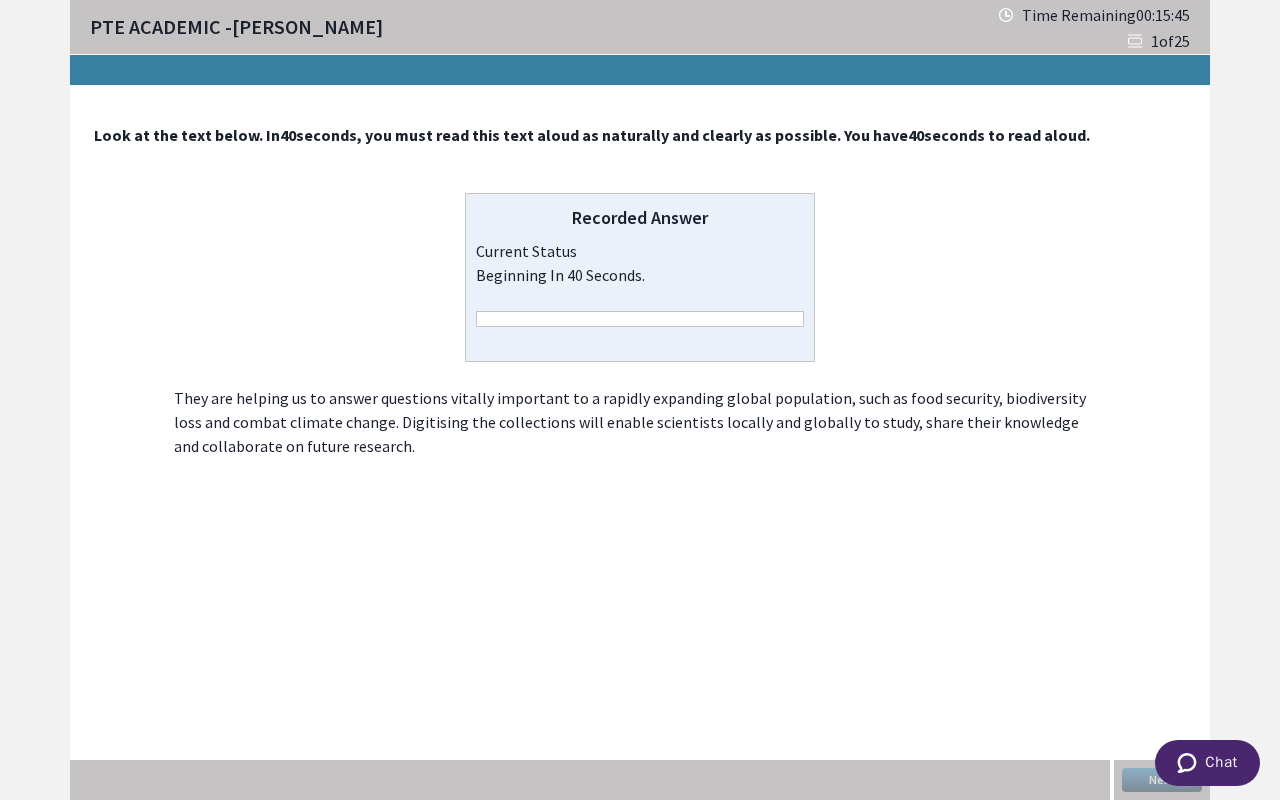 click on "Look at the text below. In  40  seconds, you must read this text aloud as naturally and clearly as possible. You have  40  seconds to read aloud. Recorded Answer Current Status beginning in 40 seconds. They are helping us to answer questions vitally important to a rapidly expanding global population, such as food security, biodiversity loss and combat climate change. Digitising the collections will enable scientists locally and globally to study, share their knowledge and collaborate on future research." at bounding box center (640, 291) 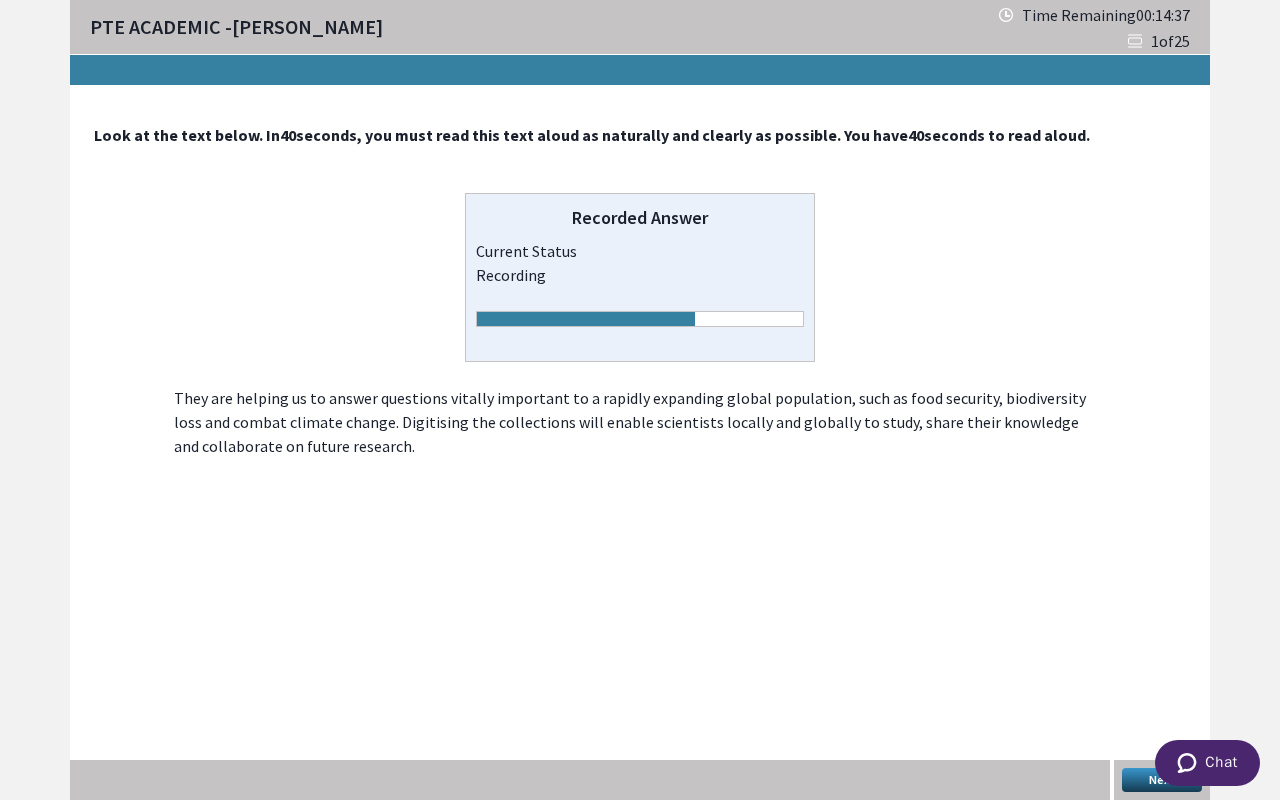 click on "Next" at bounding box center (1162, 780) 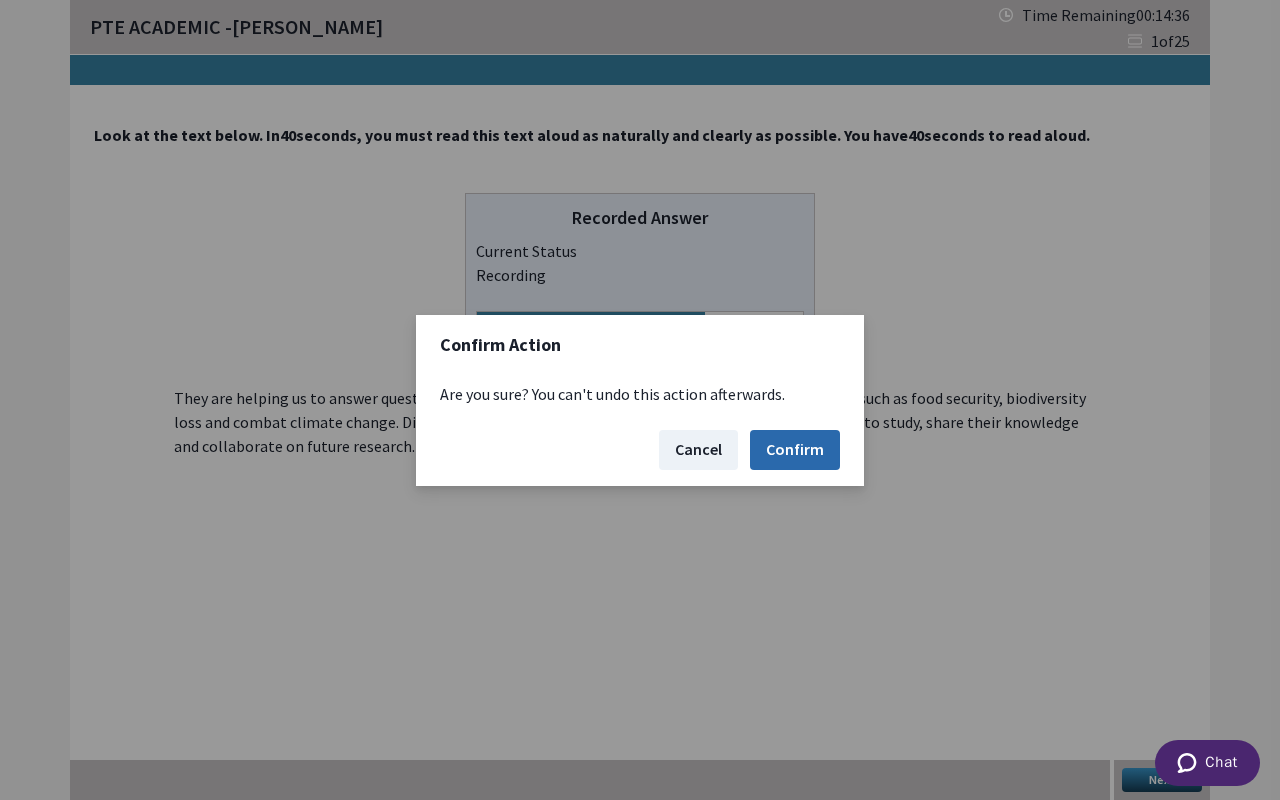 click on "Confirm" at bounding box center (795, 450) 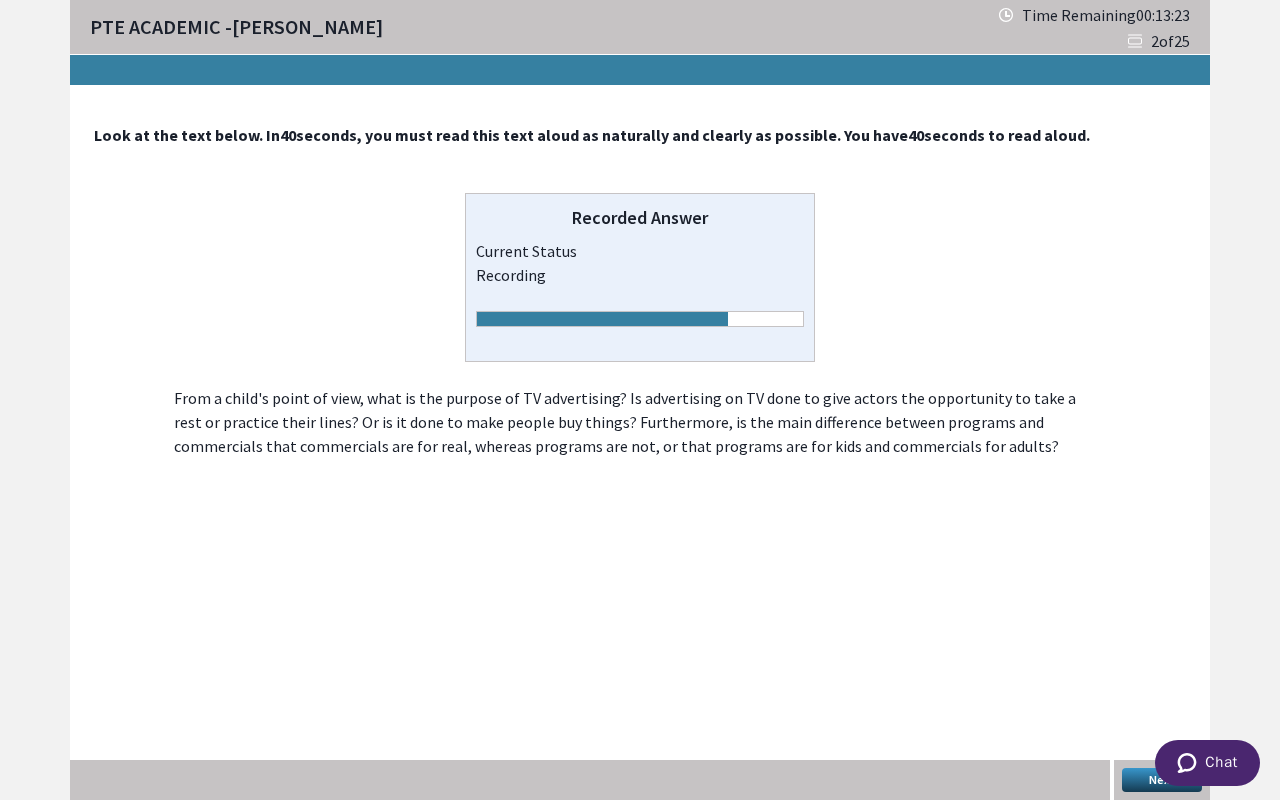 click on "Next" at bounding box center (1162, 780) 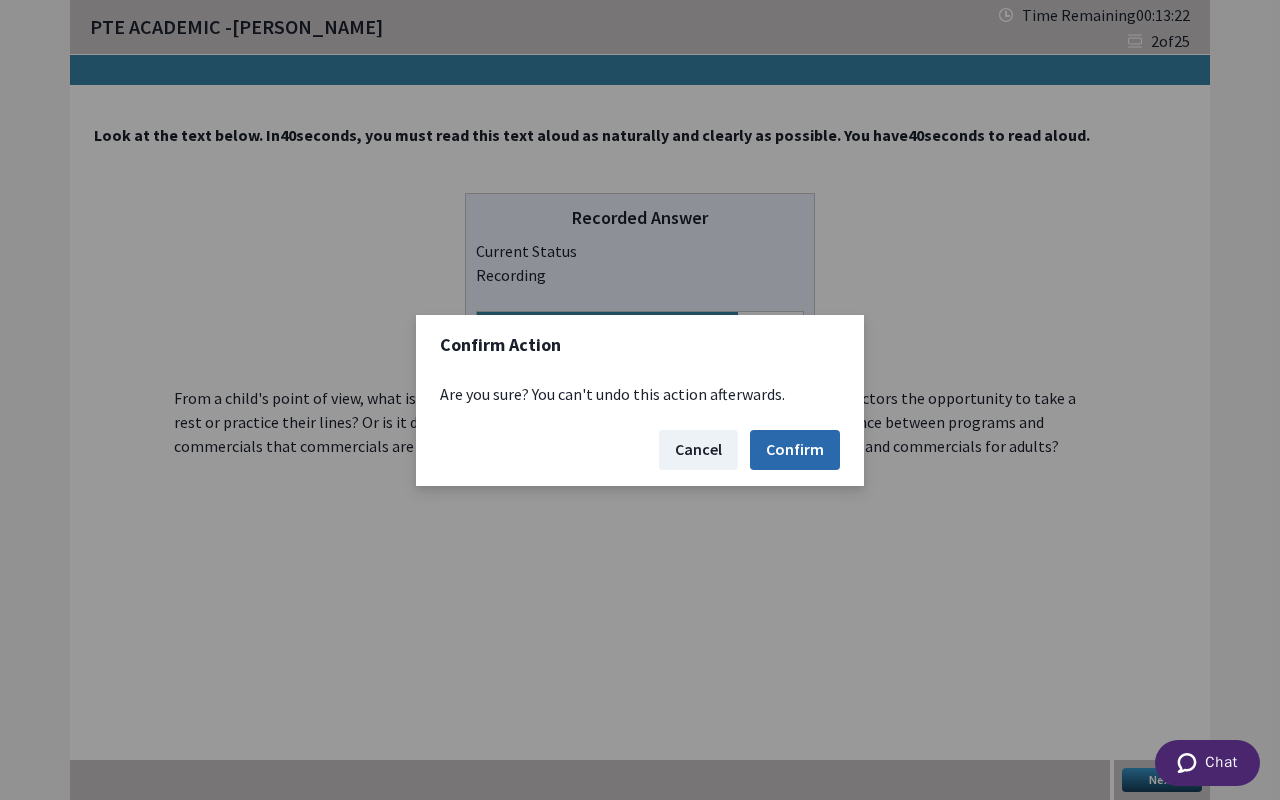 click on "Confirm" at bounding box center (795, 450) 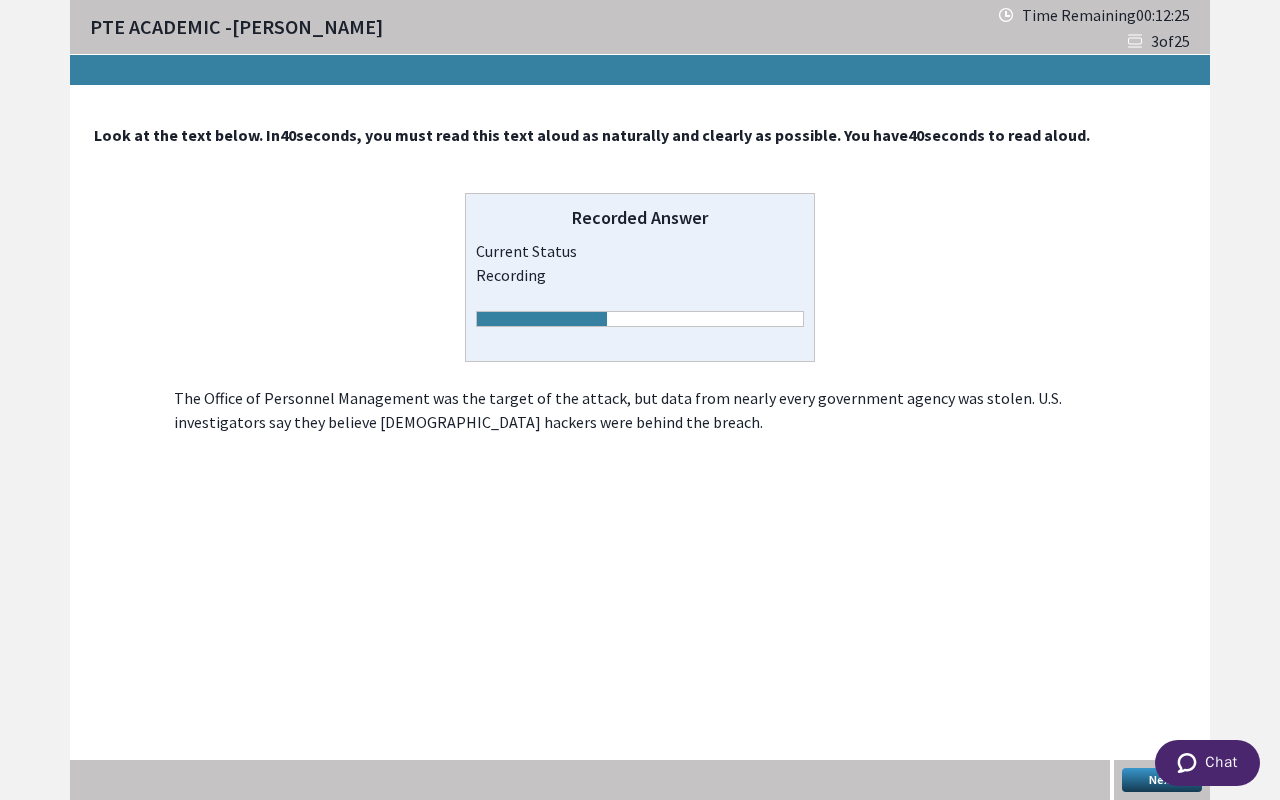 click on "Next" at bounding box center (1162, 780) 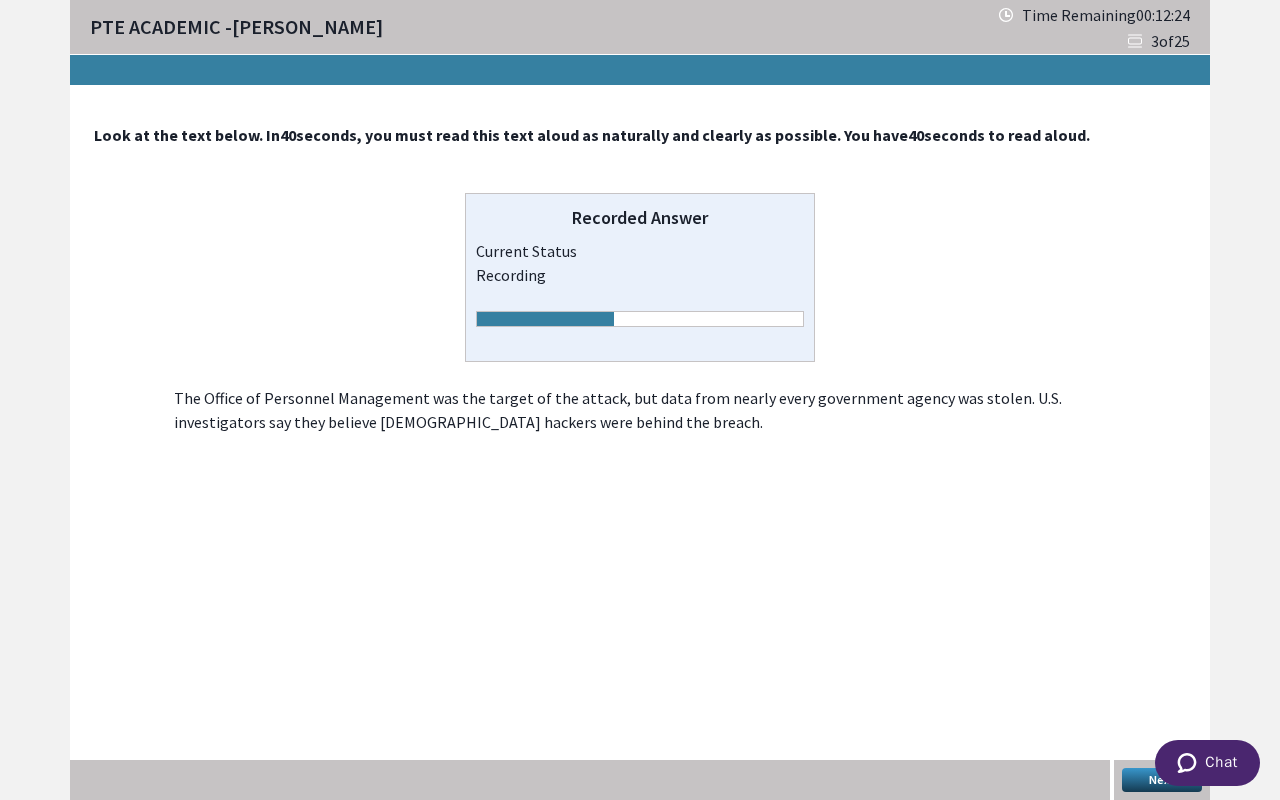 click on "Next" at bounding box center (1162, 780) 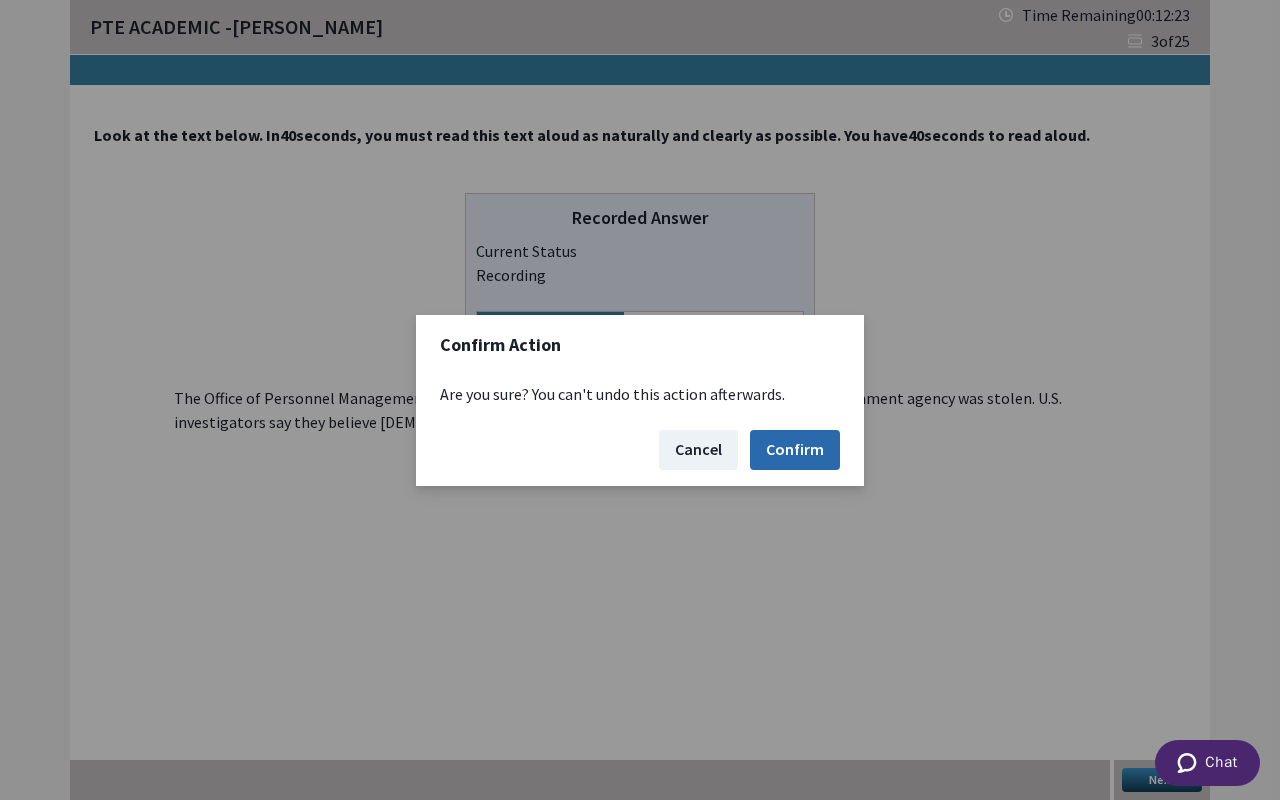 click on "Confirm" at bounding box center [795, 450] 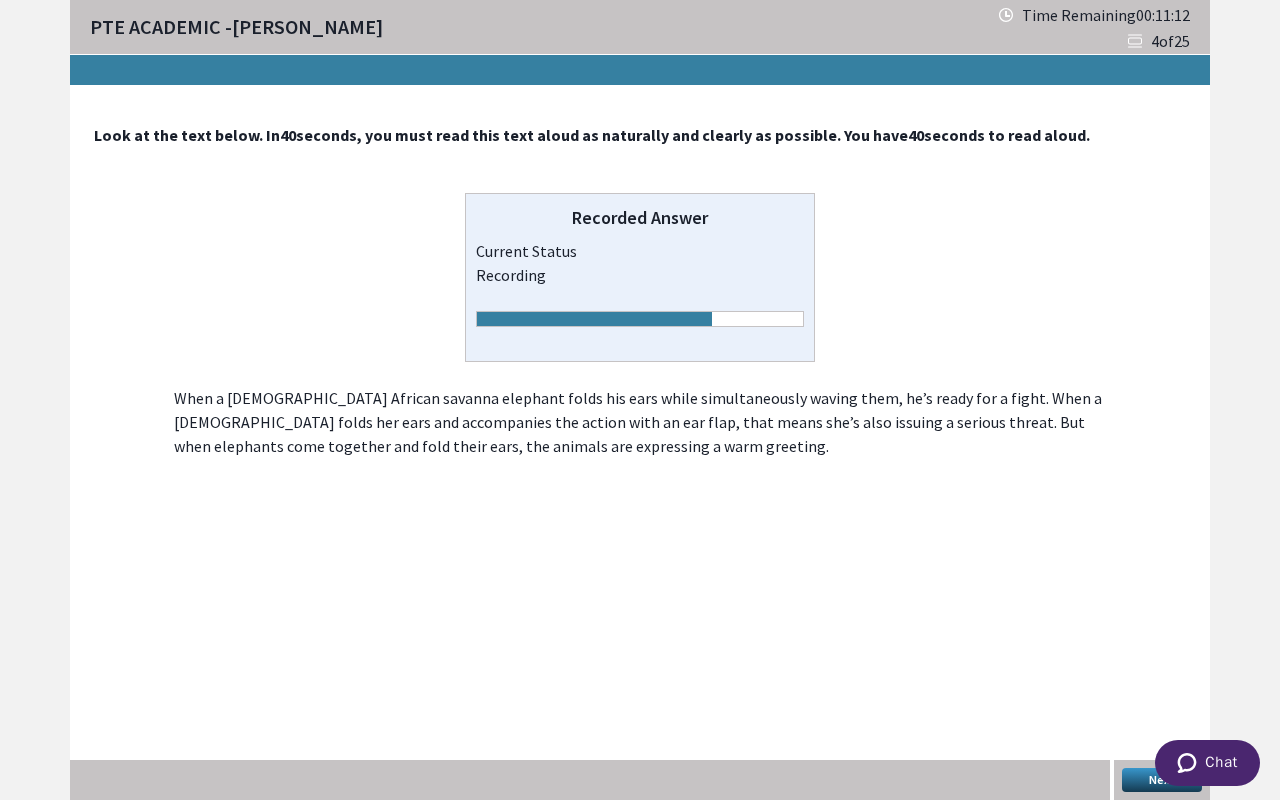 click on "Next" at bounding box center (1162, 780) 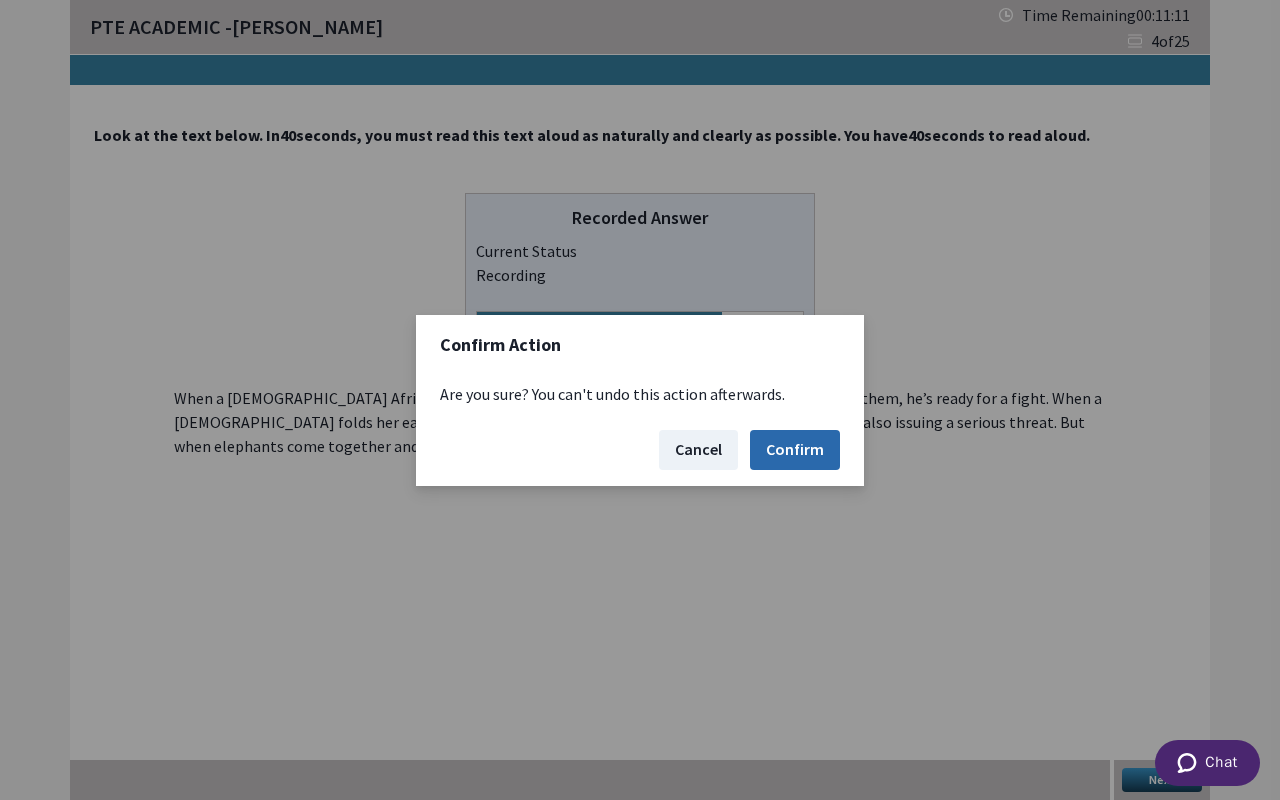 click on "Confirm" at bounding box center [795, 450] 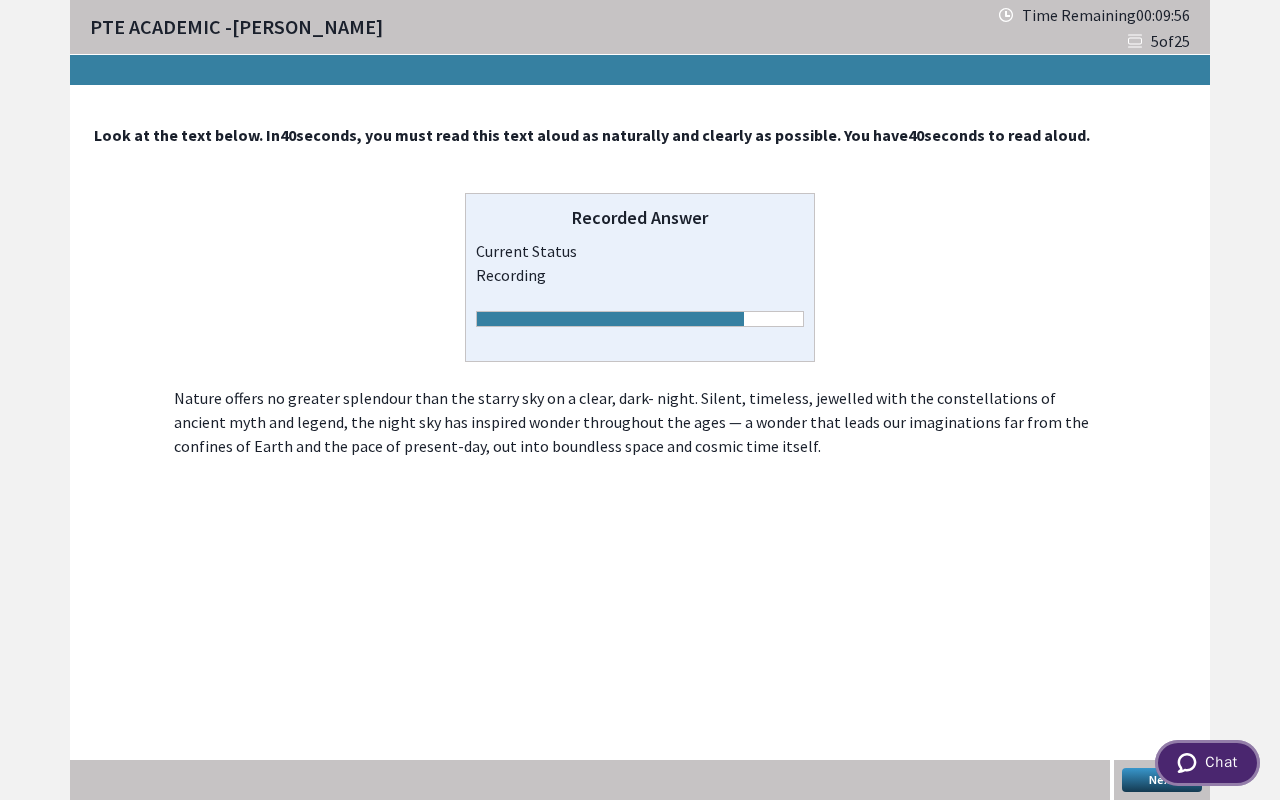 click on "Chat" at bounding box center [1207, 763] 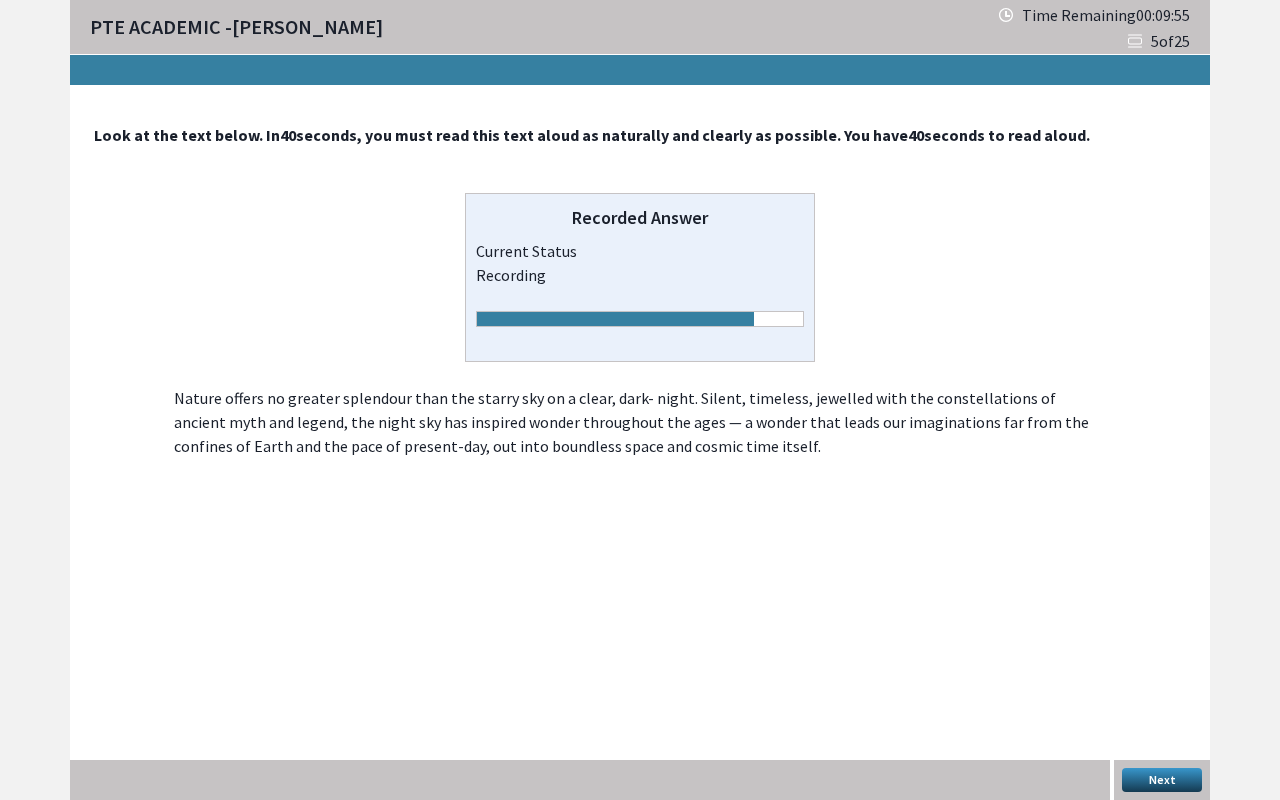 scroll, scrollTop: 0, scrollLeft: 0, axis: both 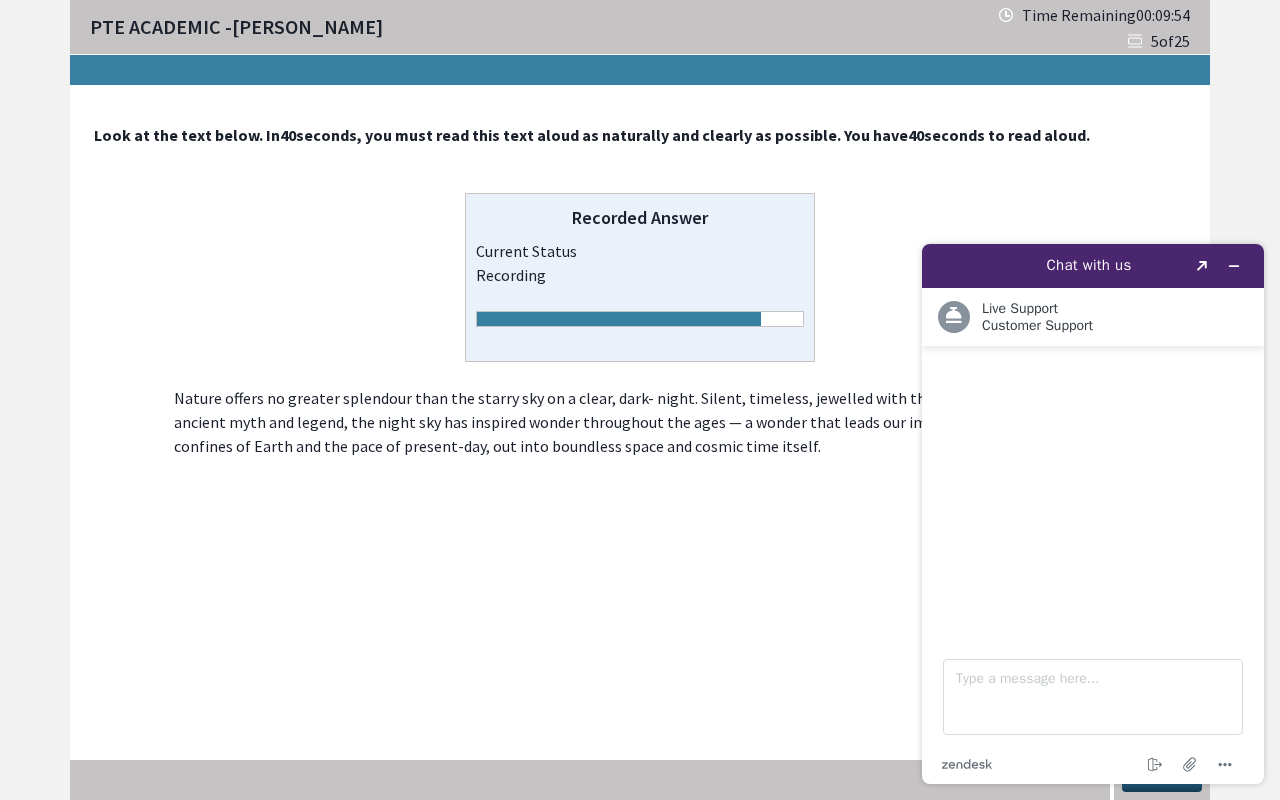 click on "Chat with us Created with Sketch. .cls-1{fill:#fff;} Live Support Customer Support Customer Support Type a message here... zendesk .cls-1{fill:#03363d;} End chat Attach file Options" at bounding box center (1093, 514) 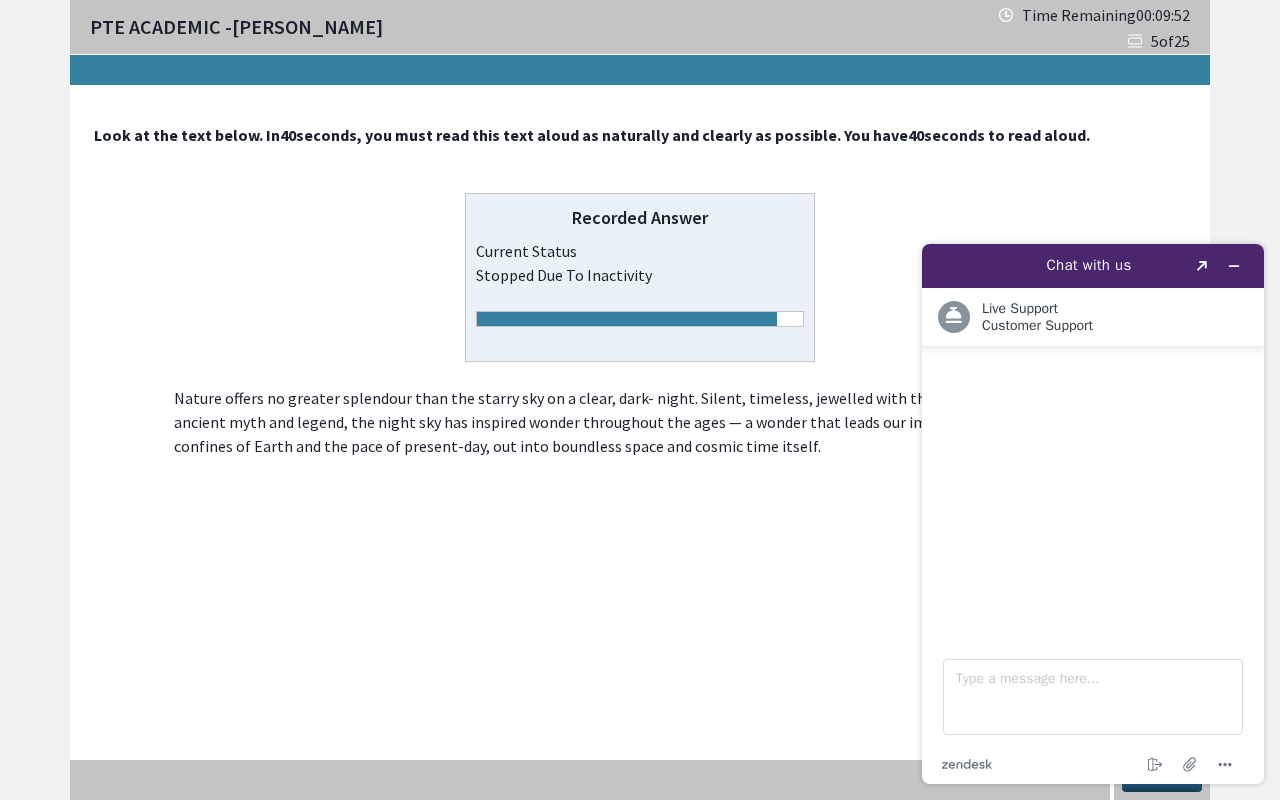 click on "Look at the text below. In  40  seconds, you must read this text aloud as naturally and clearly as possible. You have  40  seconds to read aloud. Recorded Answer Current Status stopped due to inactivity Nature offers no greater splendour than the starry sky on a clear, dark- night. Silent, timeless, jewelled with the constellations of ancient myth and legend, the night sky has inspired wonder throughout the ages — a wonder that leads our imaginations far from the confines of Earth and the pace of present-day, out into boundless space and cosmic time itself. Next" at bounding box center (640, 443) 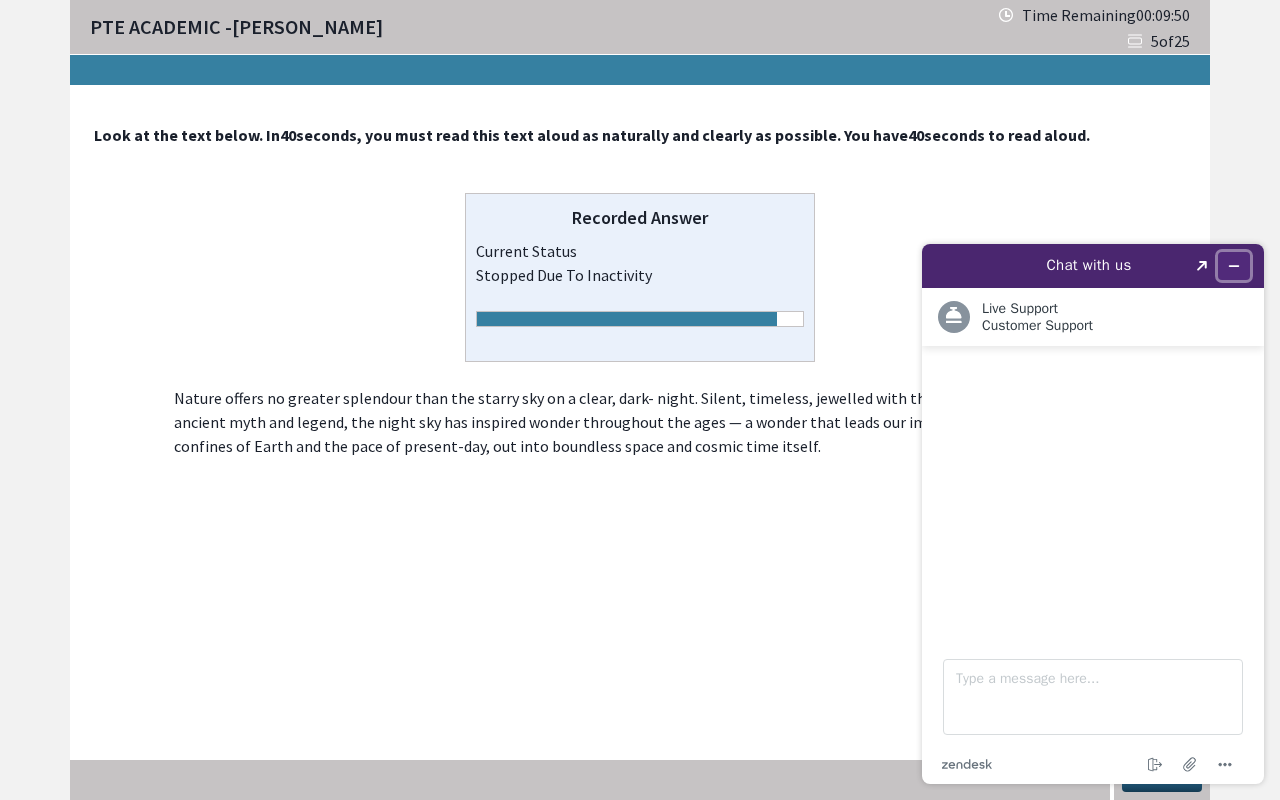 click 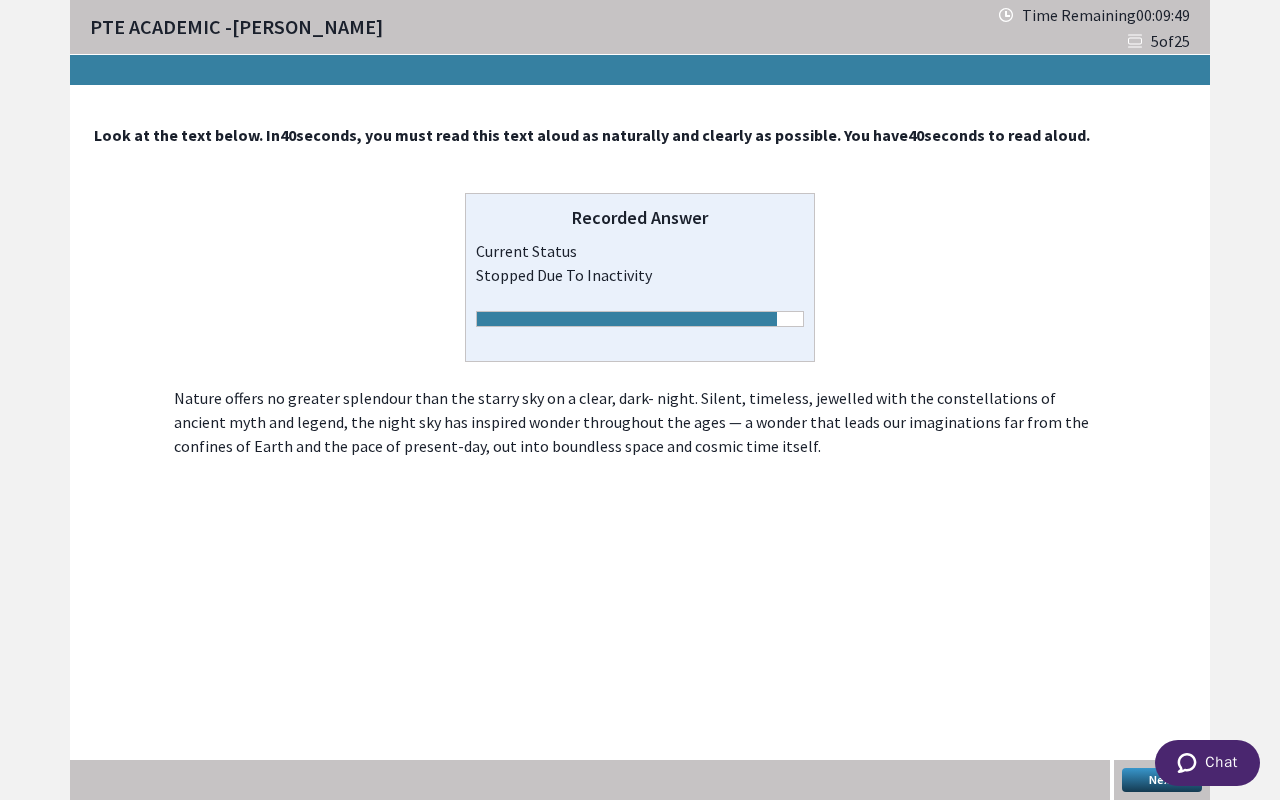 click on "Next" at bounding box center [1162, 780] 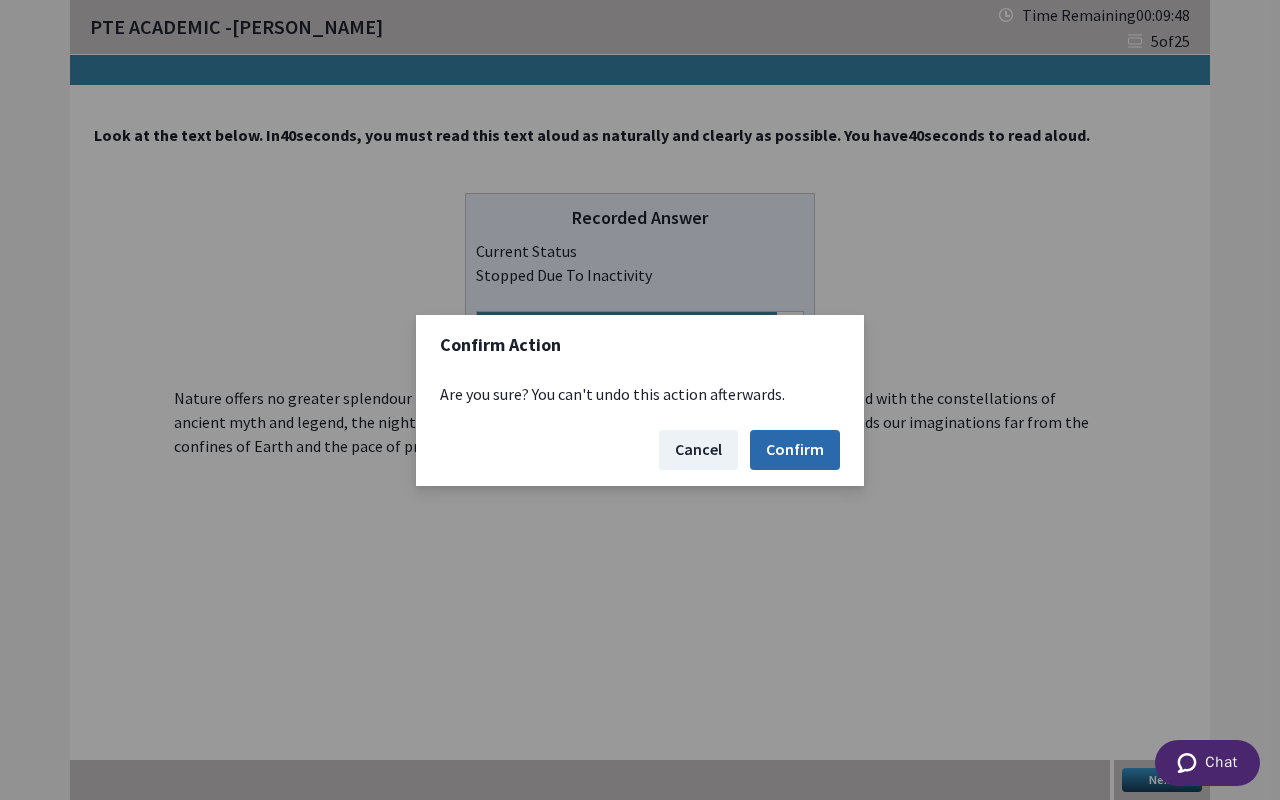 click on "Confirm" at bounding box center [795, 450] 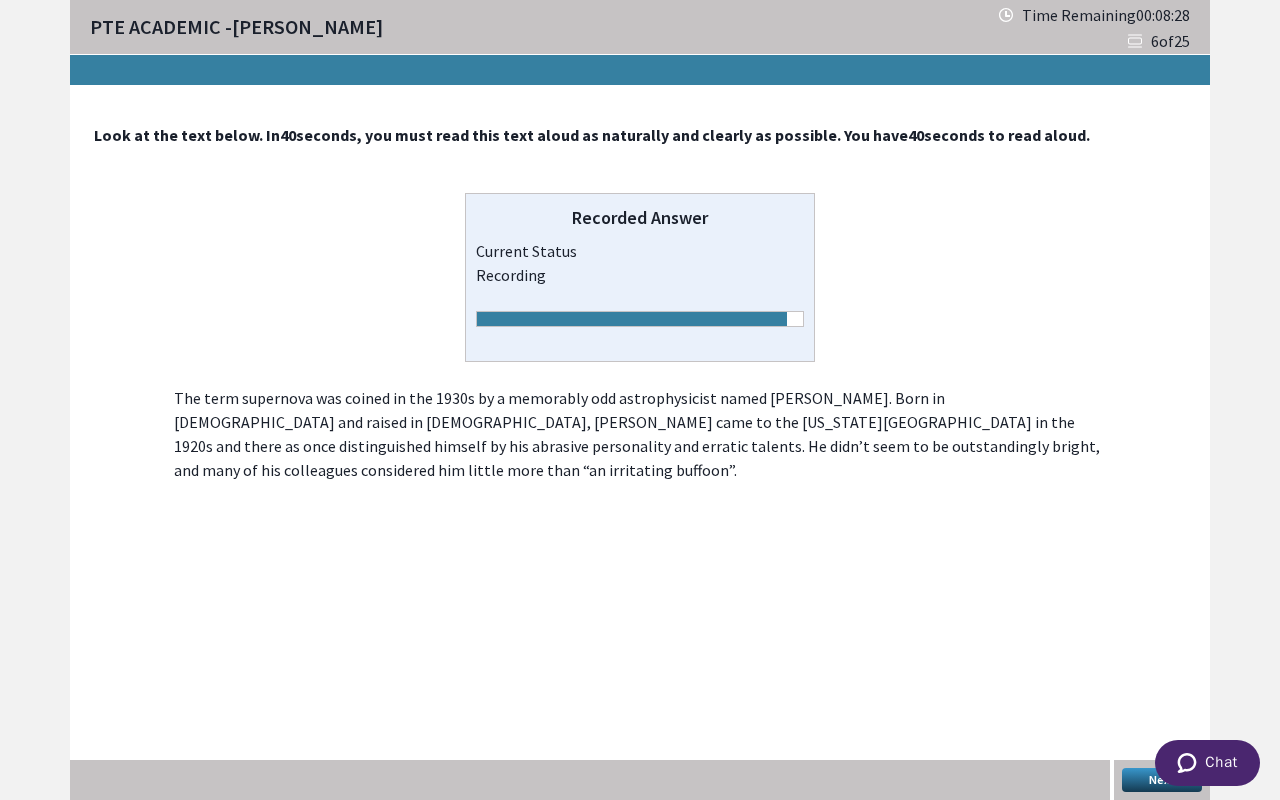 click on "Chat" at bounding box center [1207, 763] 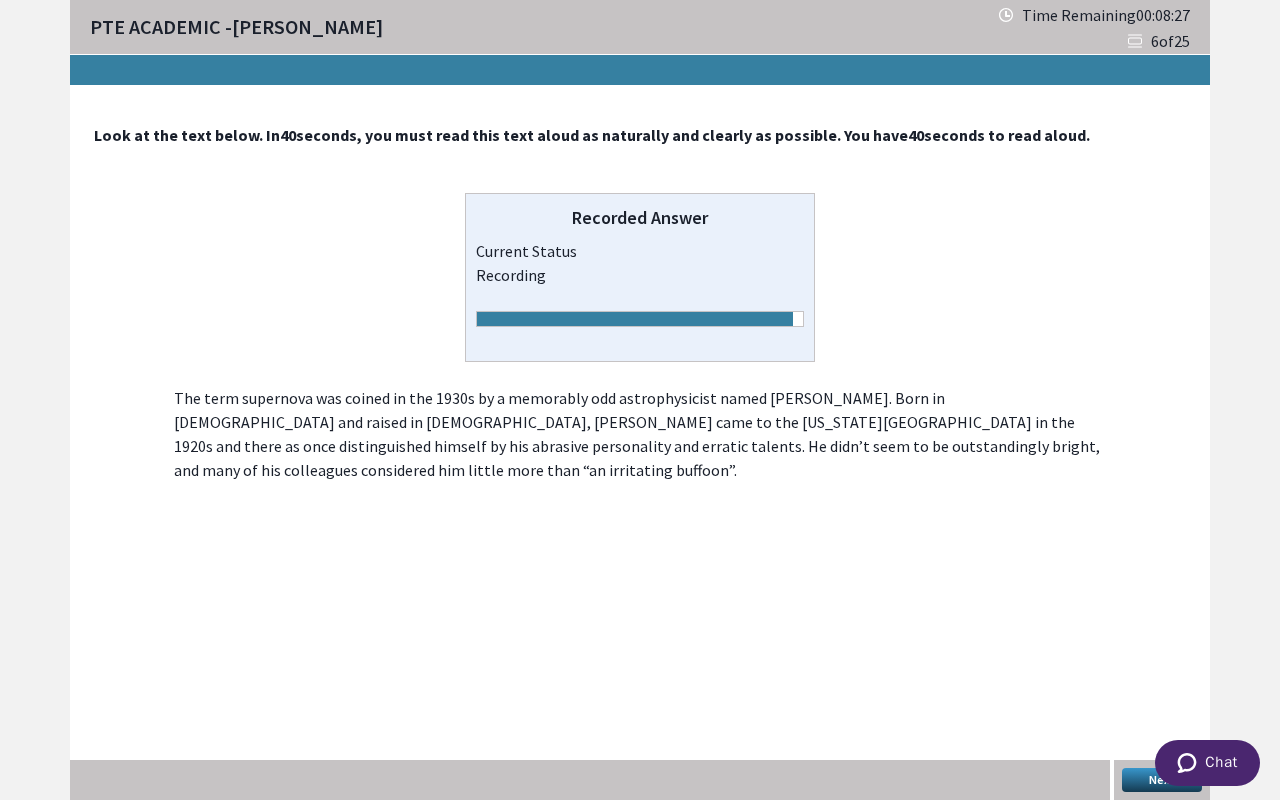 click on "Next" at bounding box center [1162, 780] 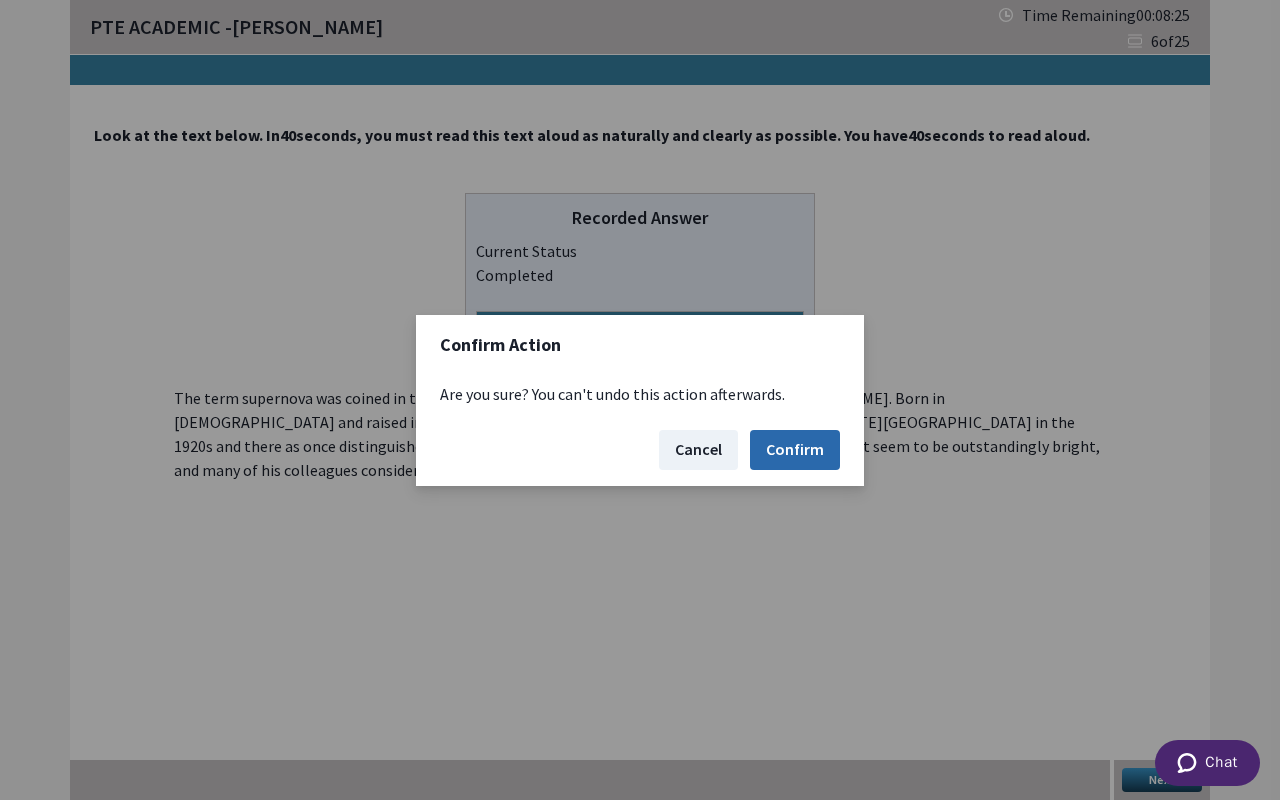 click on "Confirm" at bounding box center (795, 450) 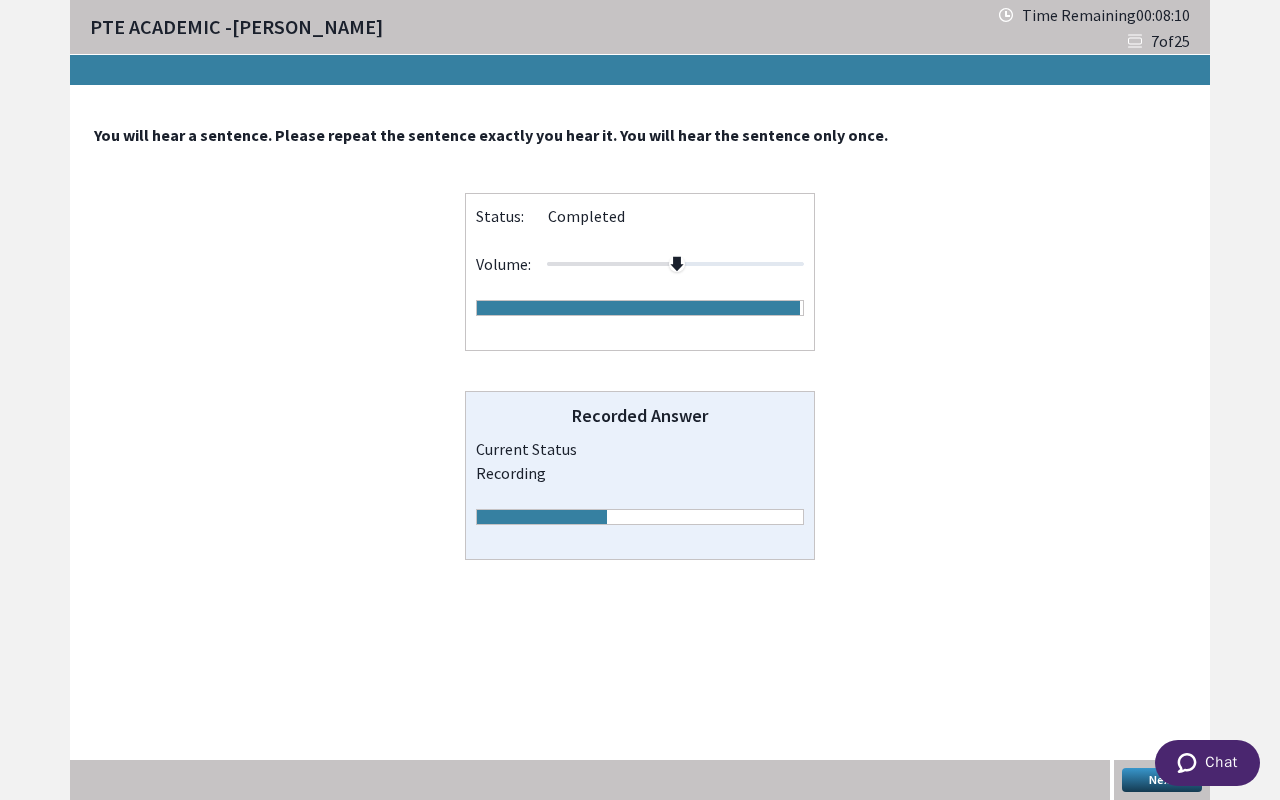 click on "Next" at bounding box center (1162, 780) 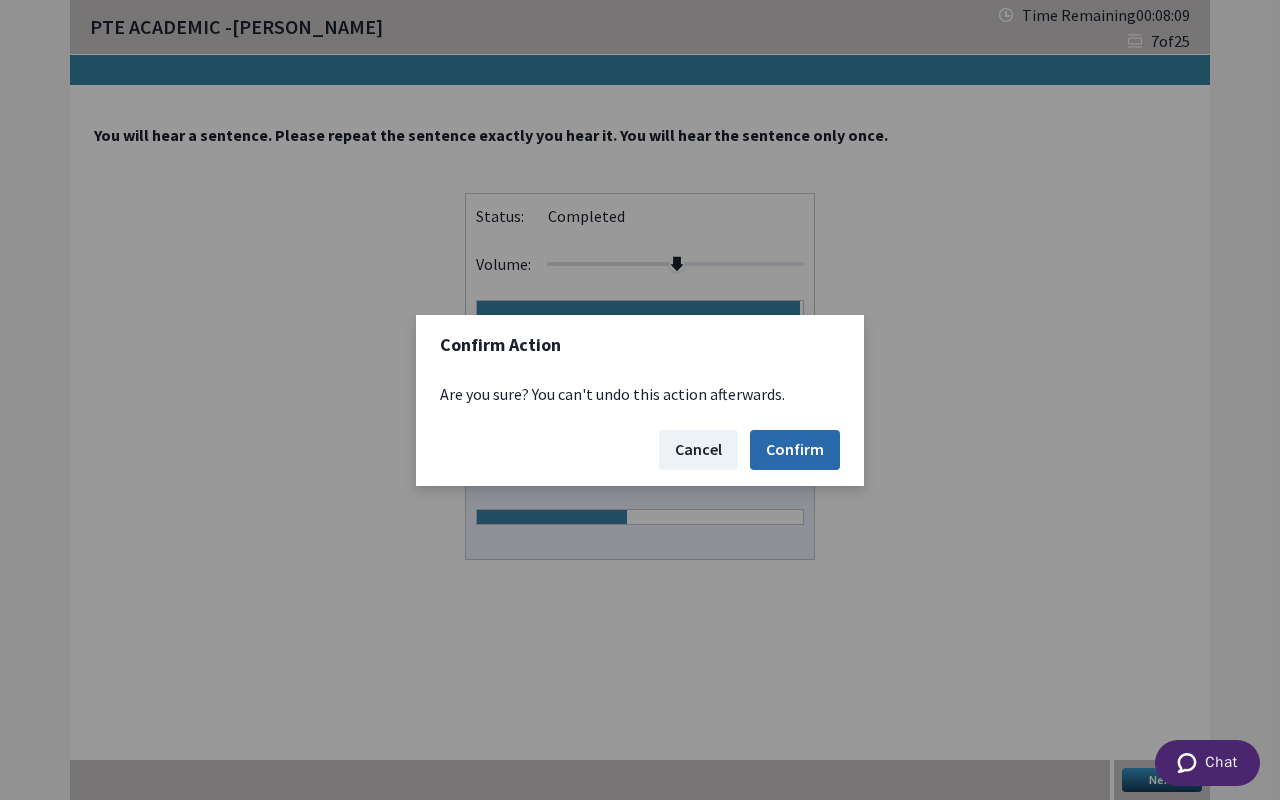 click on "Confirm" at bounding box center [795, 450] 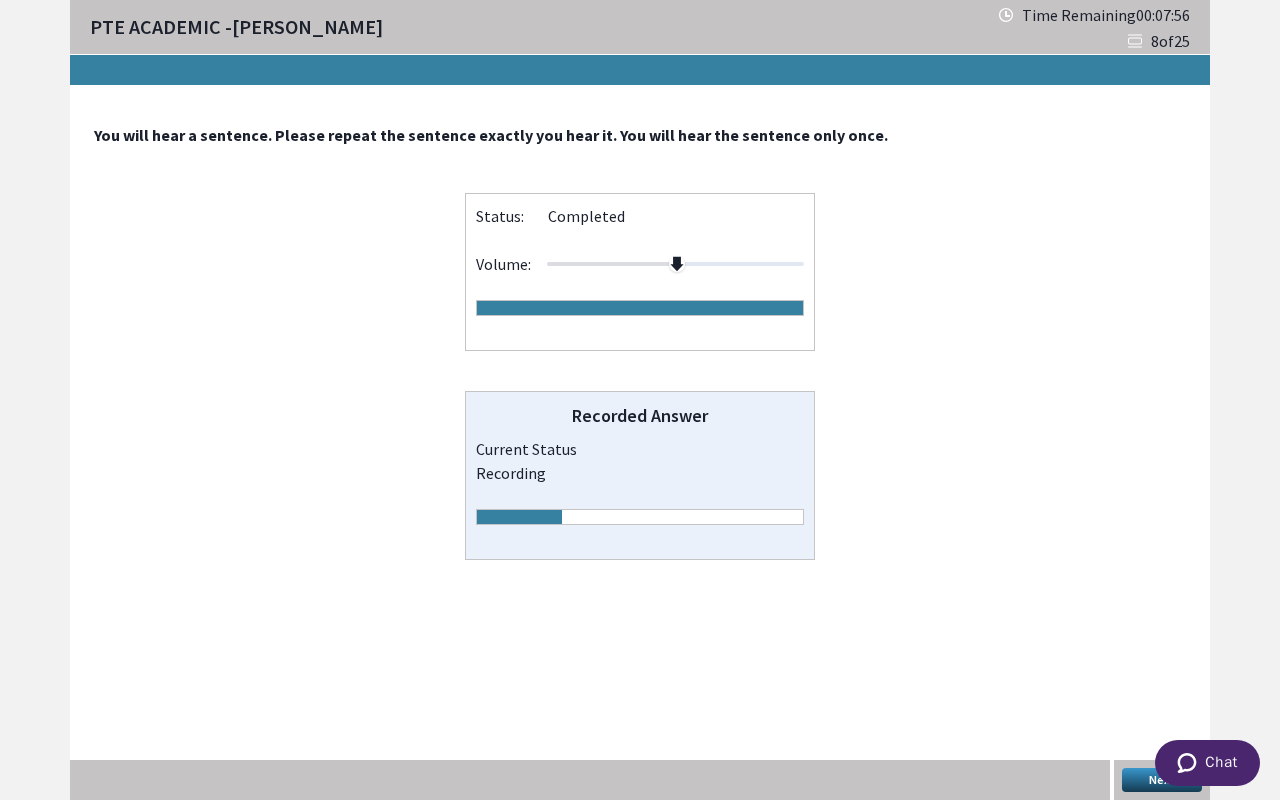 click on "Next" at bounding box center (1162, 780) 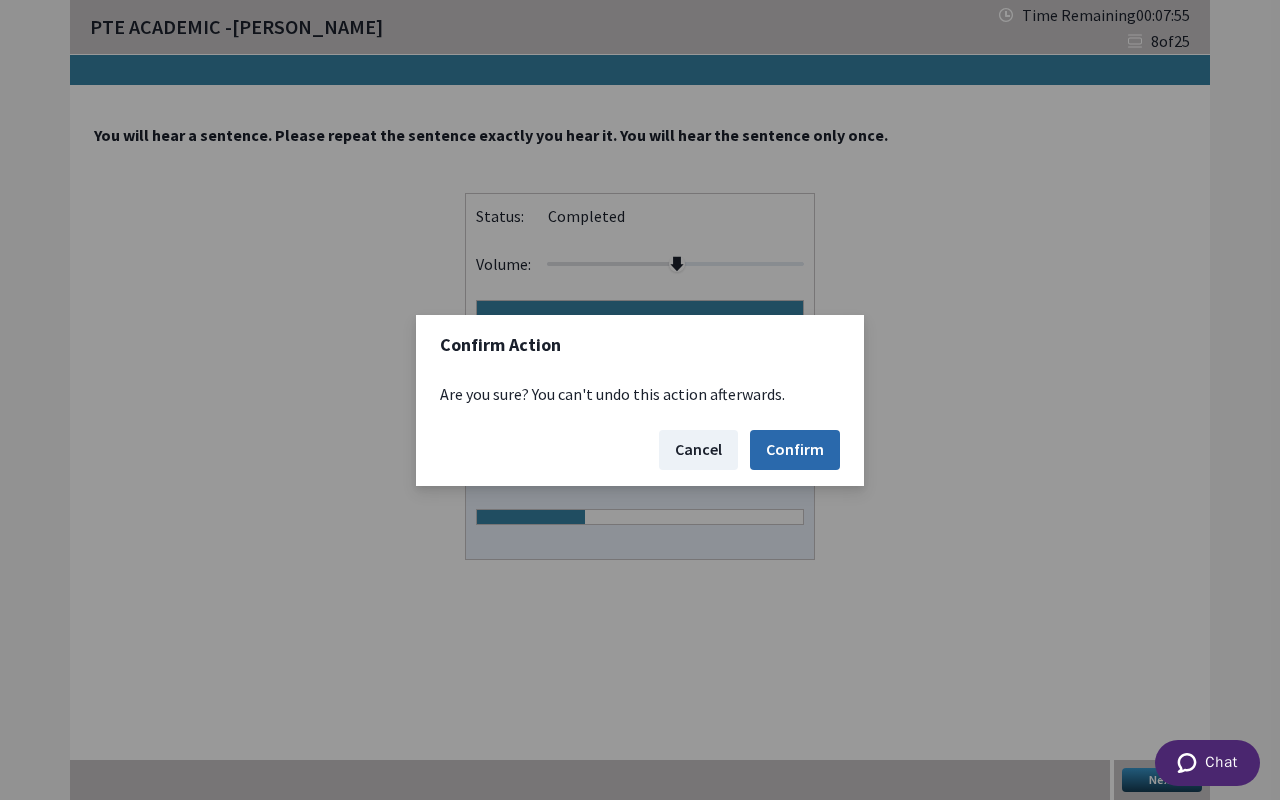 click on "Confirm" at bounding box center [795, 450] 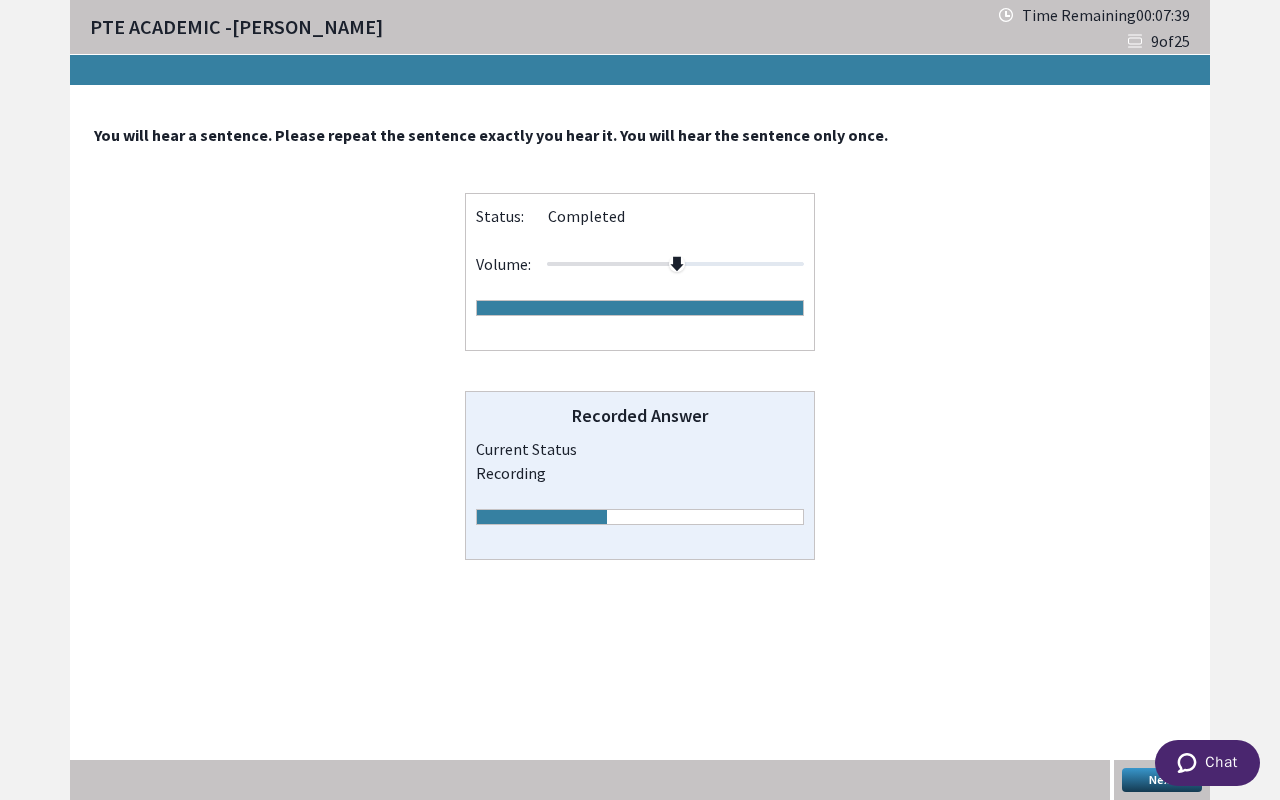 click on "Next" at bounding box center [1162, 780] 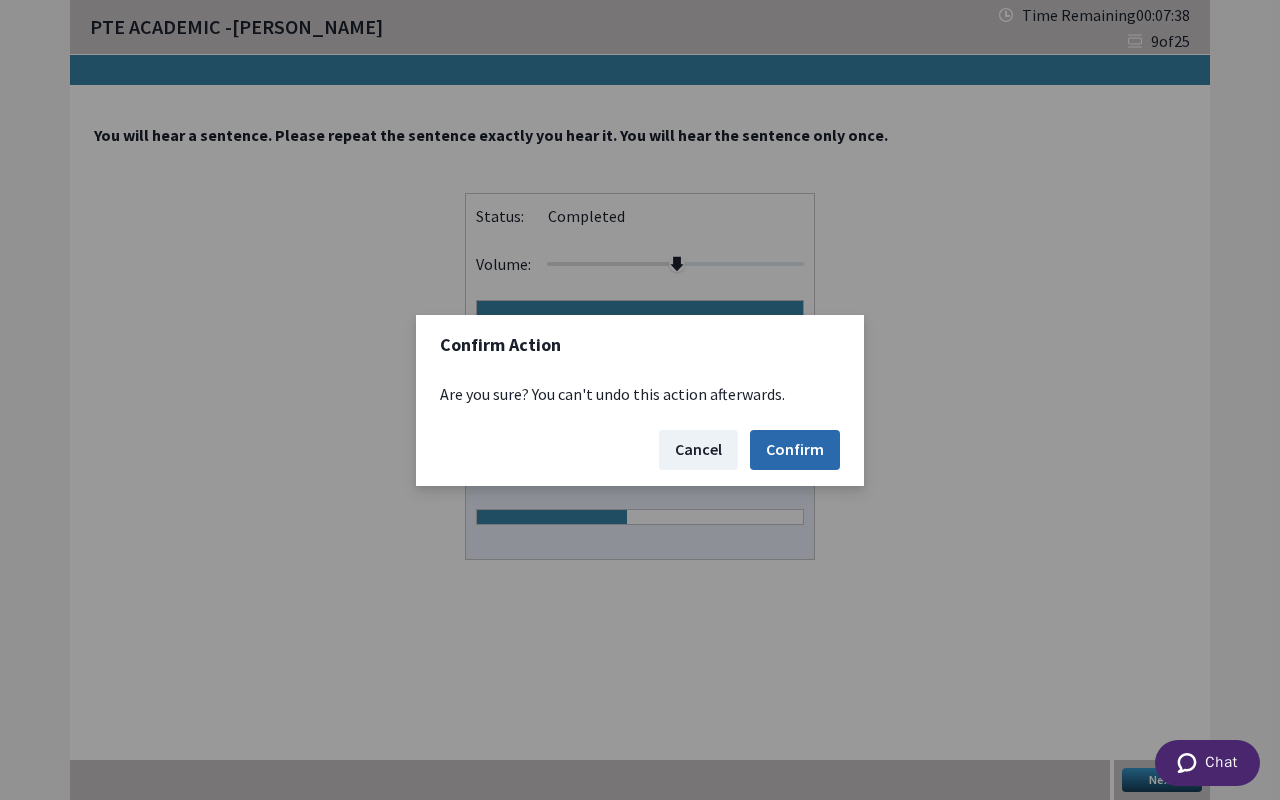 click on "Confirm" at bounding box center (795, 450) 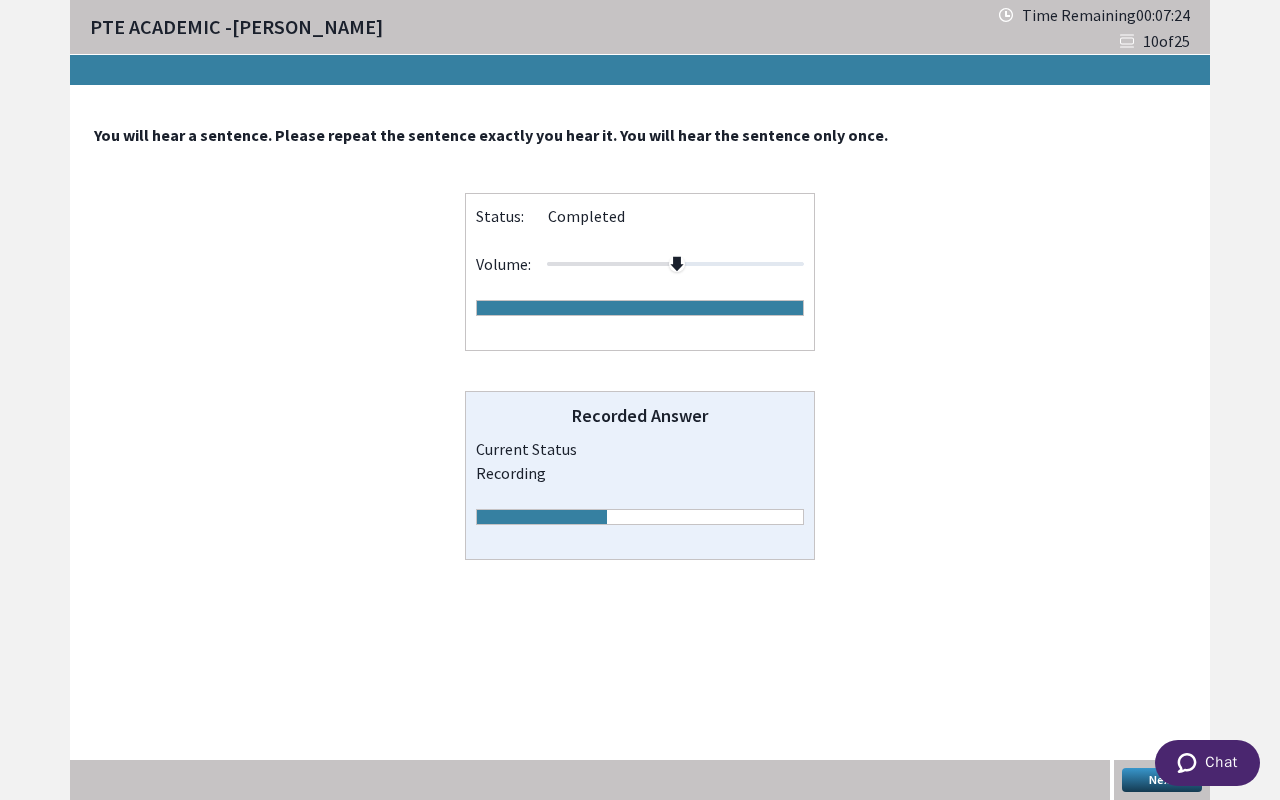 click on "Next" at bounding box center (1162, 780) 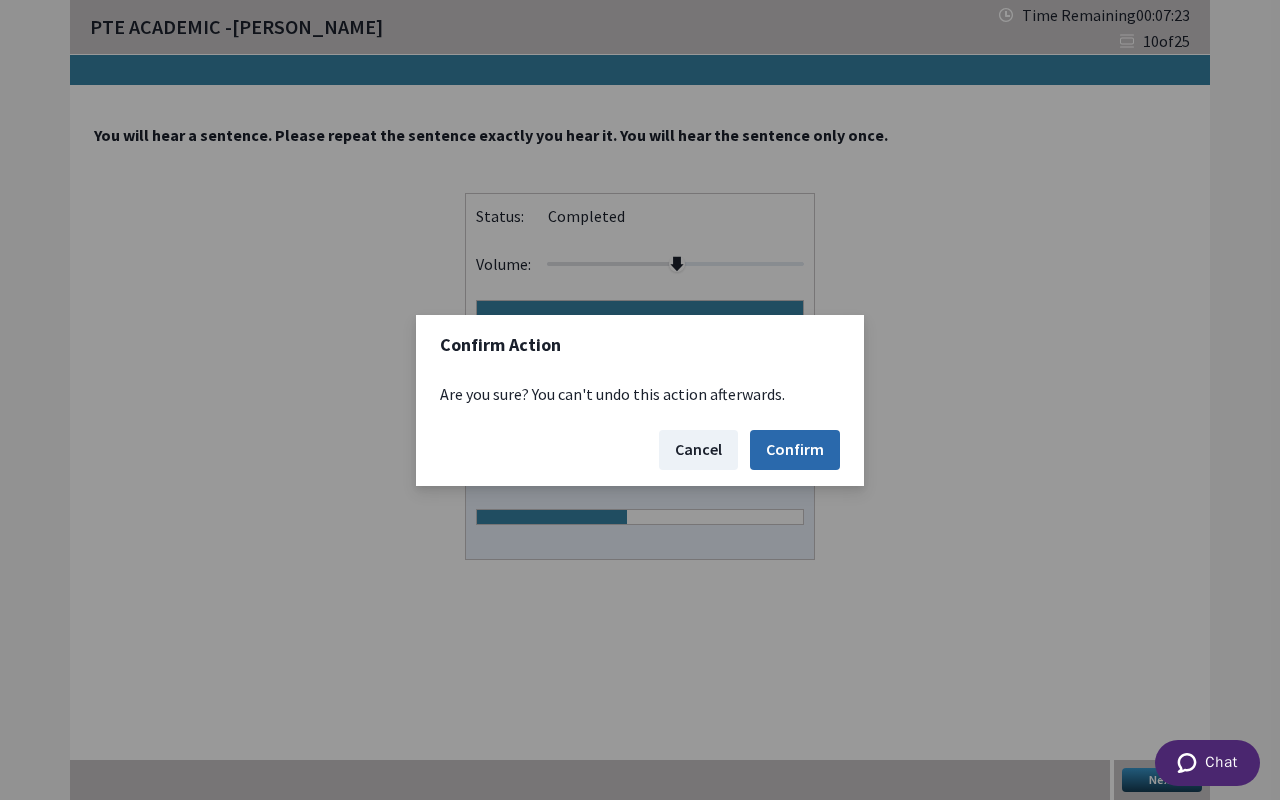 click on "Confirm" at bounding box center [795, 450] 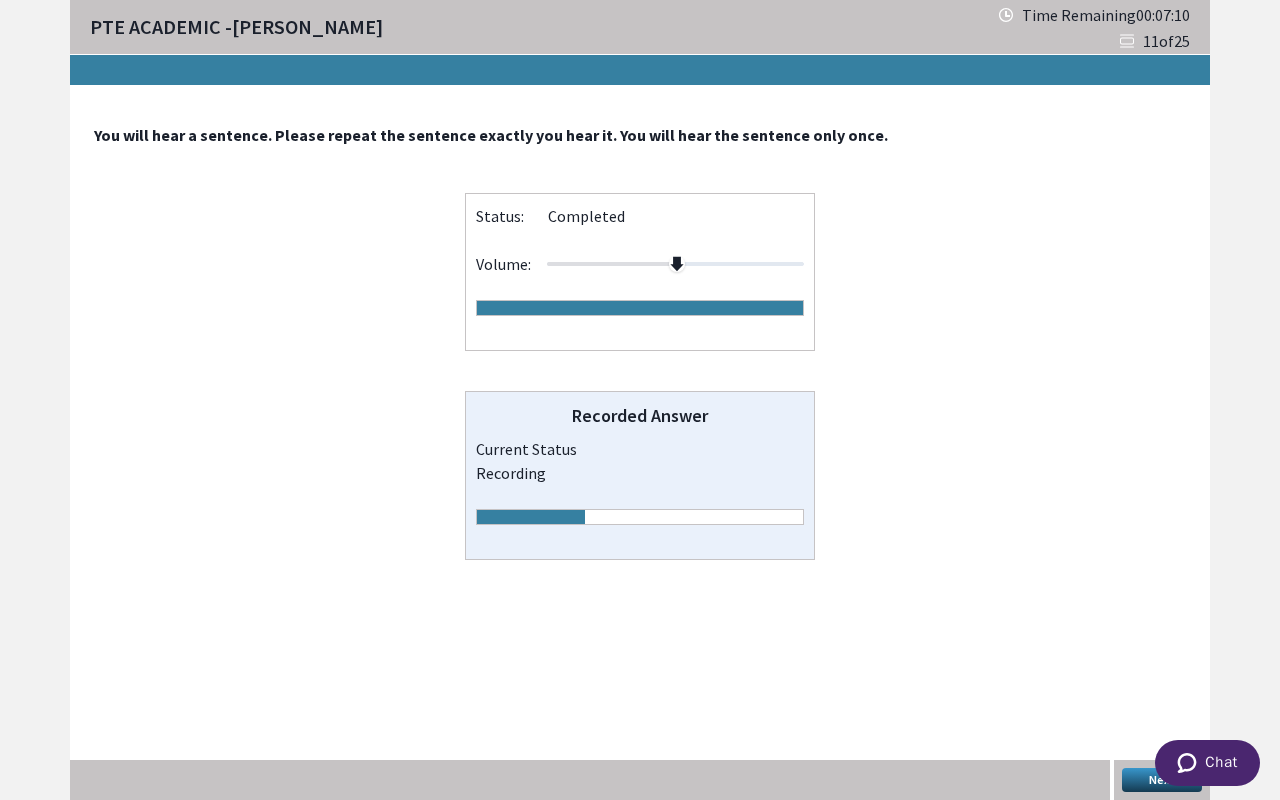 click on "Next" at bounding box center (1162, 780) 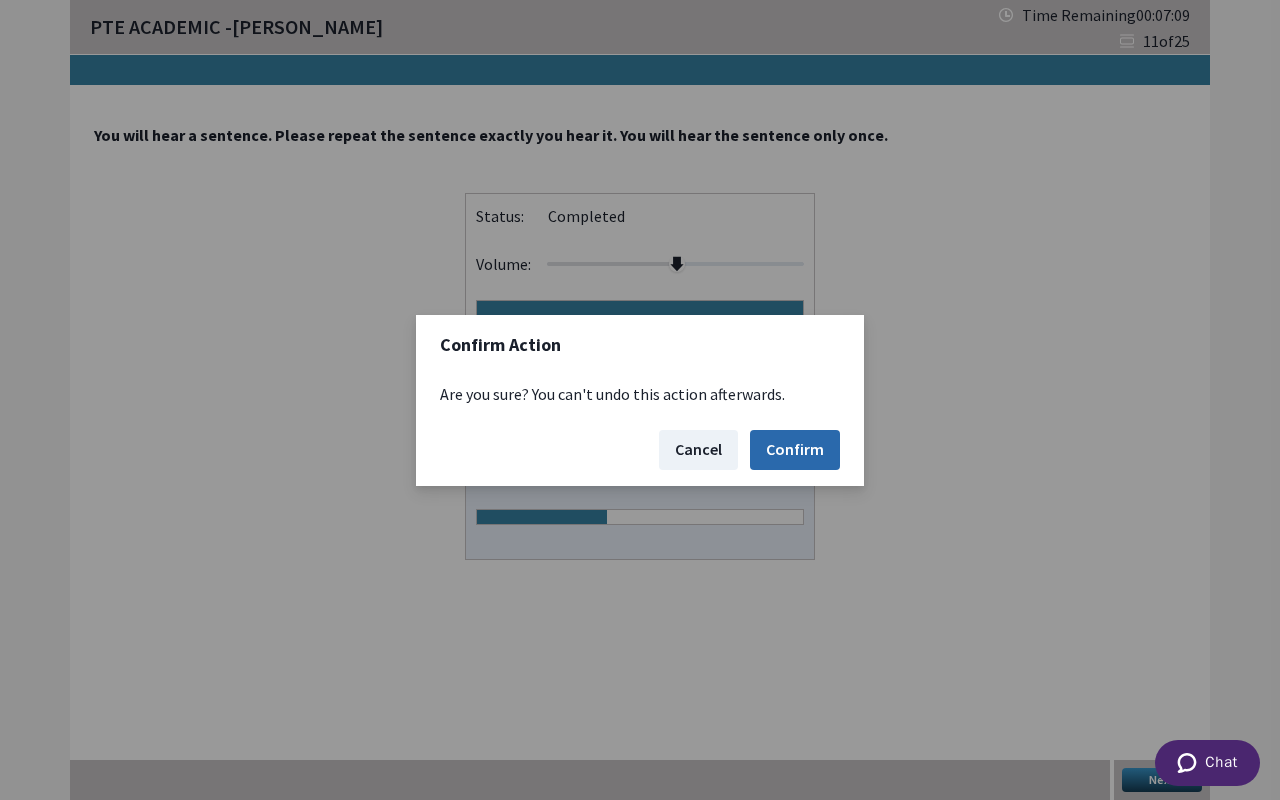 click on "Confirm" at bounding box center [795, 450] 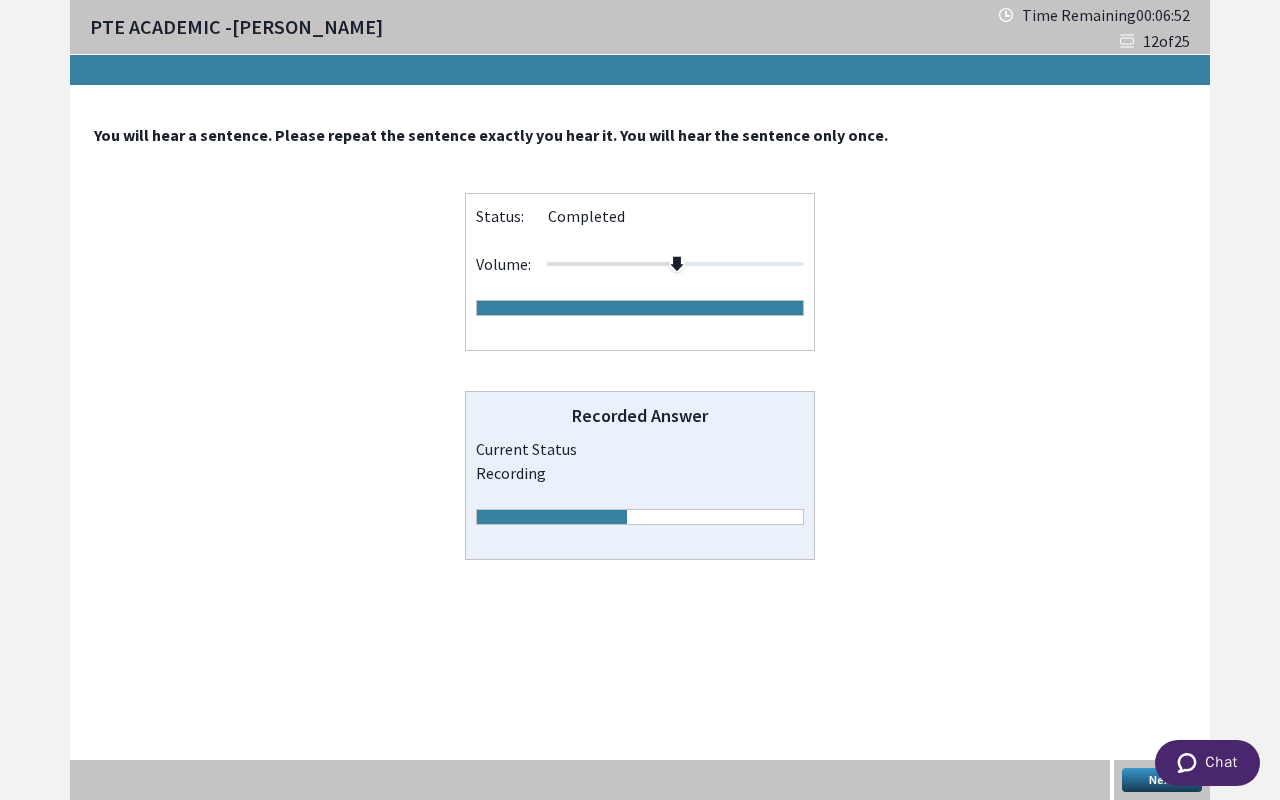click on "Next" at bounding box center (1162, 780) 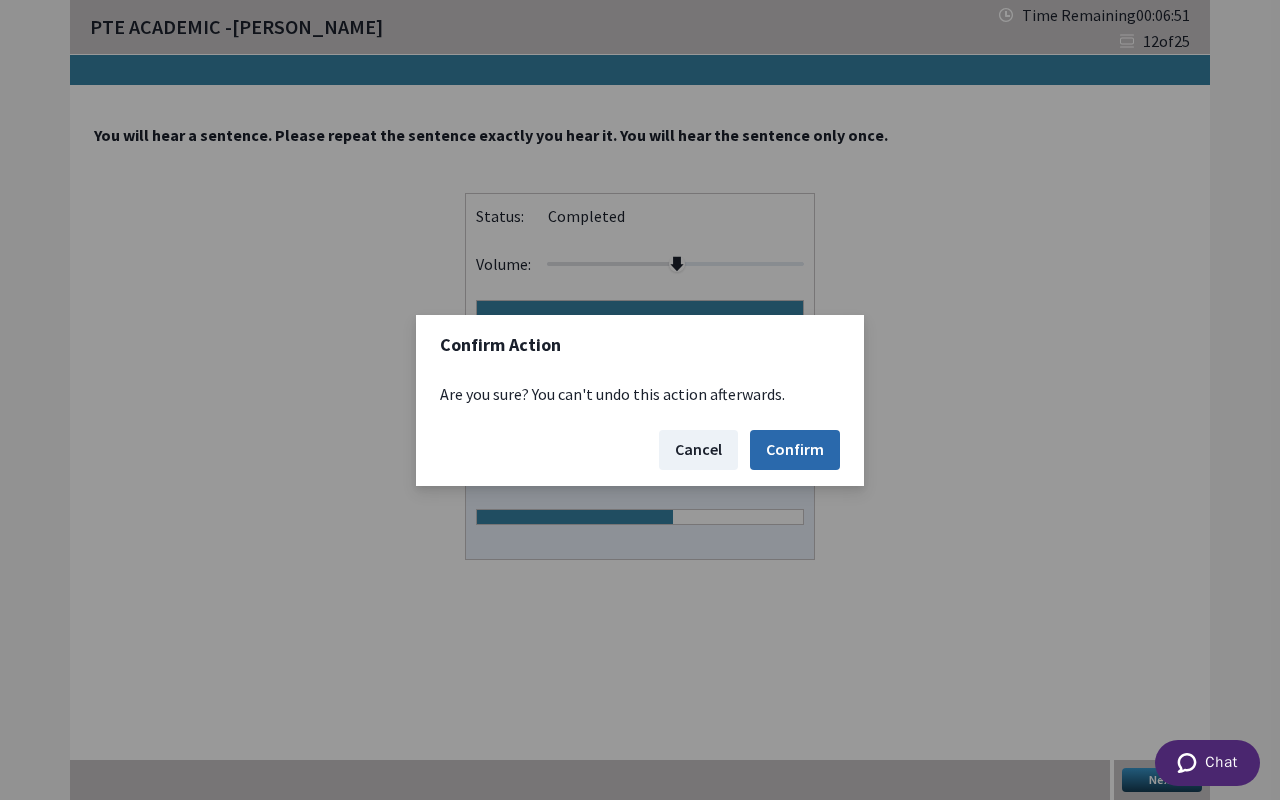 click on "Confirm" at bounding box center [795, 450] 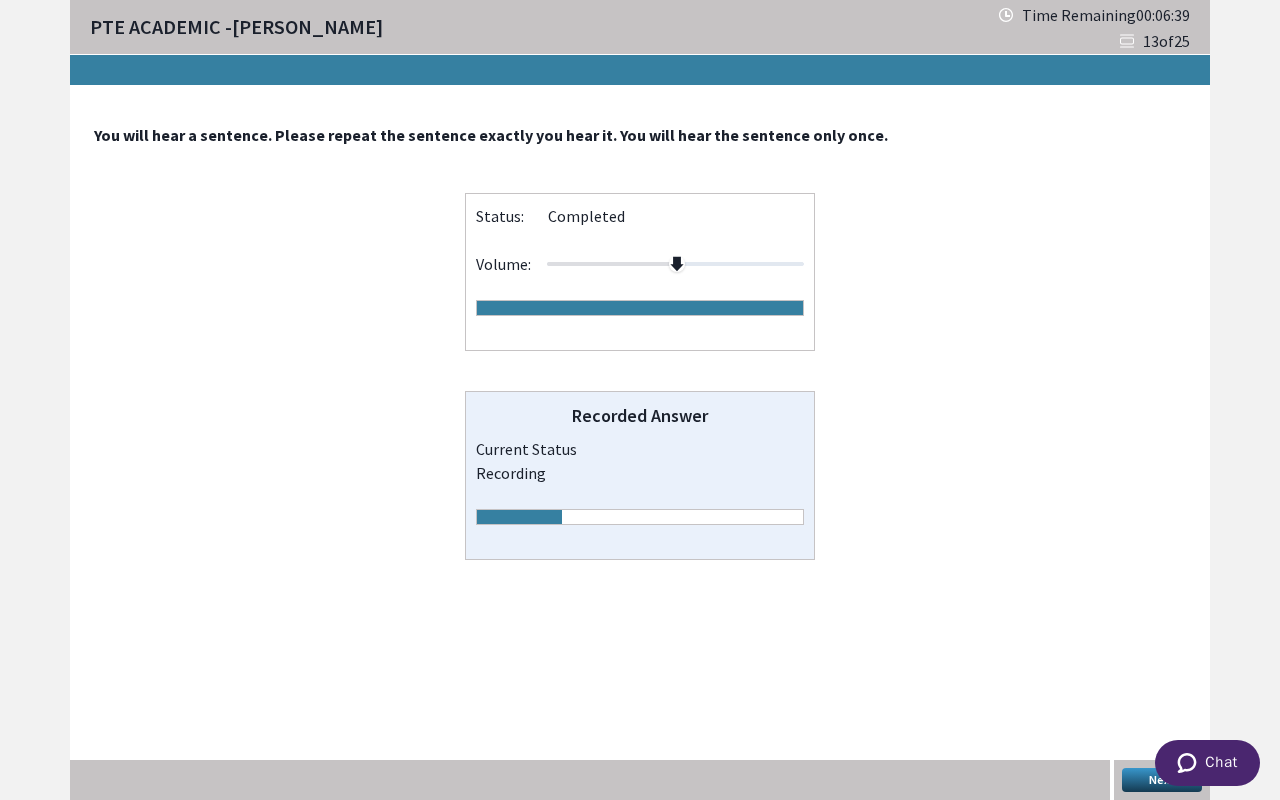 click on "Next" at bounding box center [1162, 780] 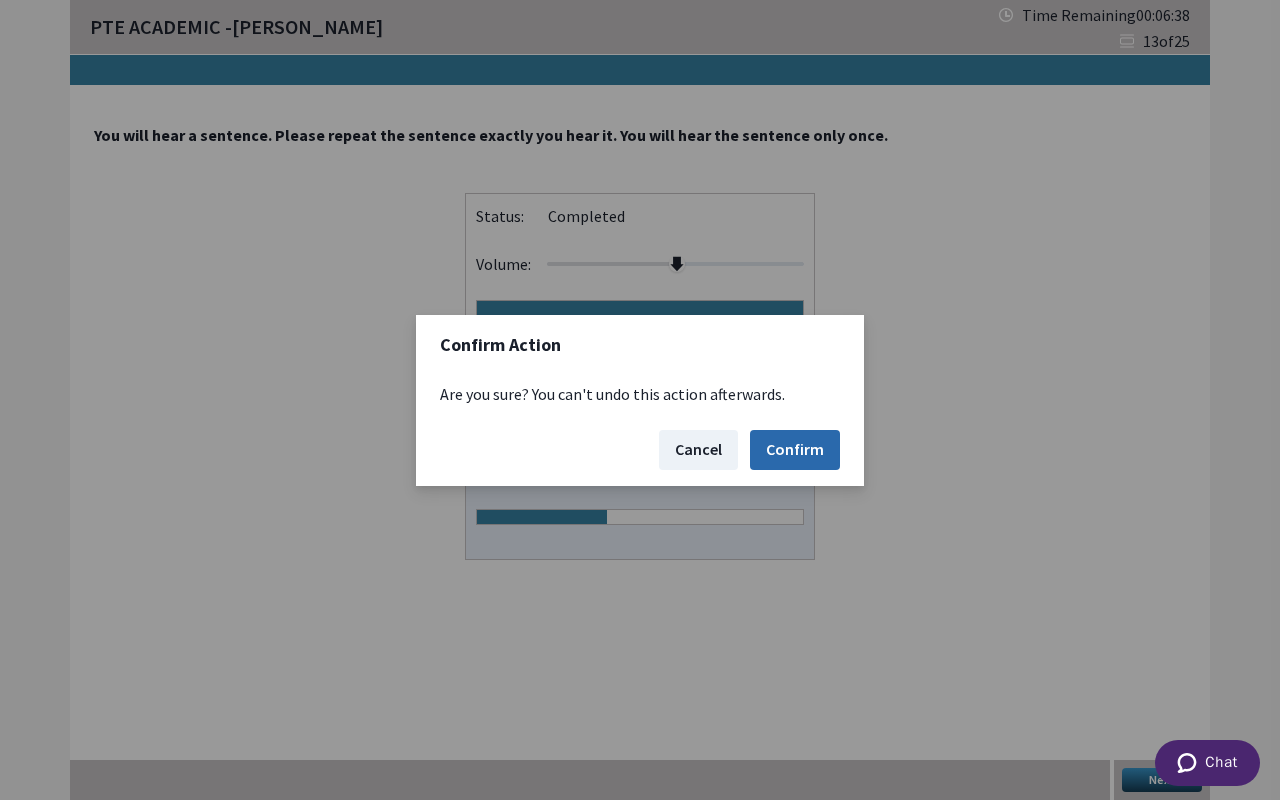 click on "Confirm" at bounding box center [795, 450] 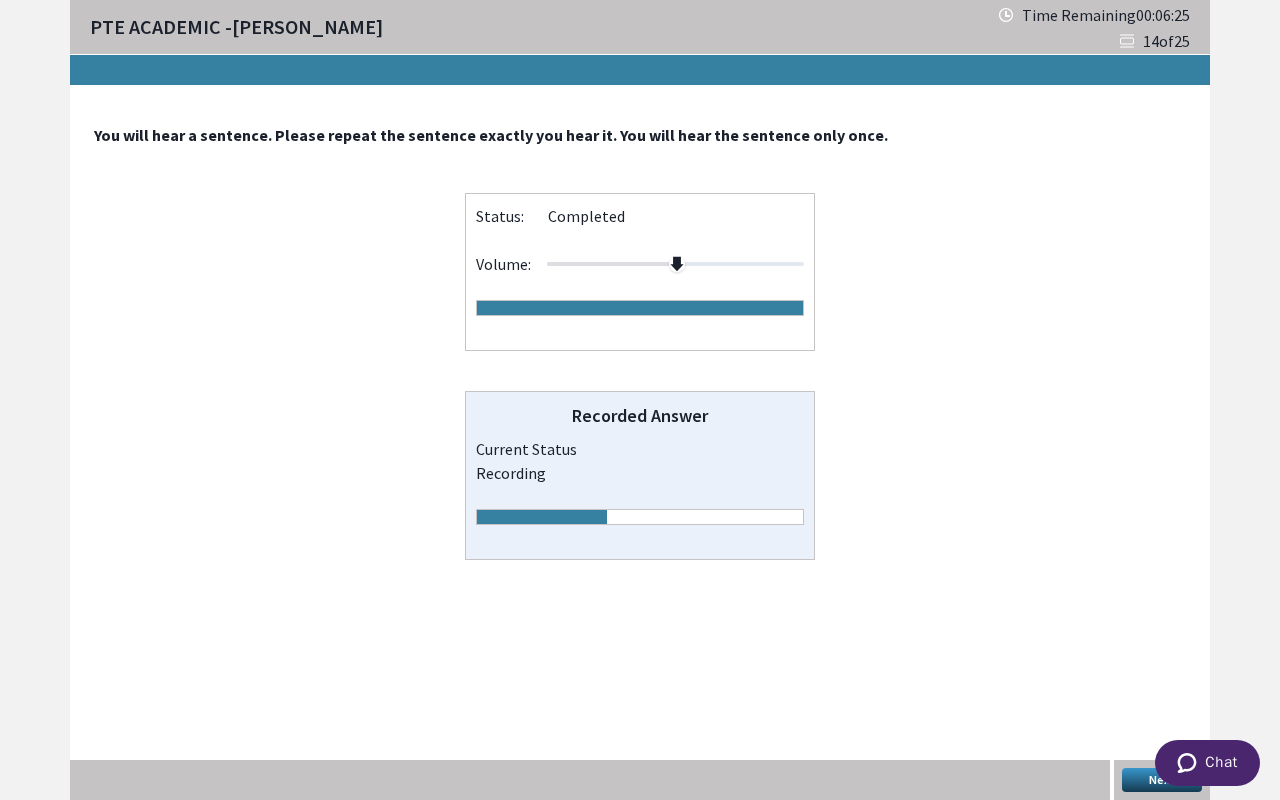 click on "Next" at bounding box center (1162, 780) 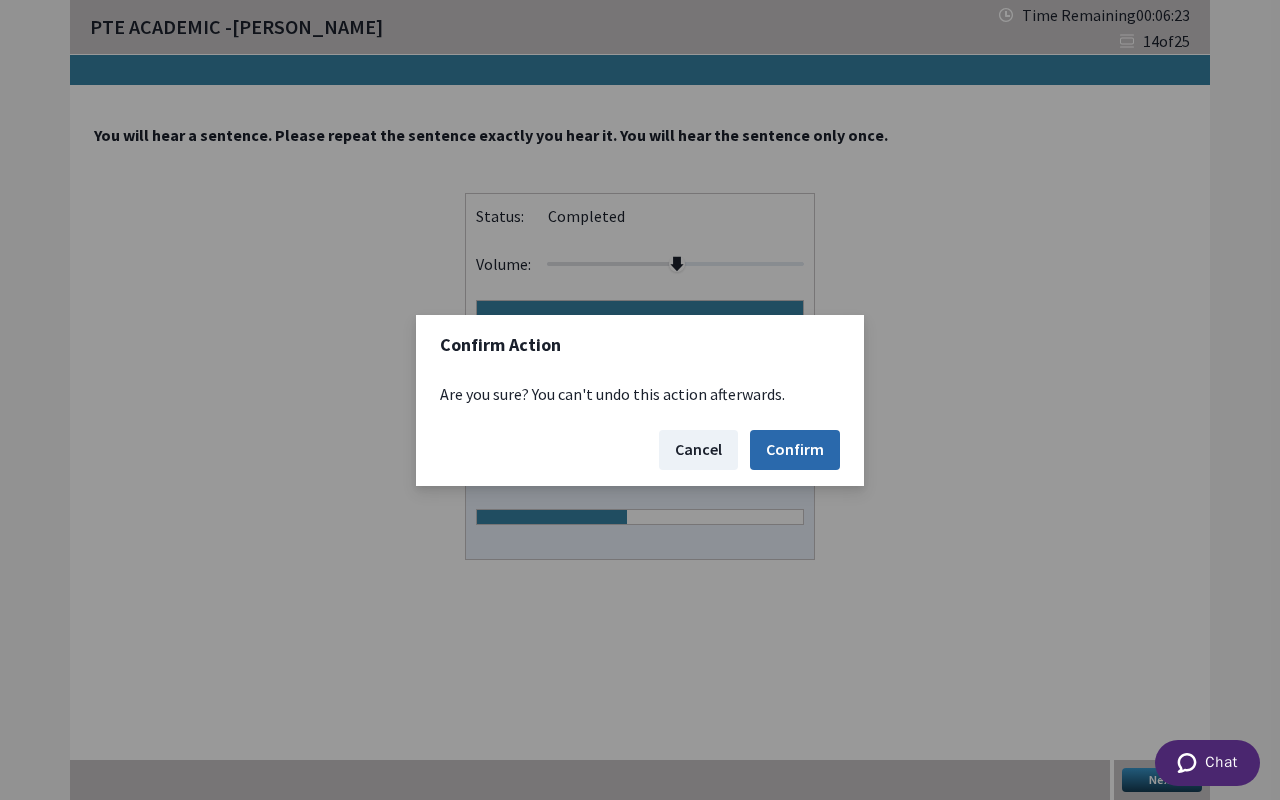 click on "Confirm" at bounding box center (795, 450) 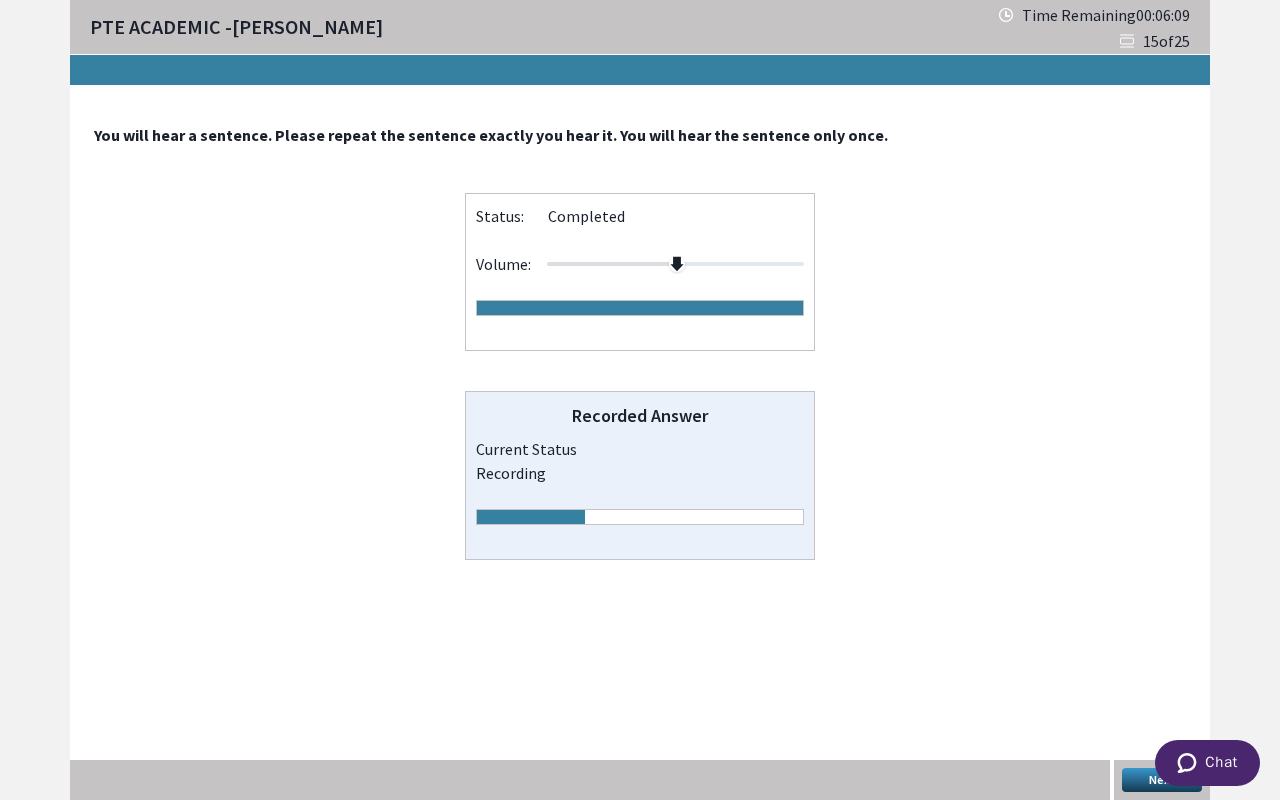click at bounding box center (1205, 765) 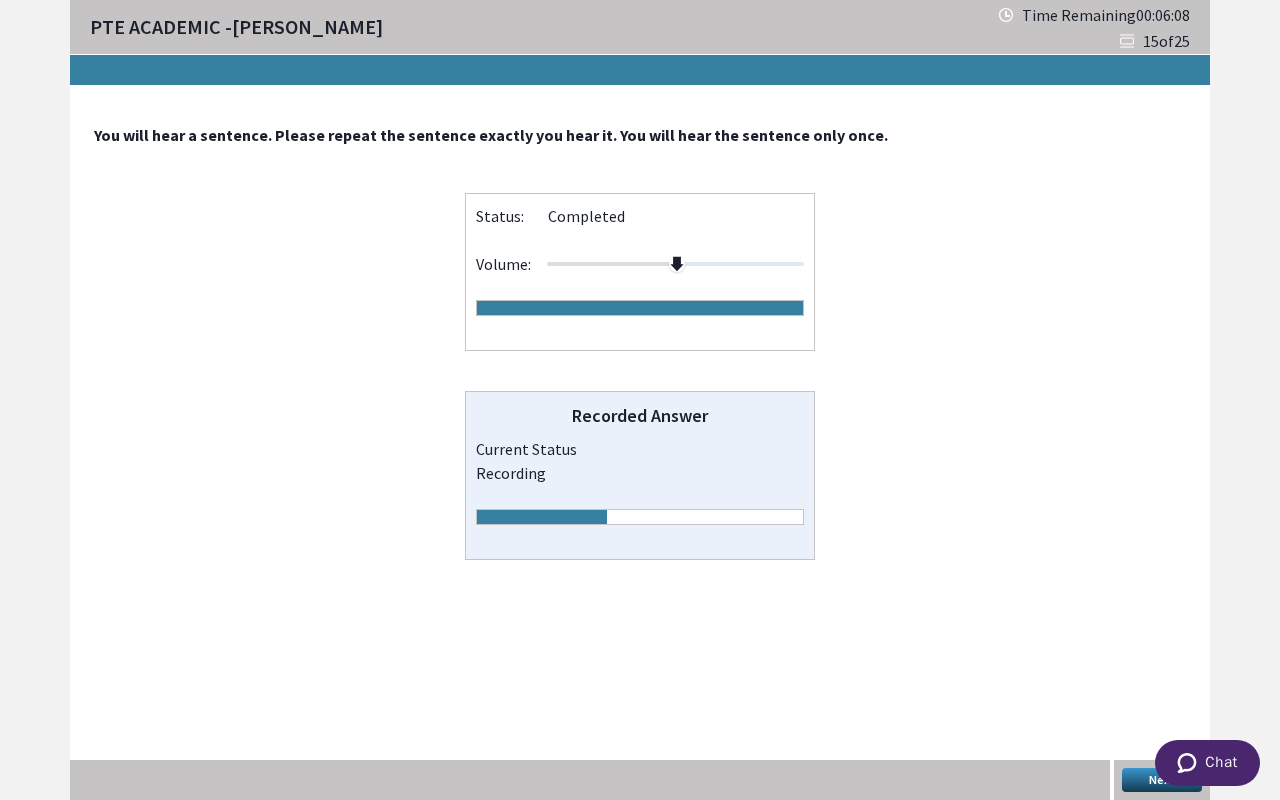 click at bounding box center (1205, 765) 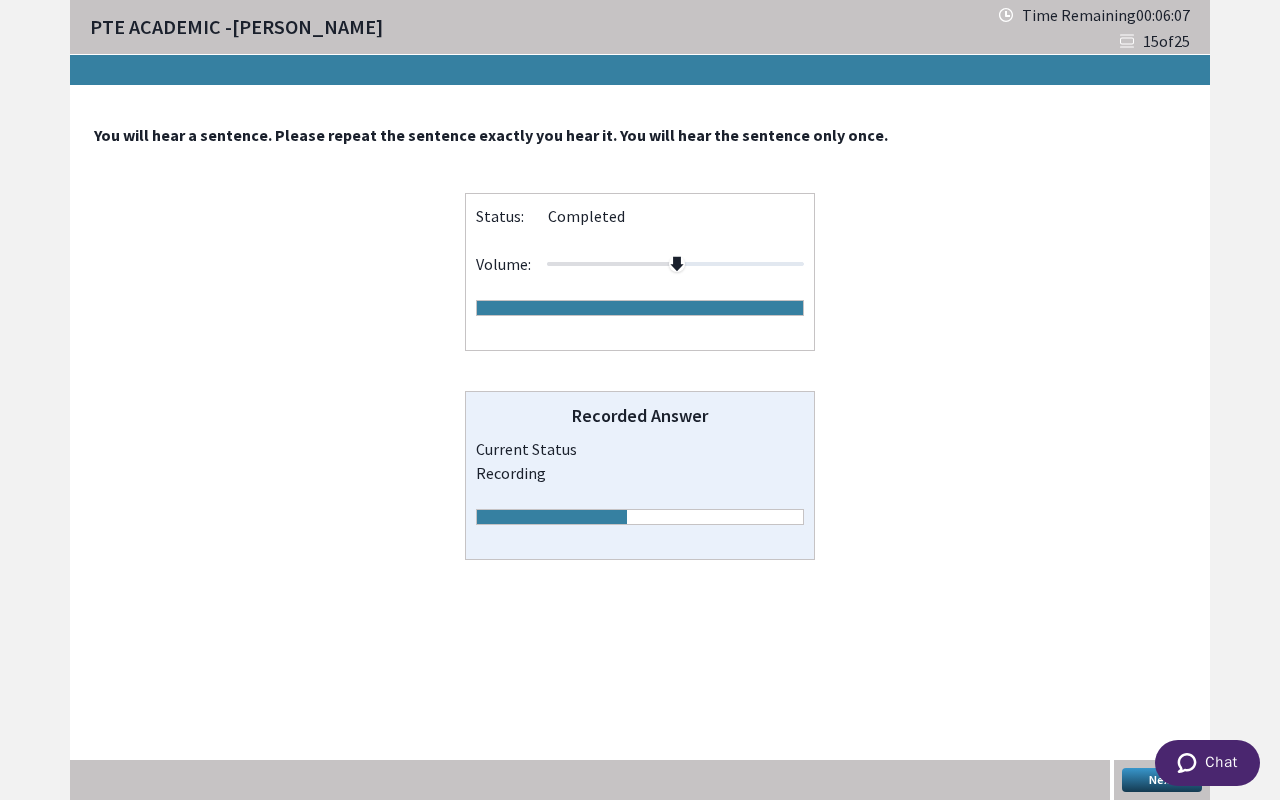 click on "Next" at bounding box center [1162, 780] 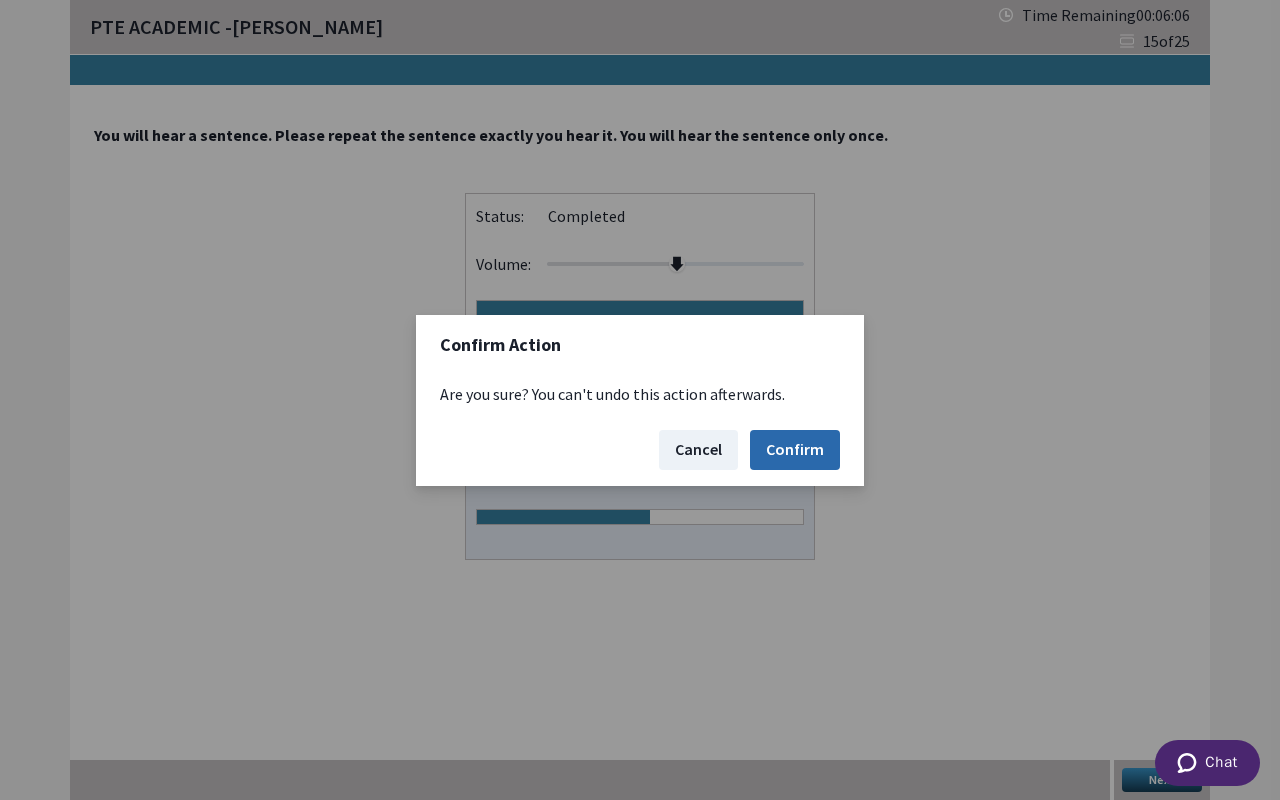 click on "Confirm" at bounding box center (795, 450) 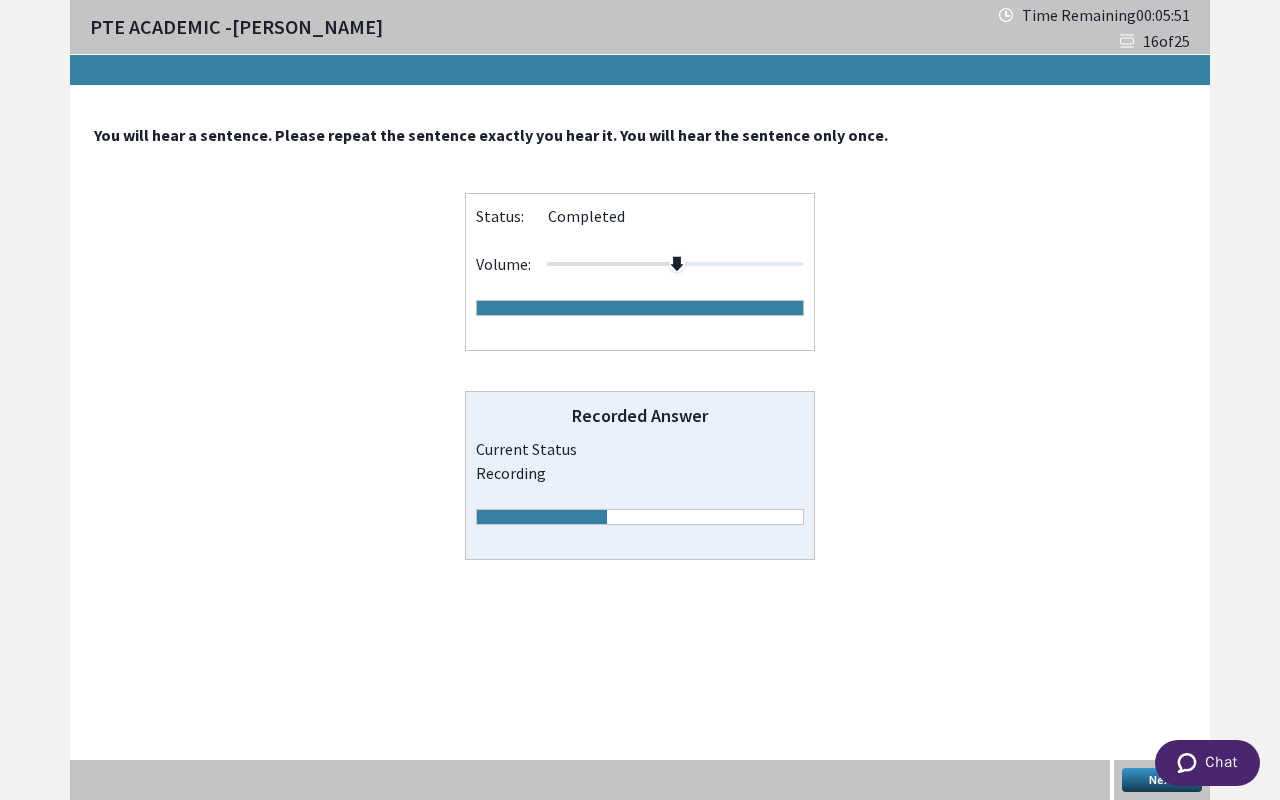 click on "Next" at bounding box center [1162, 780] 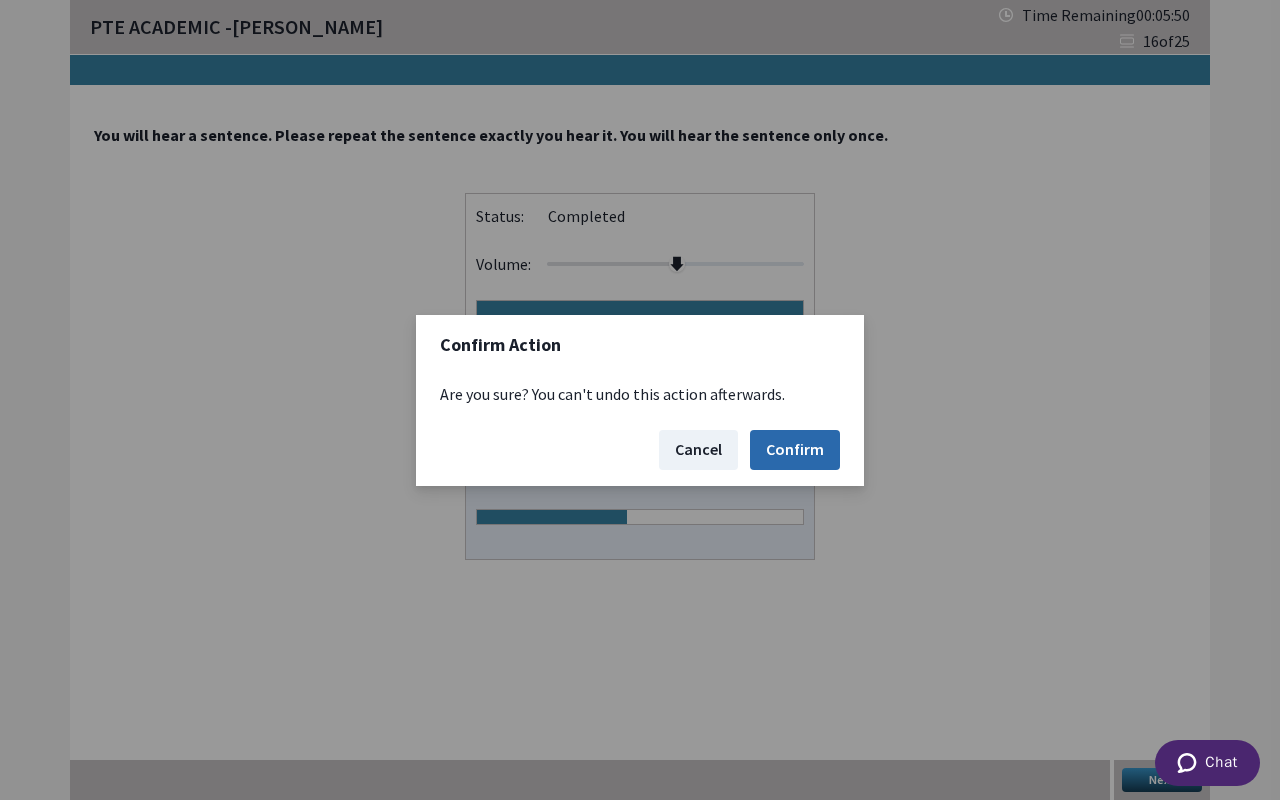 click on "Confirm" at bounding box center [795, 450] 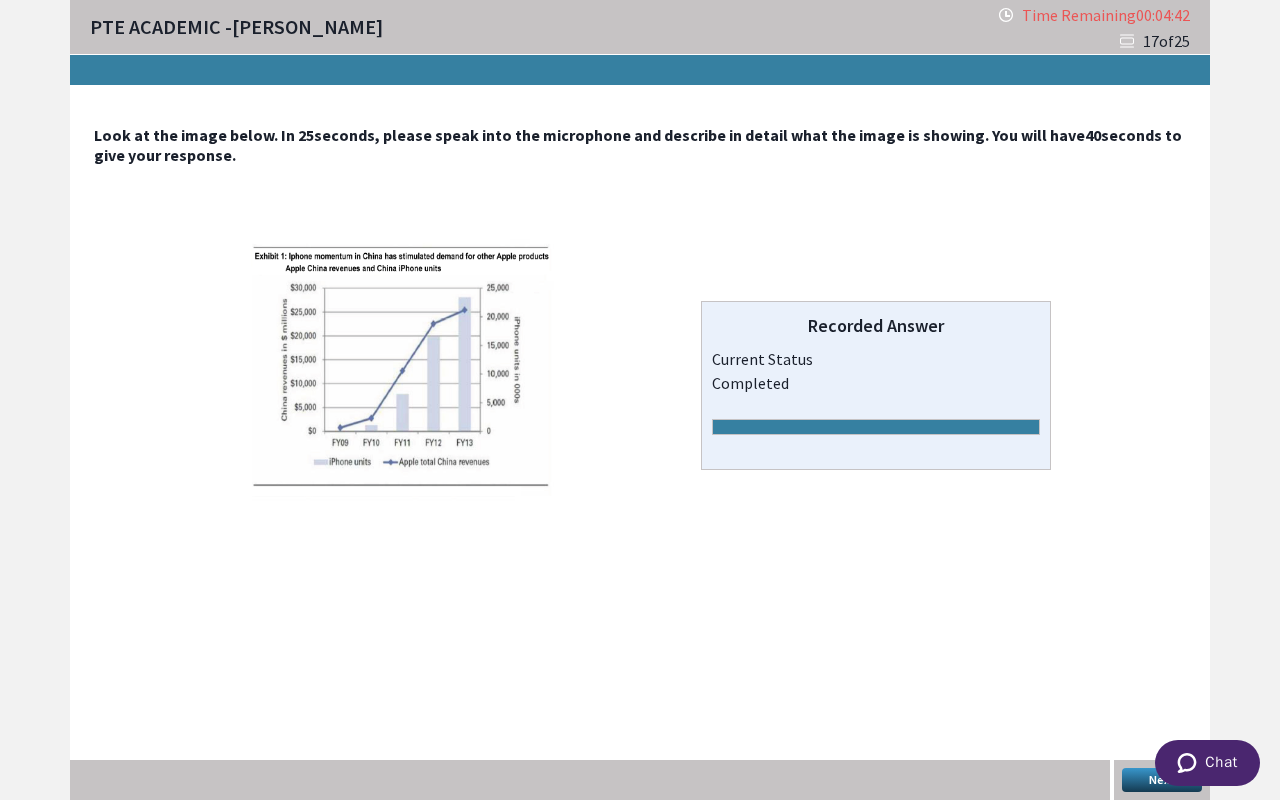 click on "Next" at bounding box center (1162, 780) 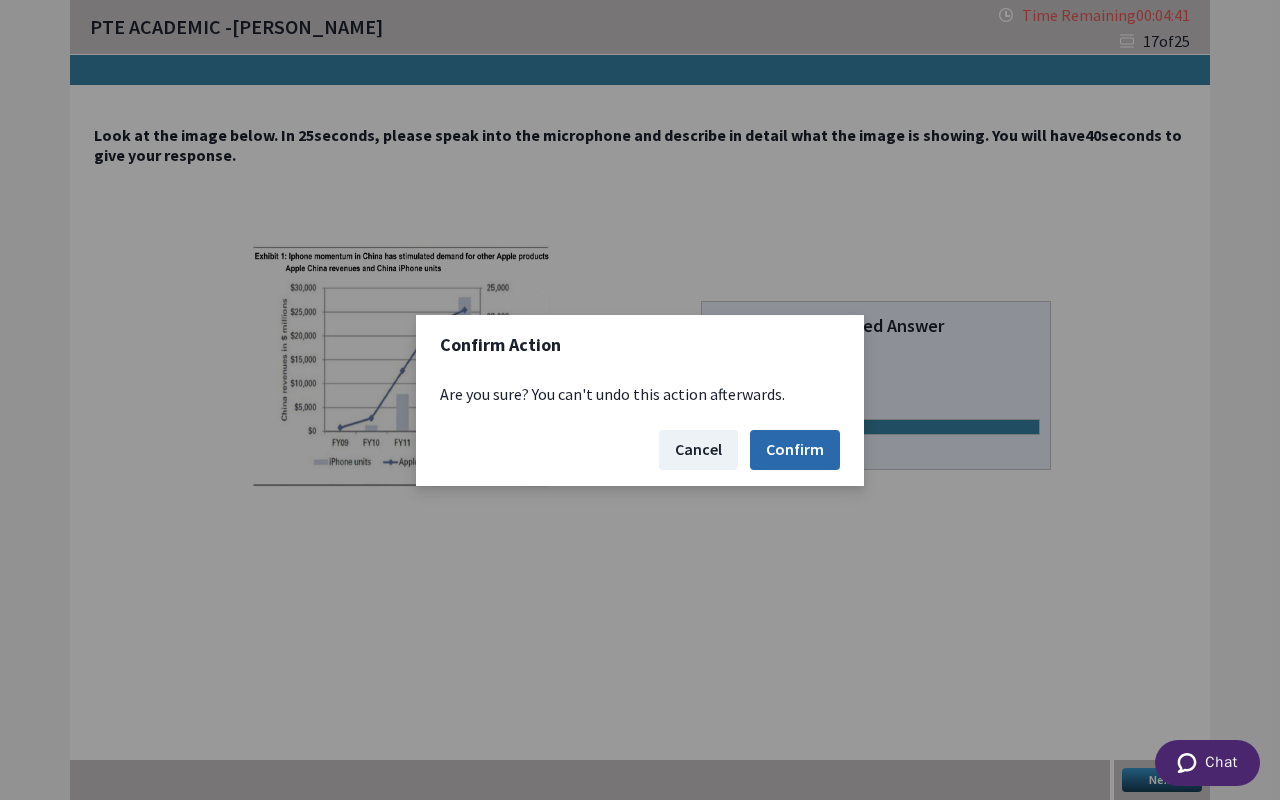click on "Confirm" at bounding box center [795, 450] 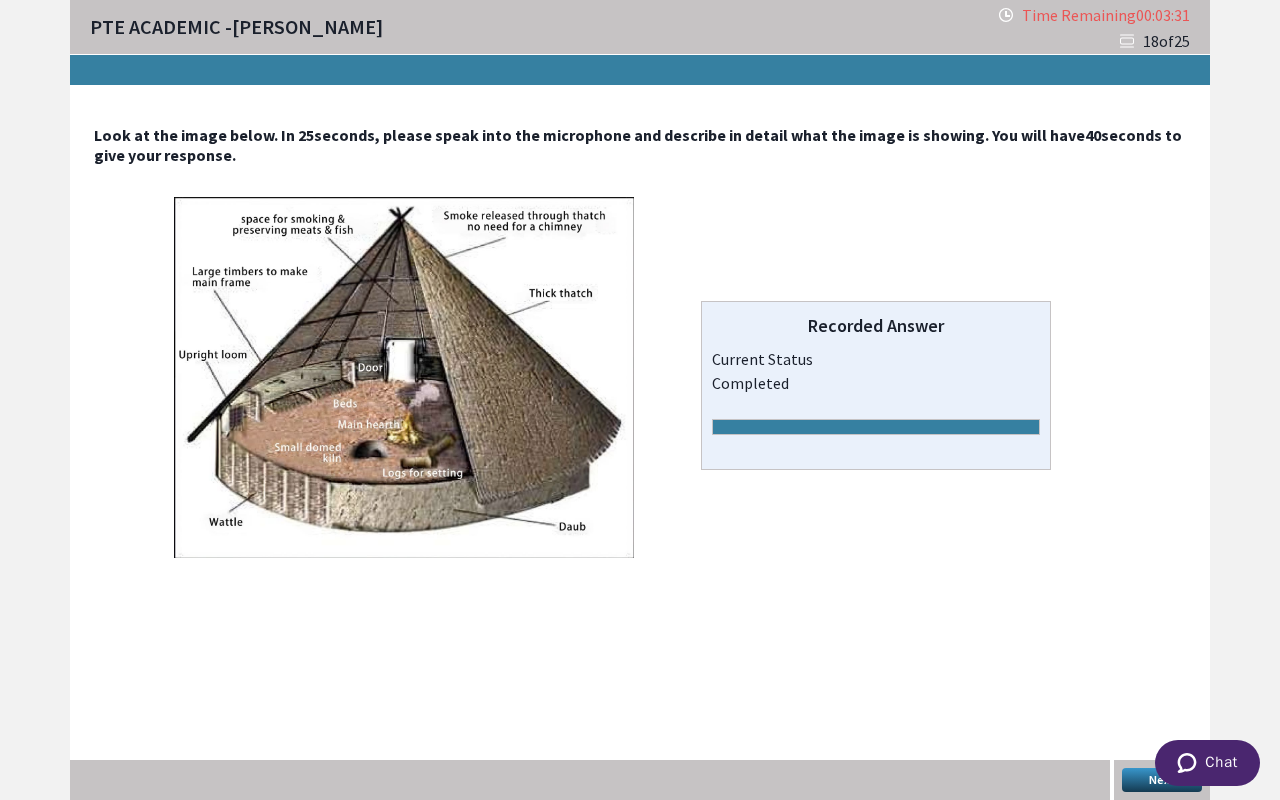 click on "Next" at bounding box center [1162, 780] 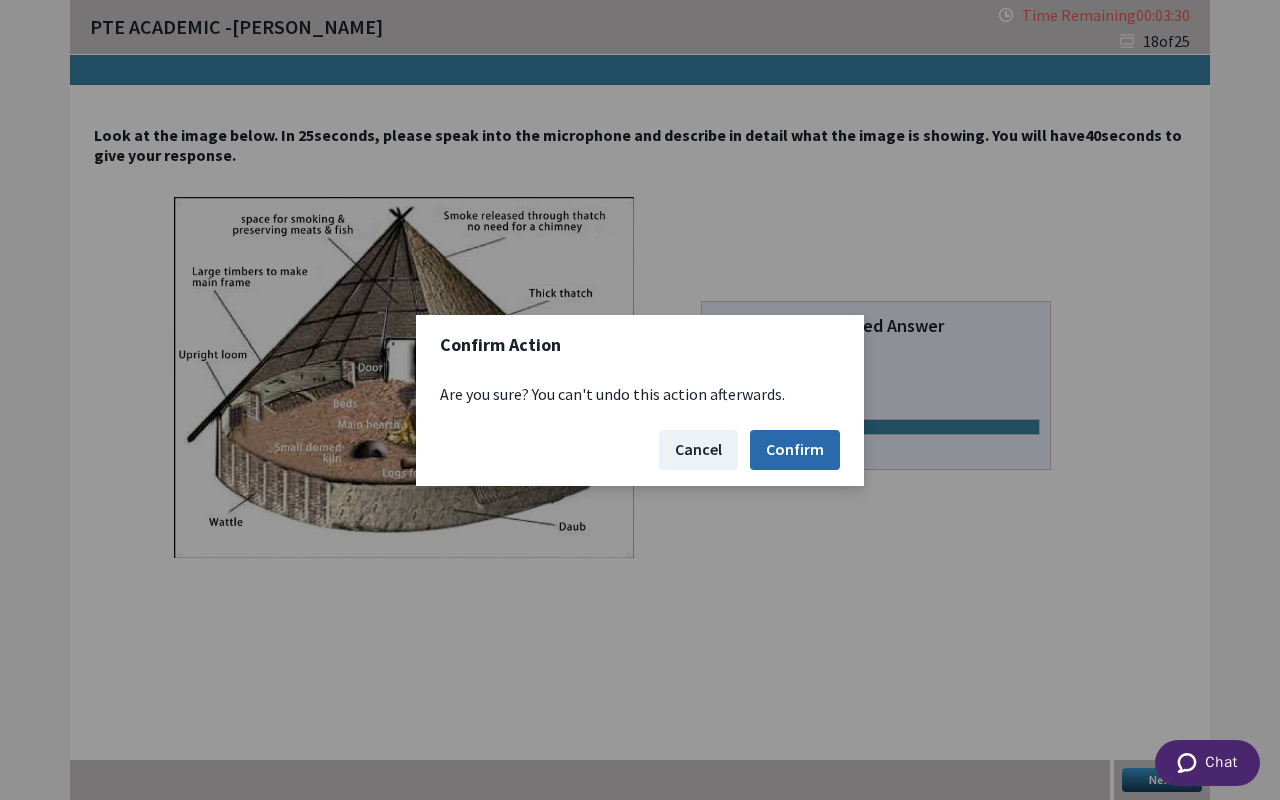 click on "Confirm" at bounding box center (795, 450) 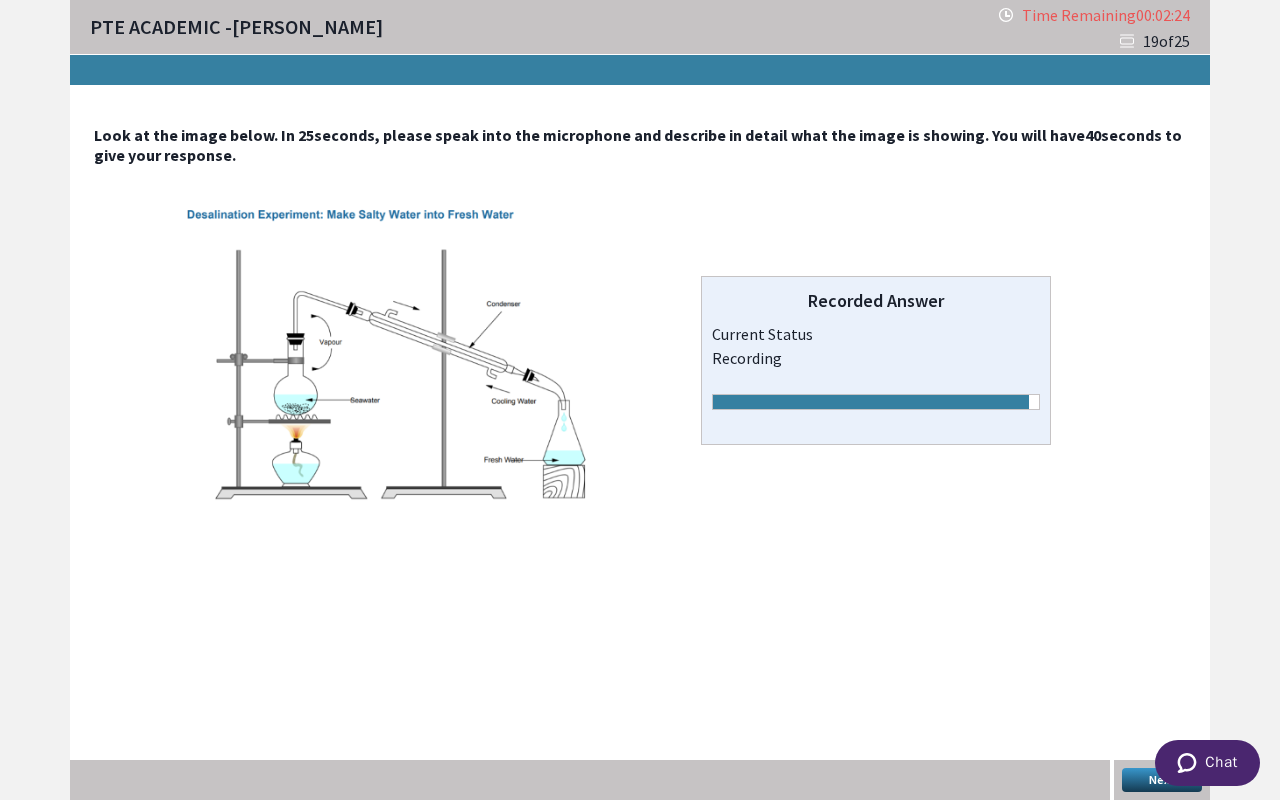 click on "Chat" at bounding box center [1207, 763] 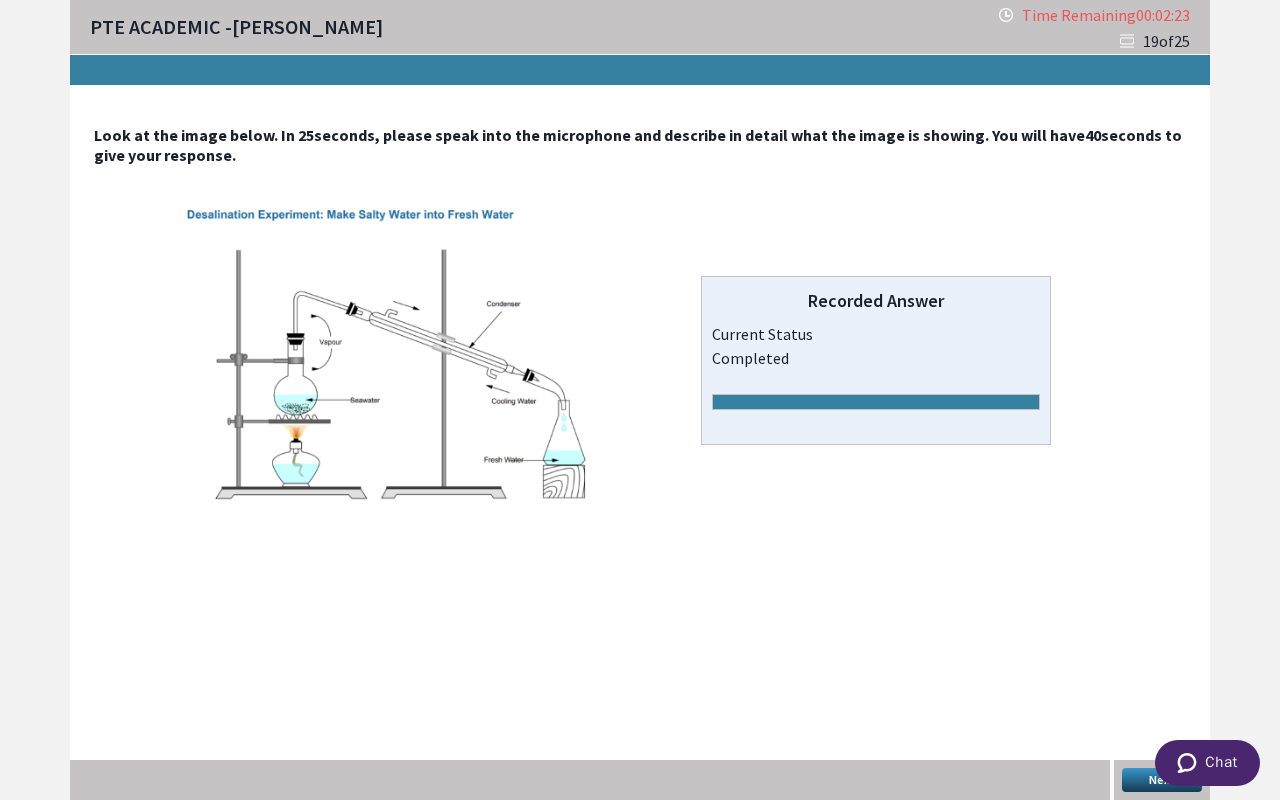 click on "Chat" at bounding box center (1207, 763) 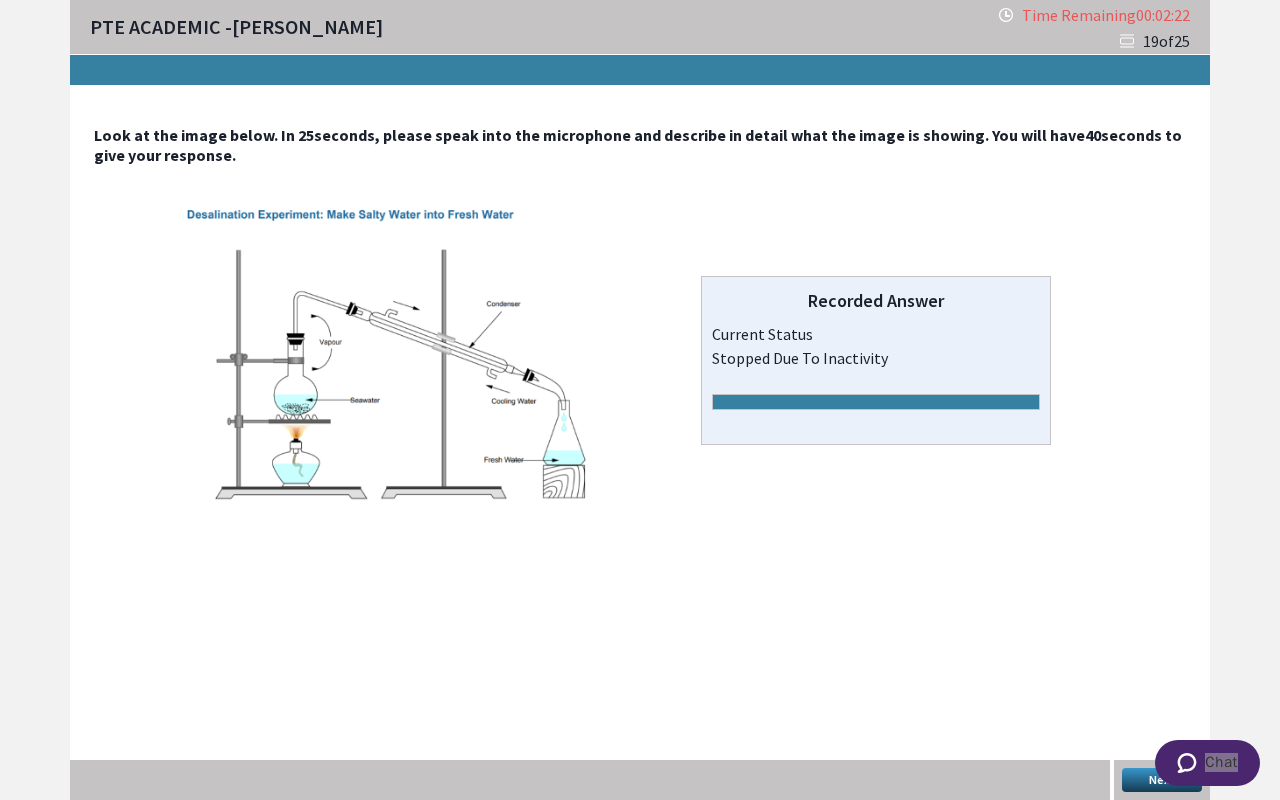 click on "Next" at bounding box center [1162, 780] 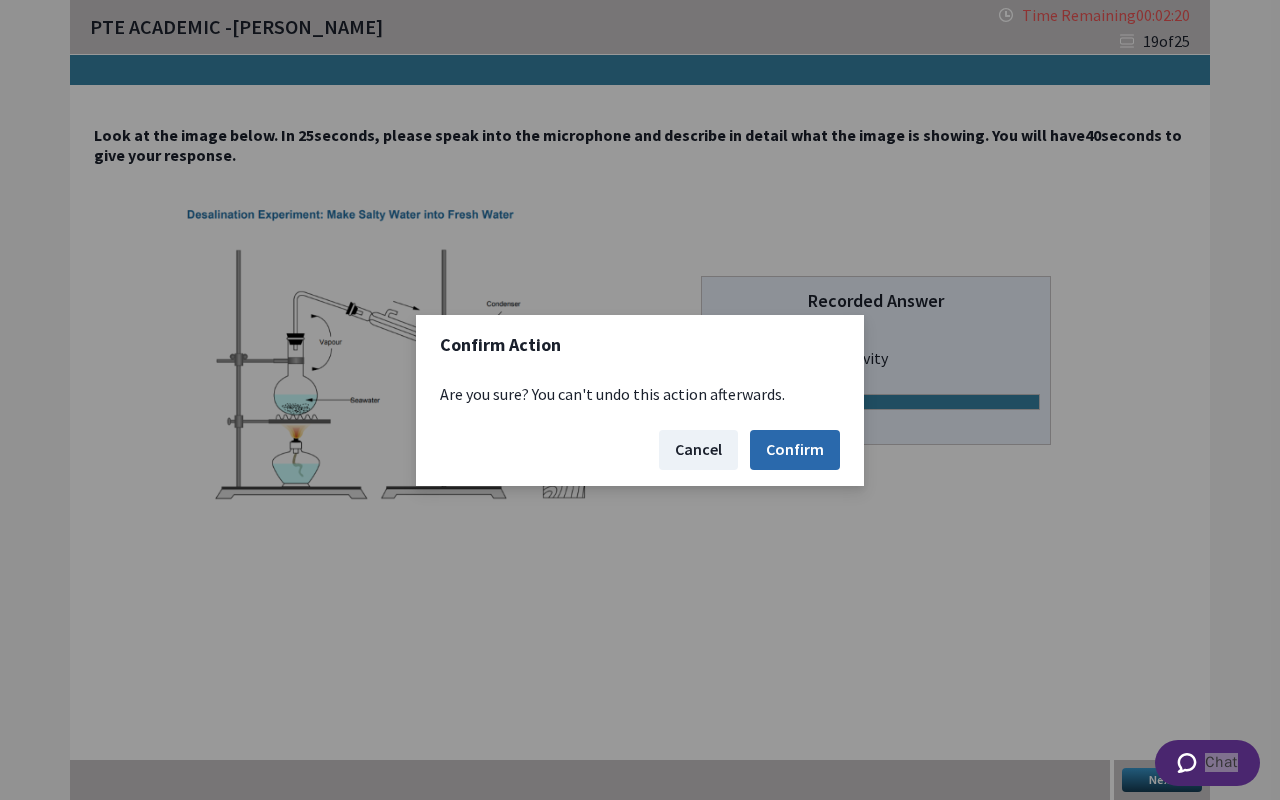click on "Confirm" at bounding box center [795, 450] 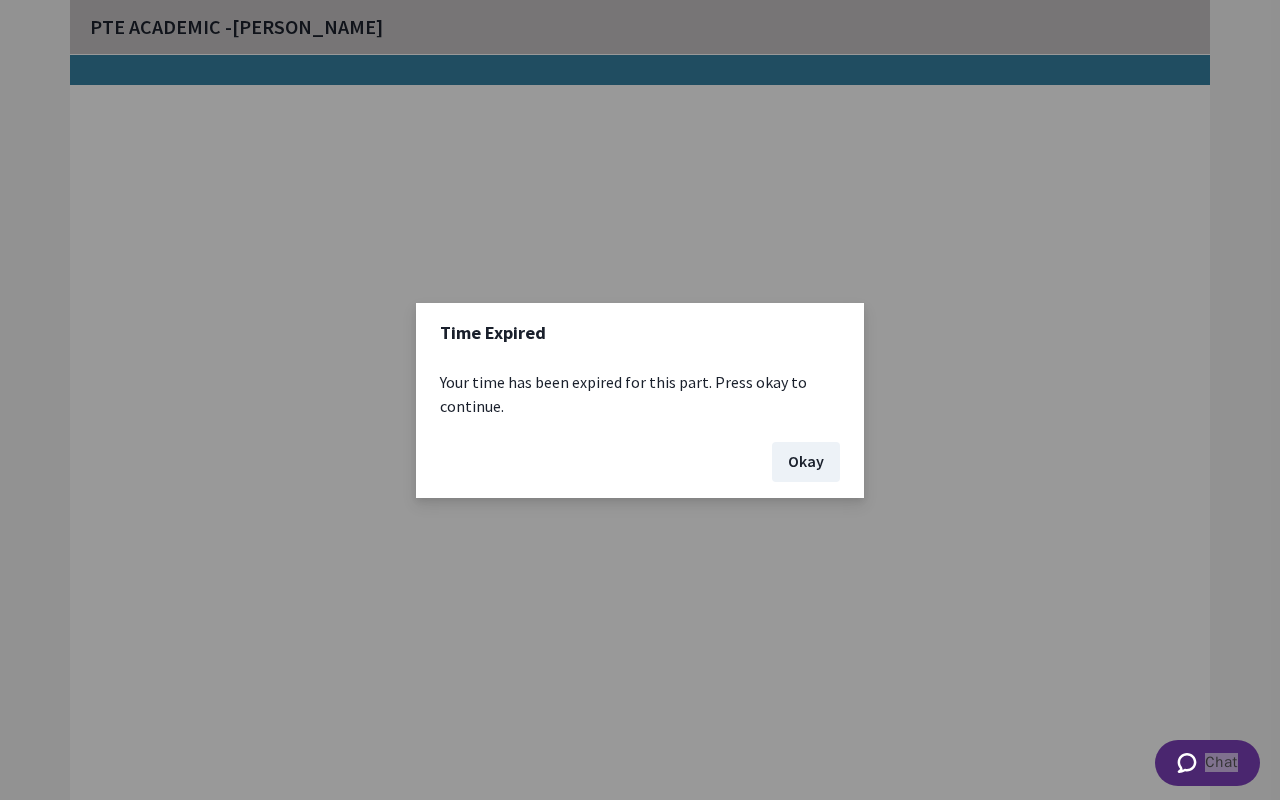 click on "Okay" at bounding box center [806, 462] 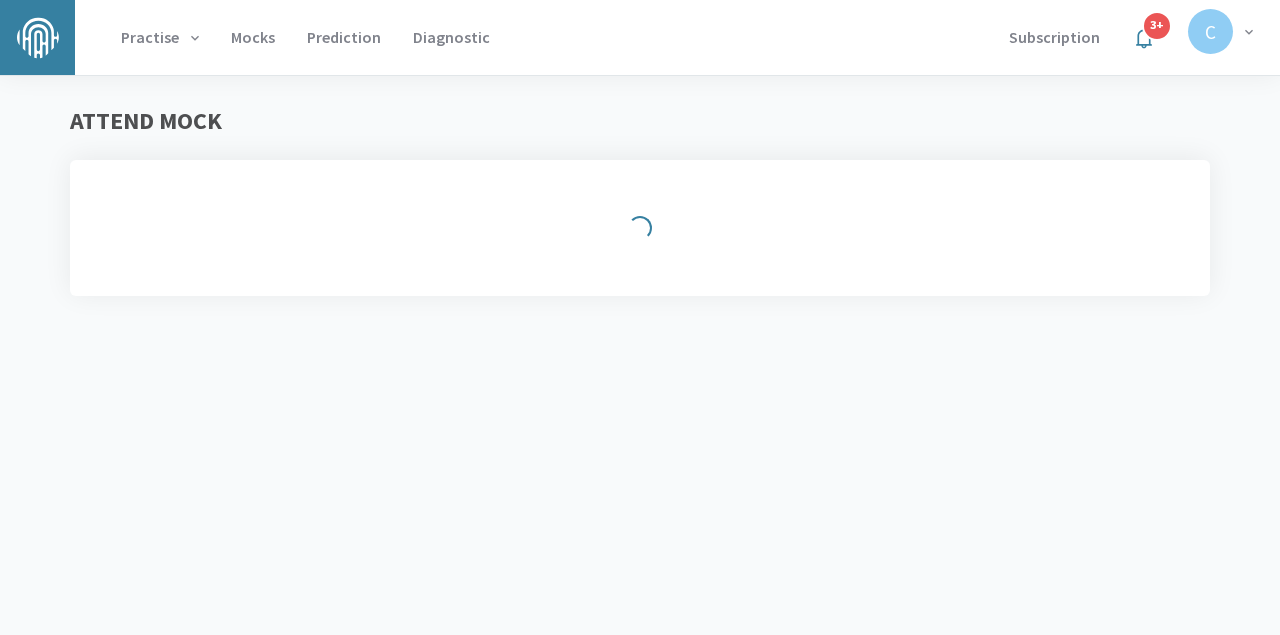 scroll, scrollTop: 0, scrollLeft: 0, axis: both 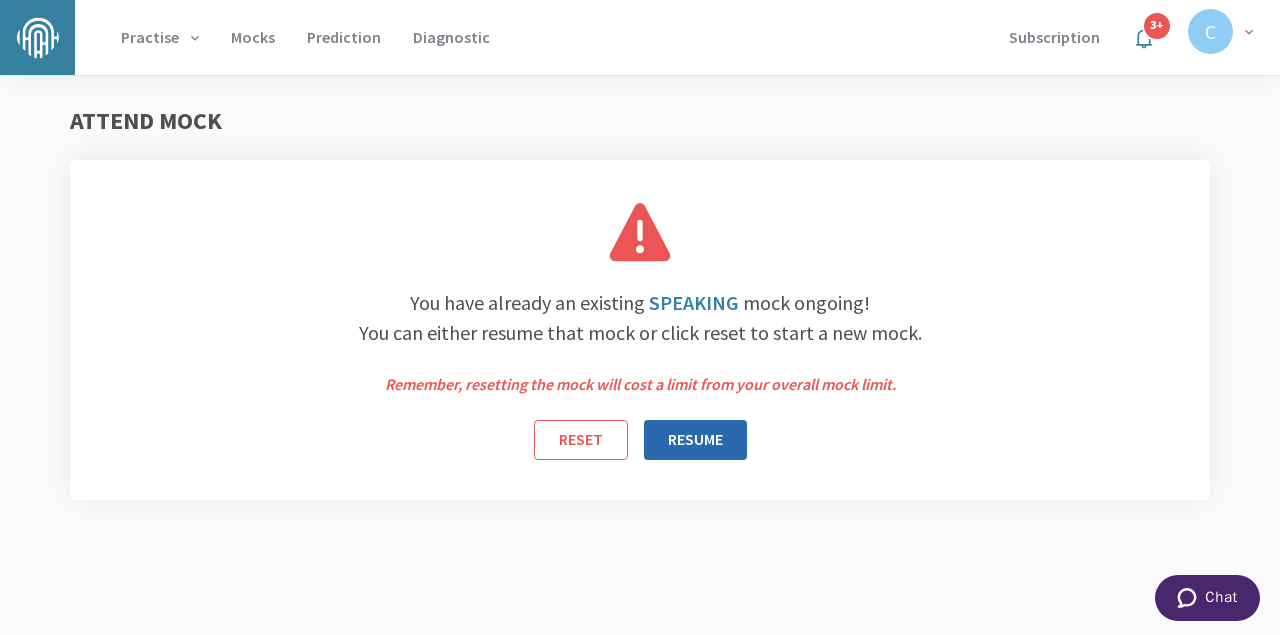 click on "RESUME" at bounding box center [695, 440] 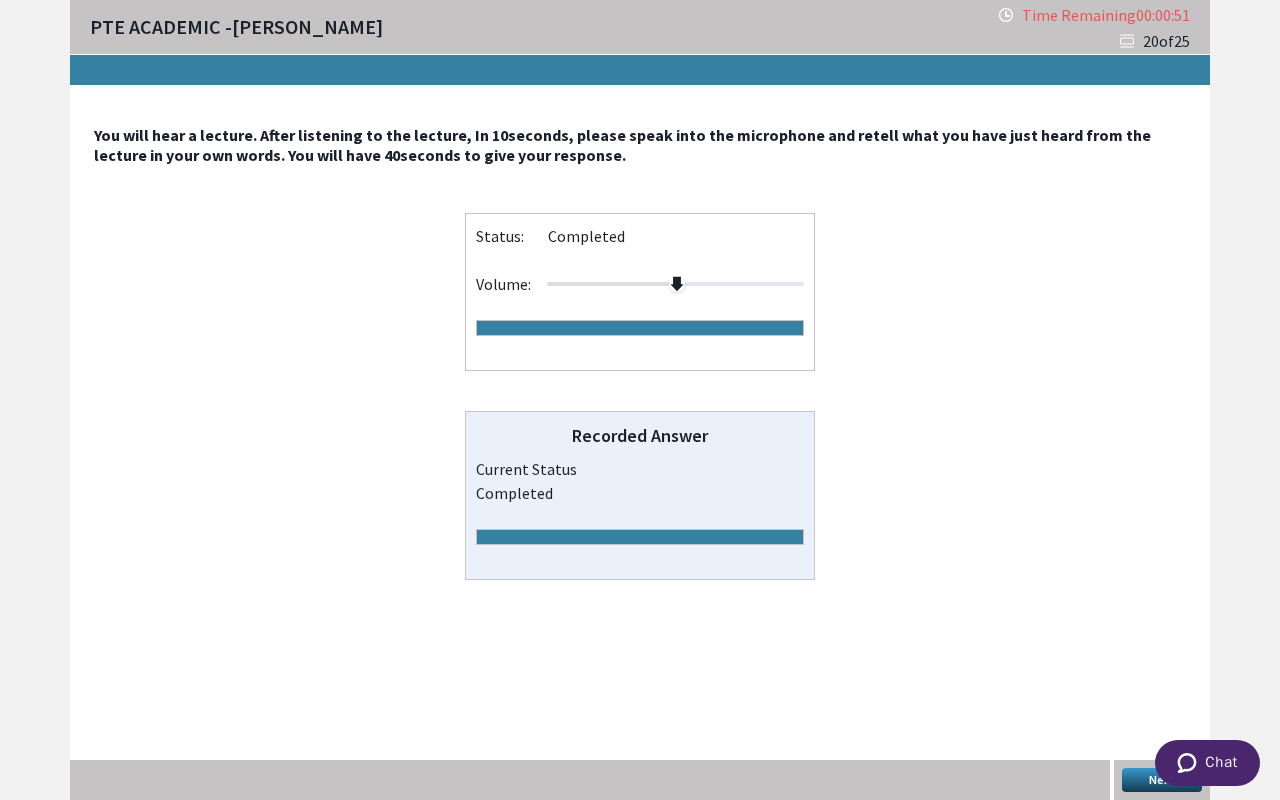 click on "Next" at bounding box center (1162, 780) 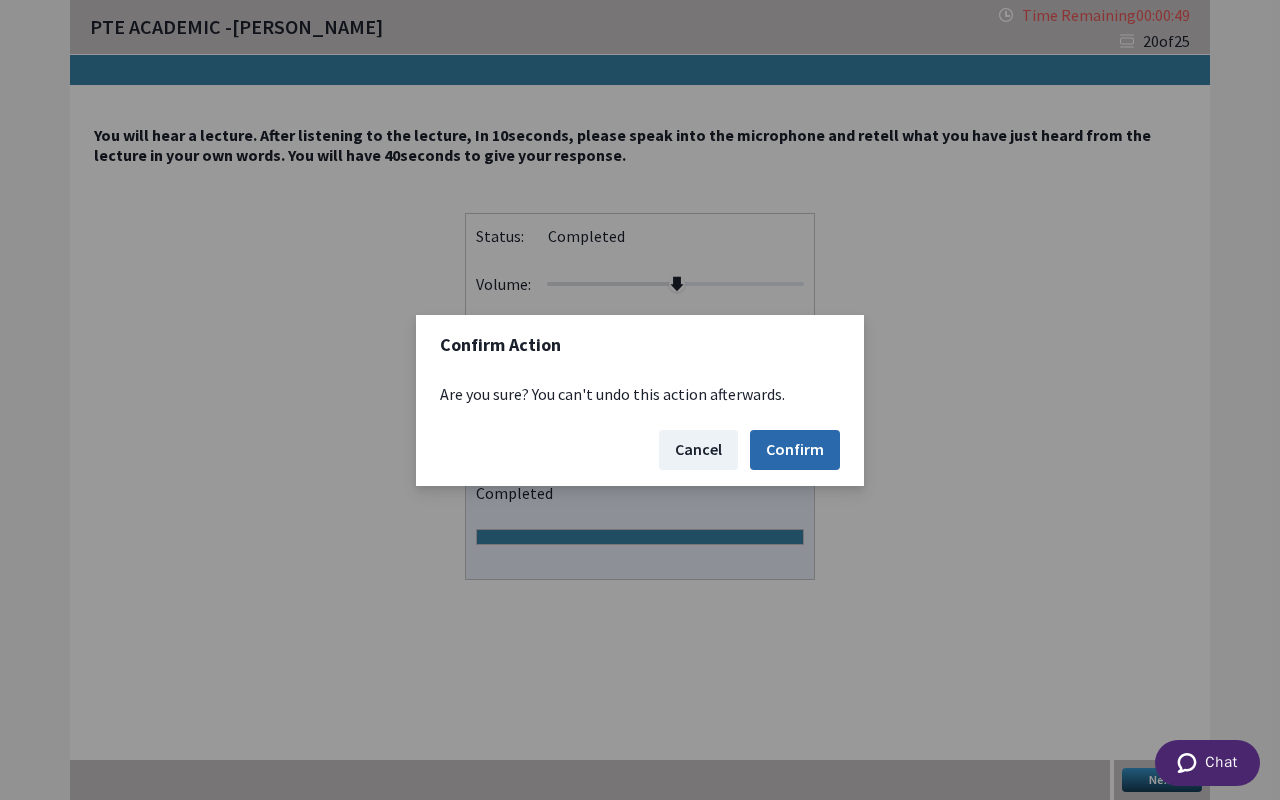 click on "Confirm" at bounding box center [795, 450] 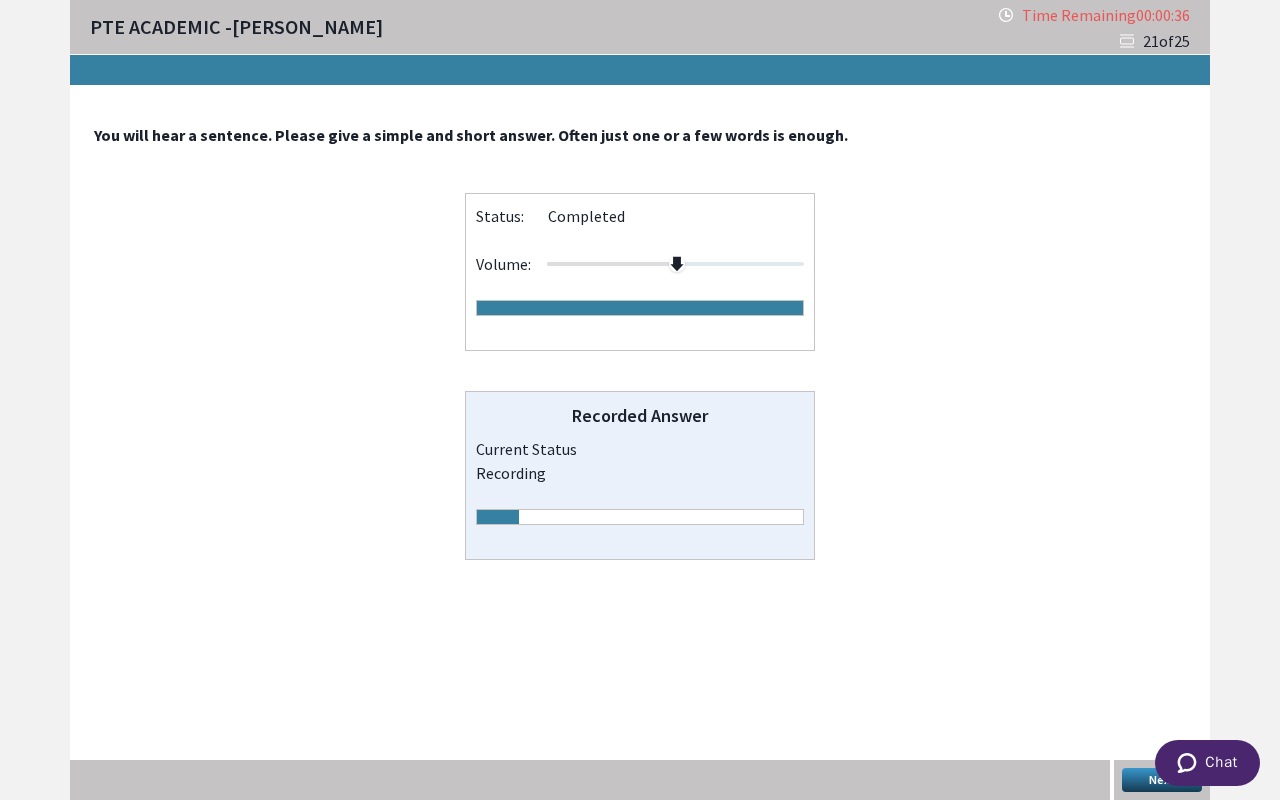 click on "Next" at bounding box center (1162, 780) 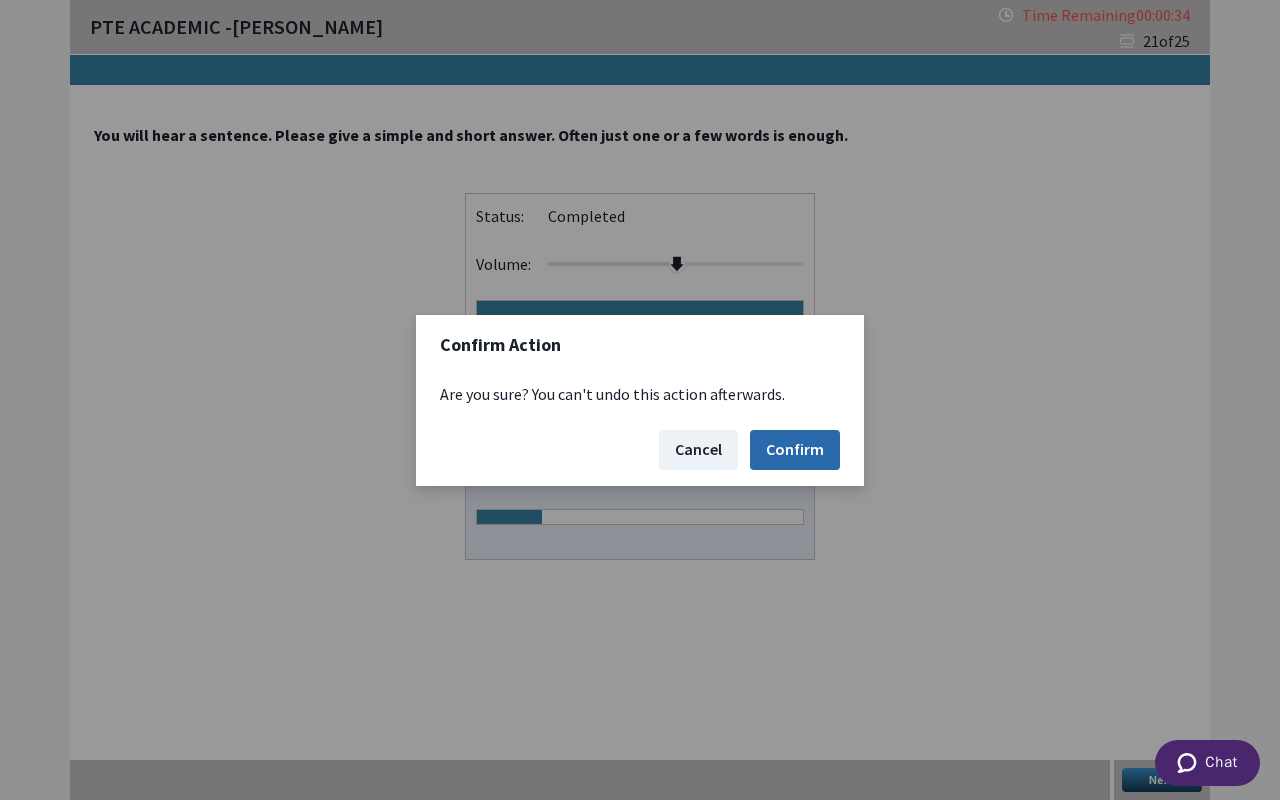 click on "Confirm" at bounding box center [795, 450] 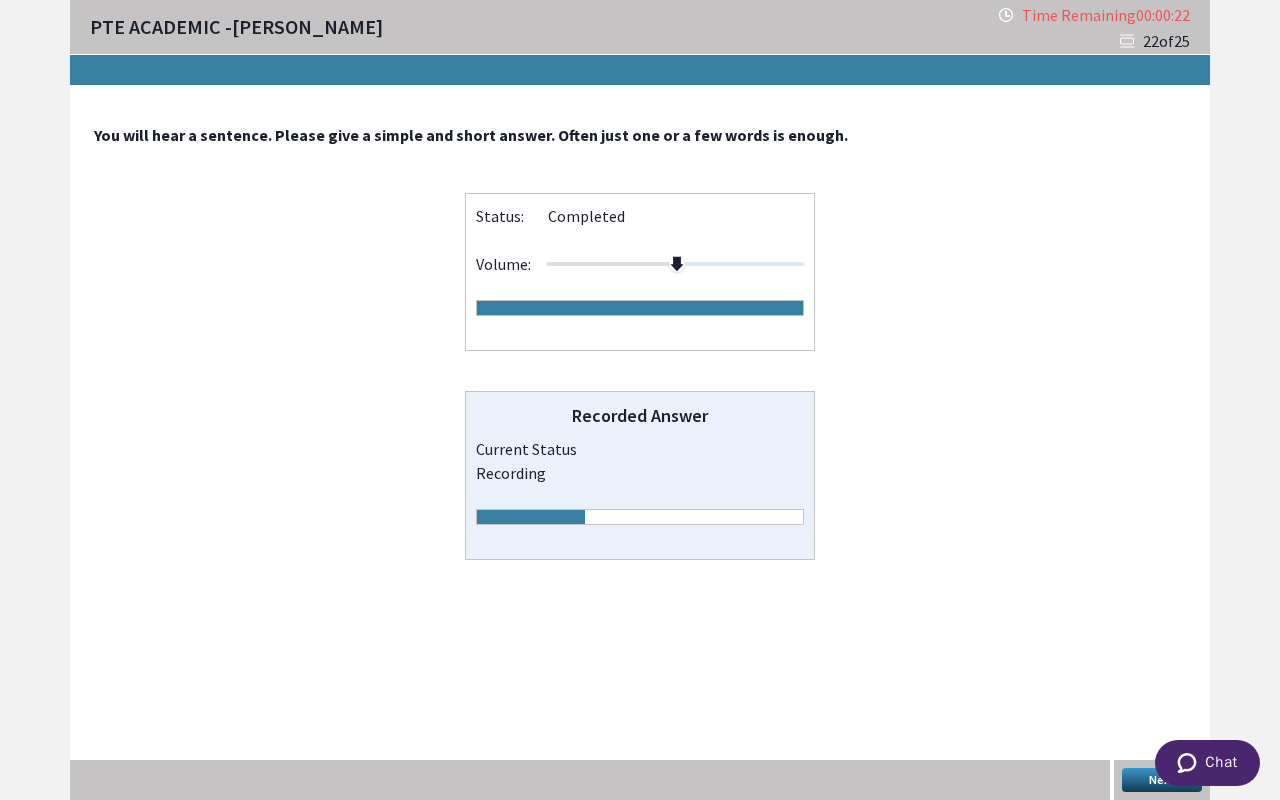 click on "Next" at bounding box center (1162, 780) 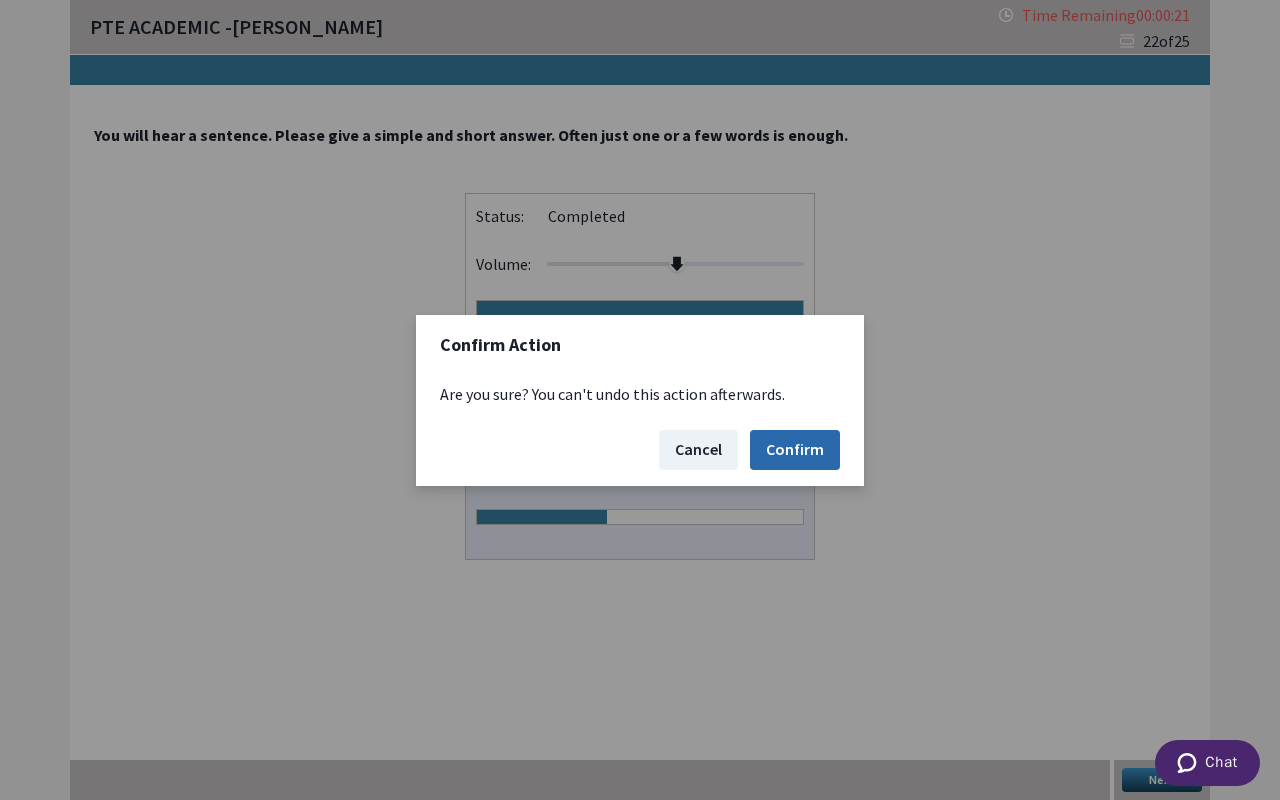 click on "Confirm" at bounding box center (795, 450) 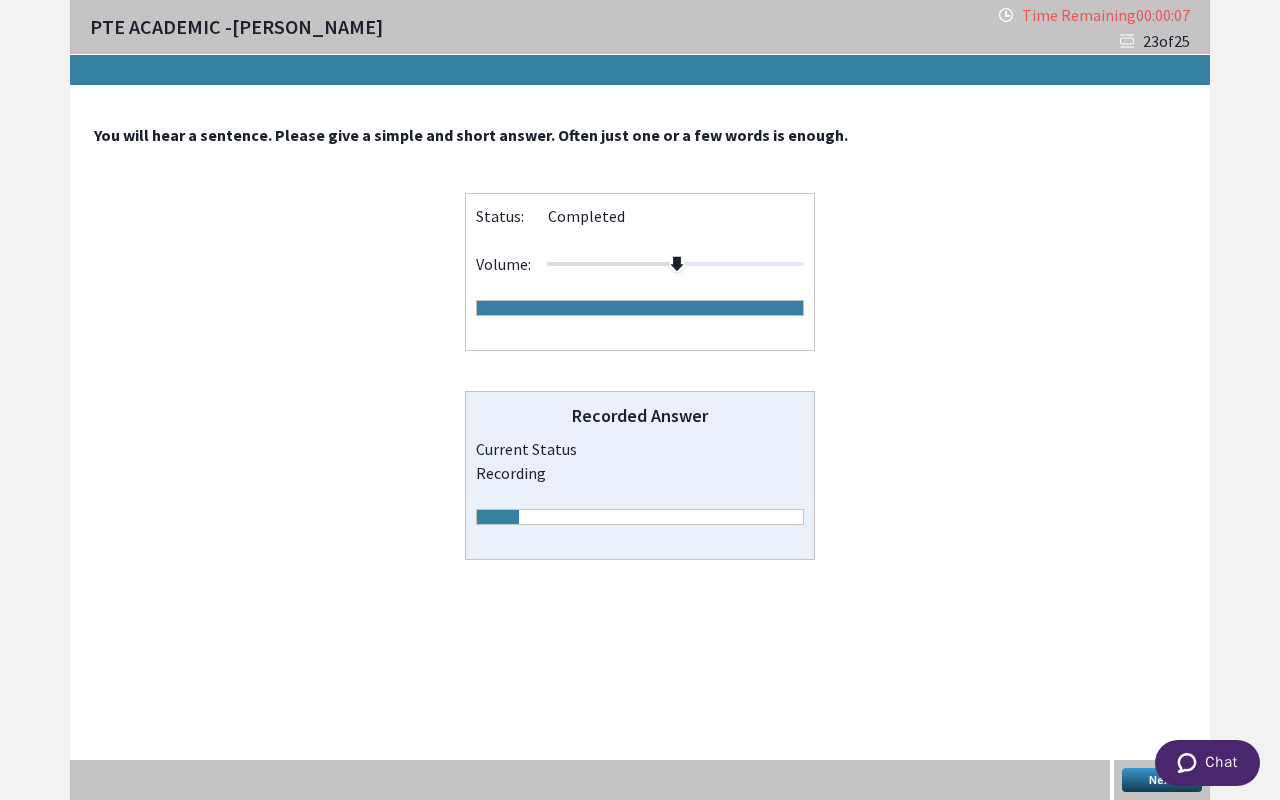 click on "Next" at bounding box center [1162, 780] 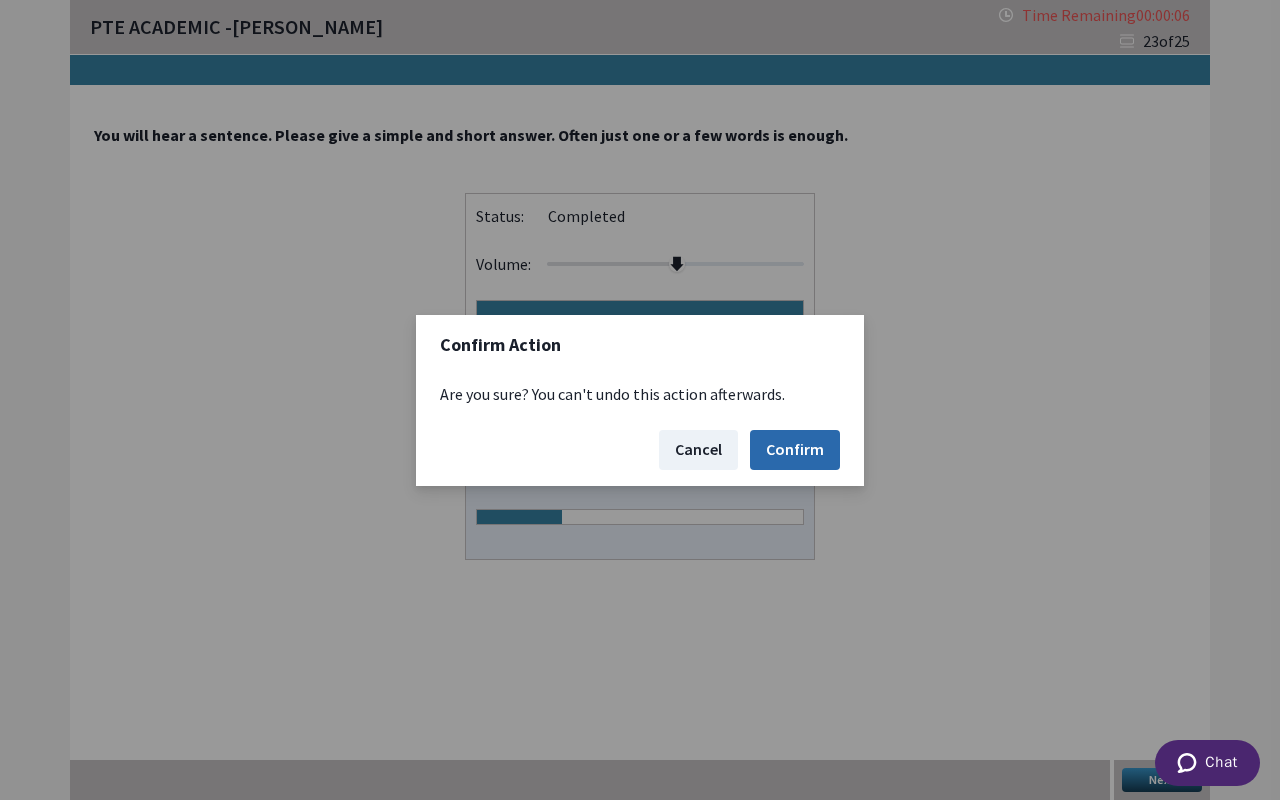 click on "Confirm" at bounding box center (795, 450) 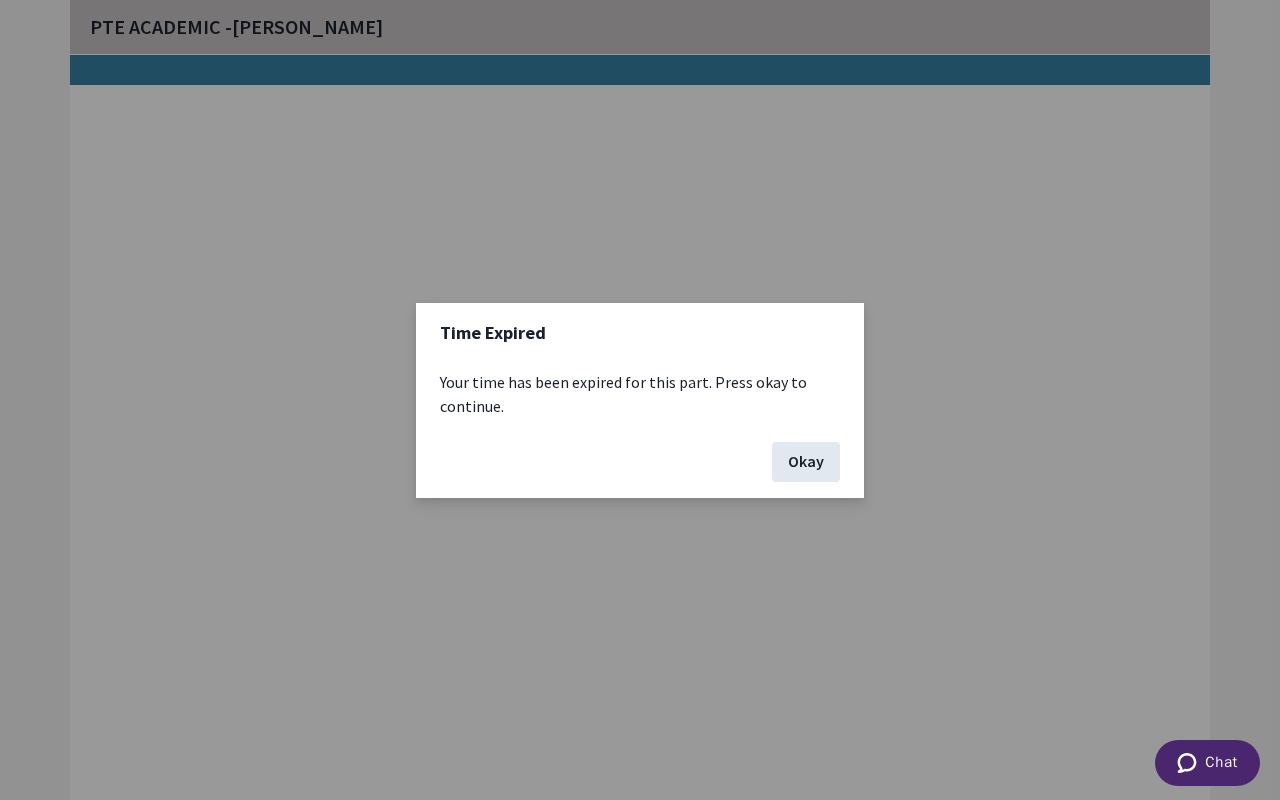 click on "Okay" at bounding box center [806, 462] 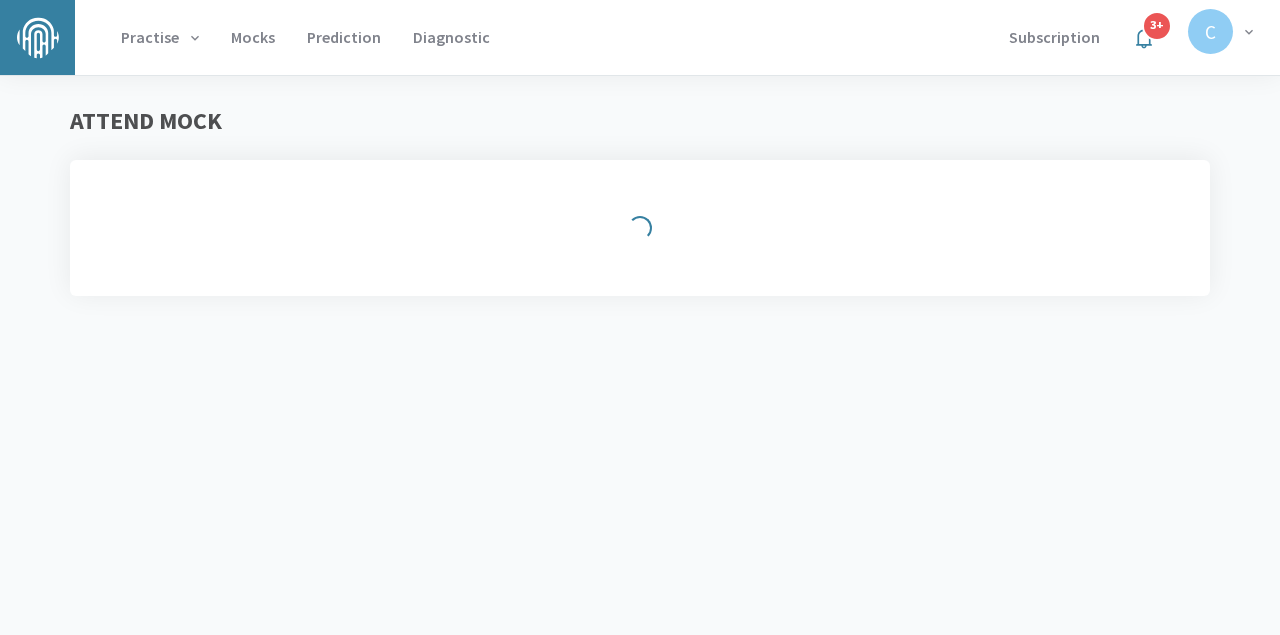 scroll, scrollTop: 0, scrollLeft: 0, axis: both 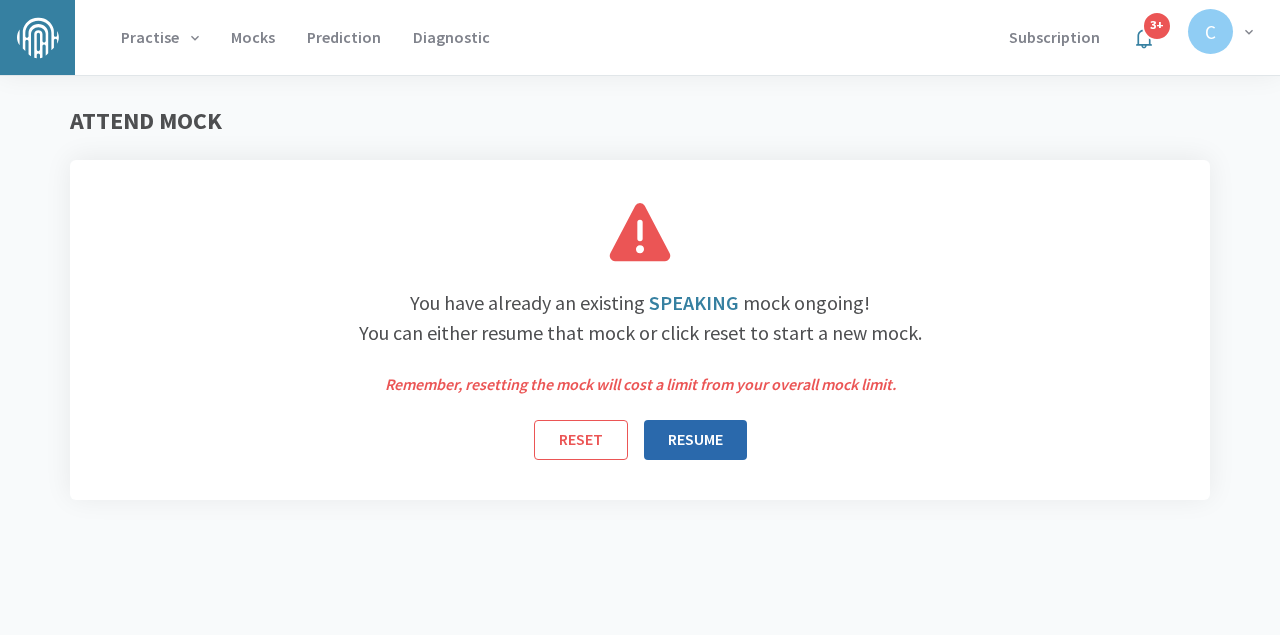 click on "RESUME" at bounding box center [695, 440] 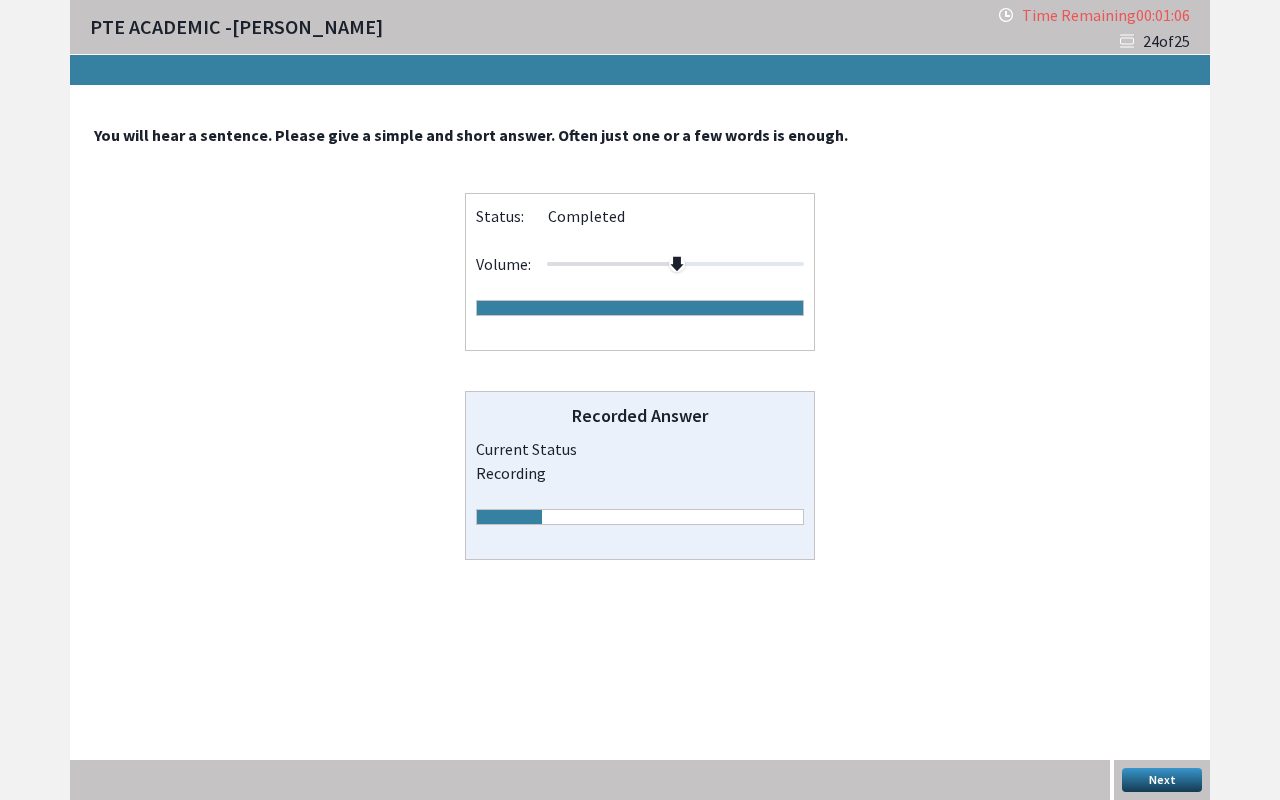 click on "Next" at bounding box center [1162, 780] 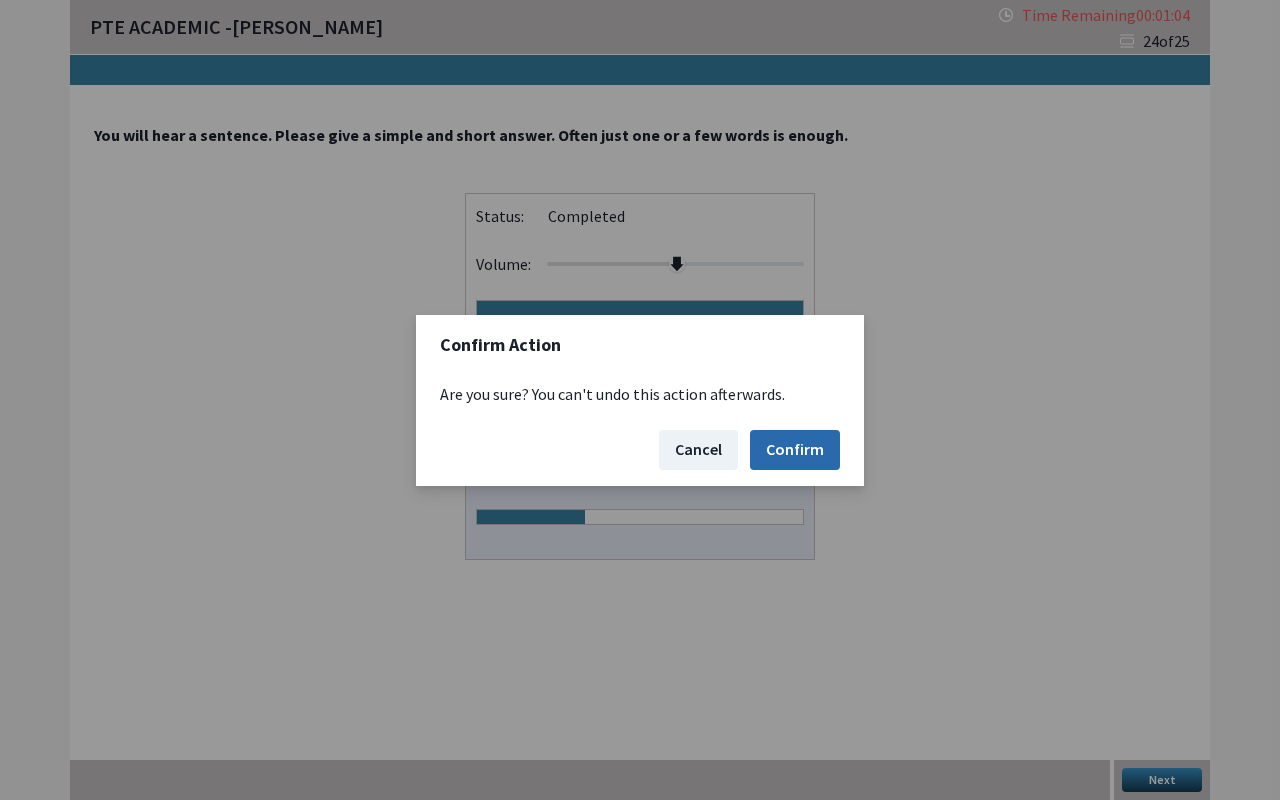 click on "Confirm" at bounding box center (795, 450) 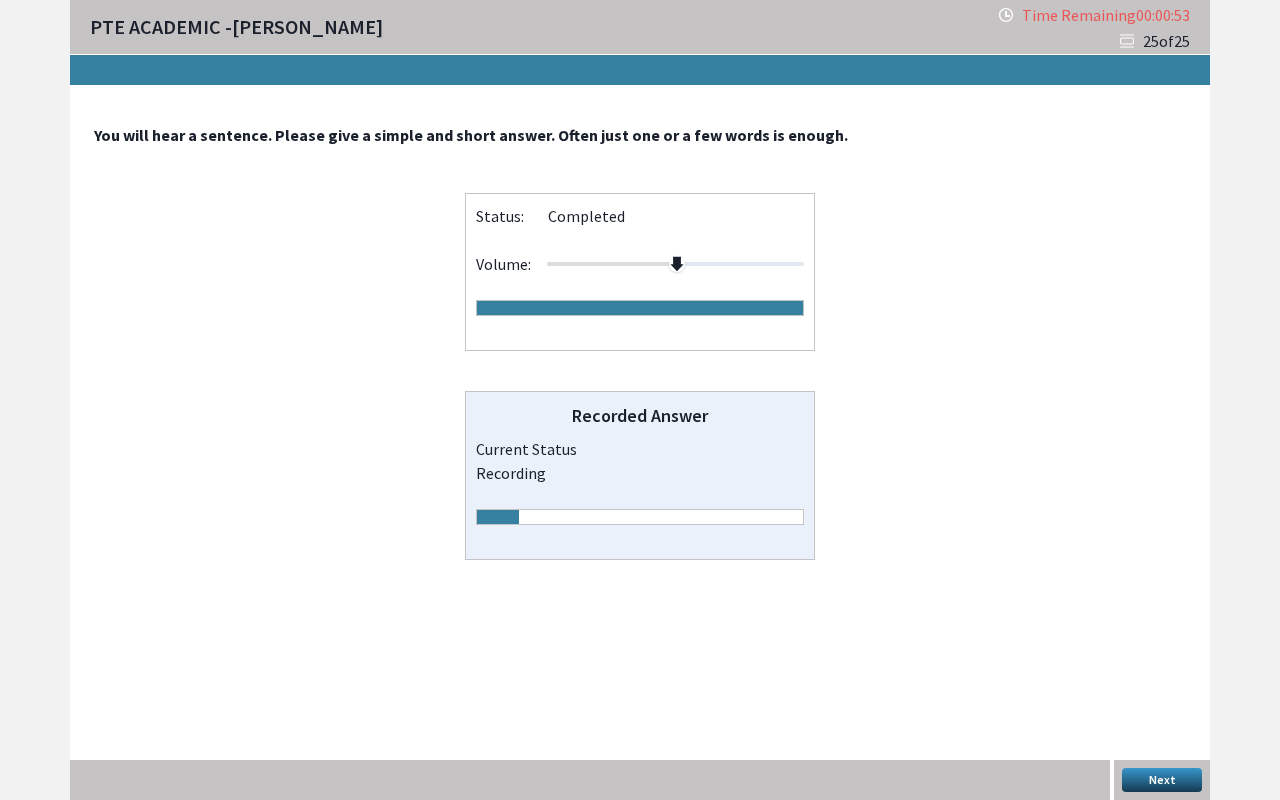 click on "Next" at bounding box center [1162, 780] 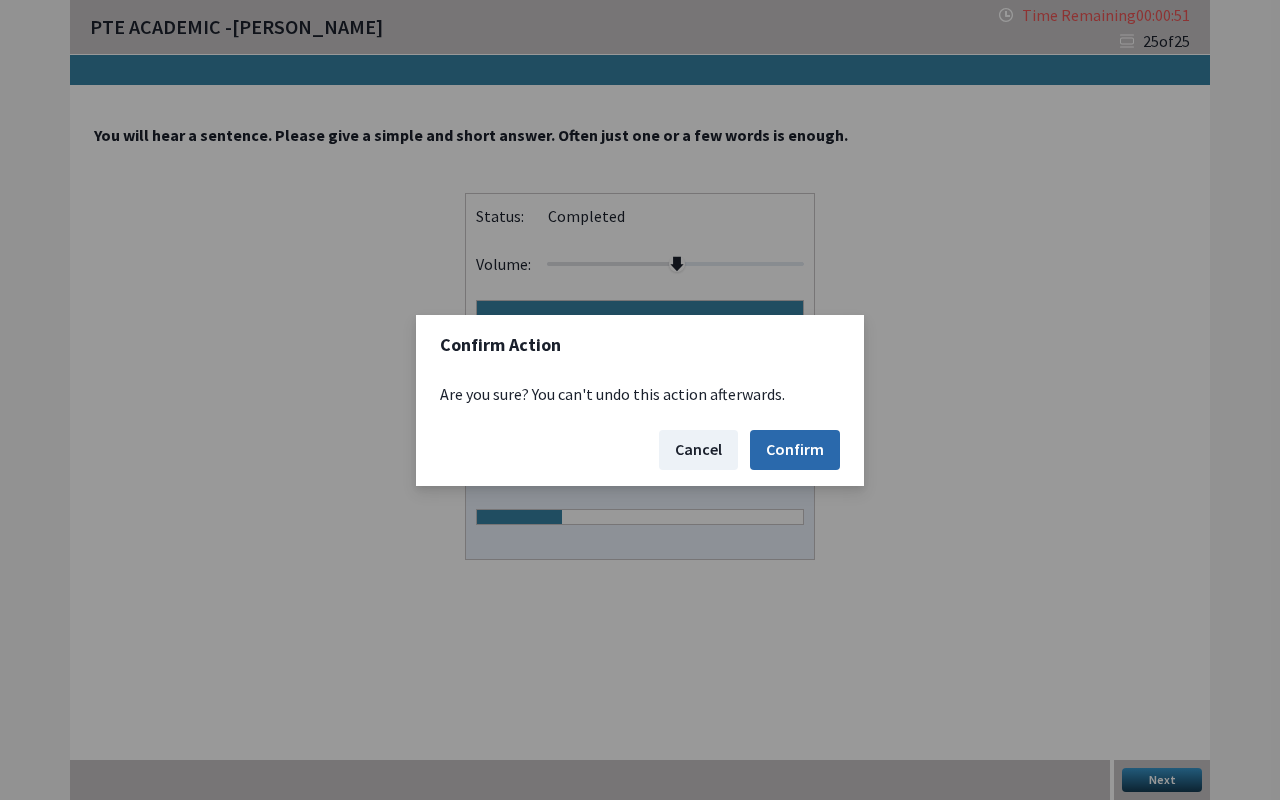 click on "Confirm" at bounding box center [795, 450] 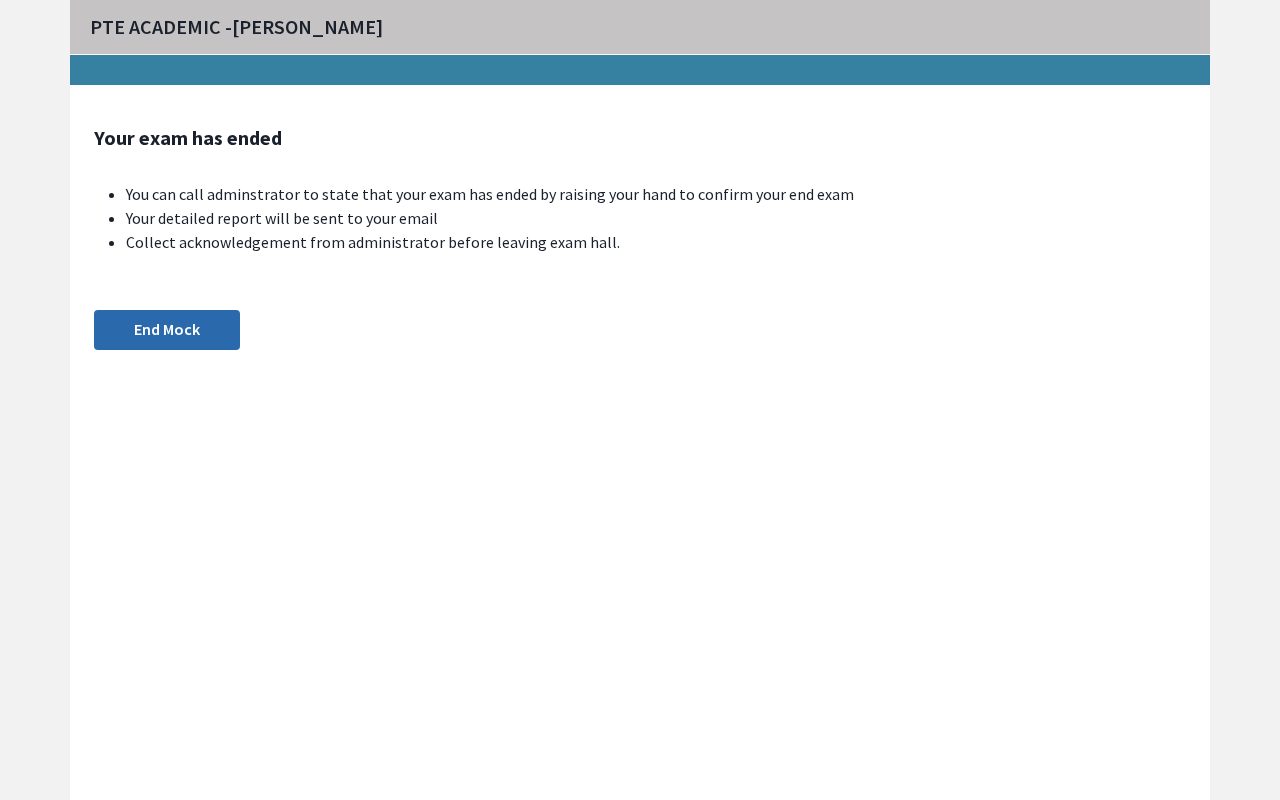click on "End Mock" at bounding box center [167, 330] 